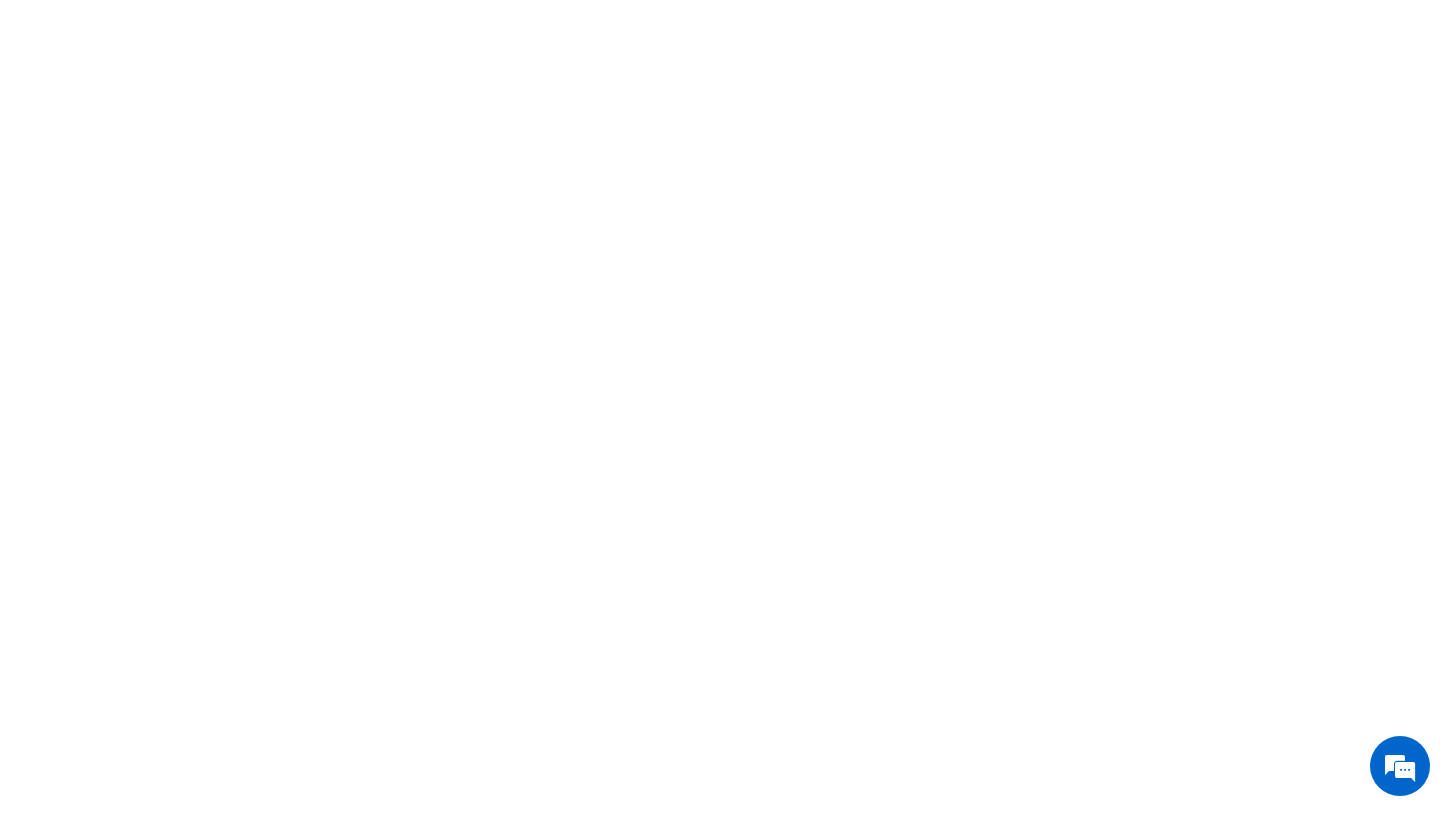scroll, scrollTop: 0, scrollLeft: 0, axis: both 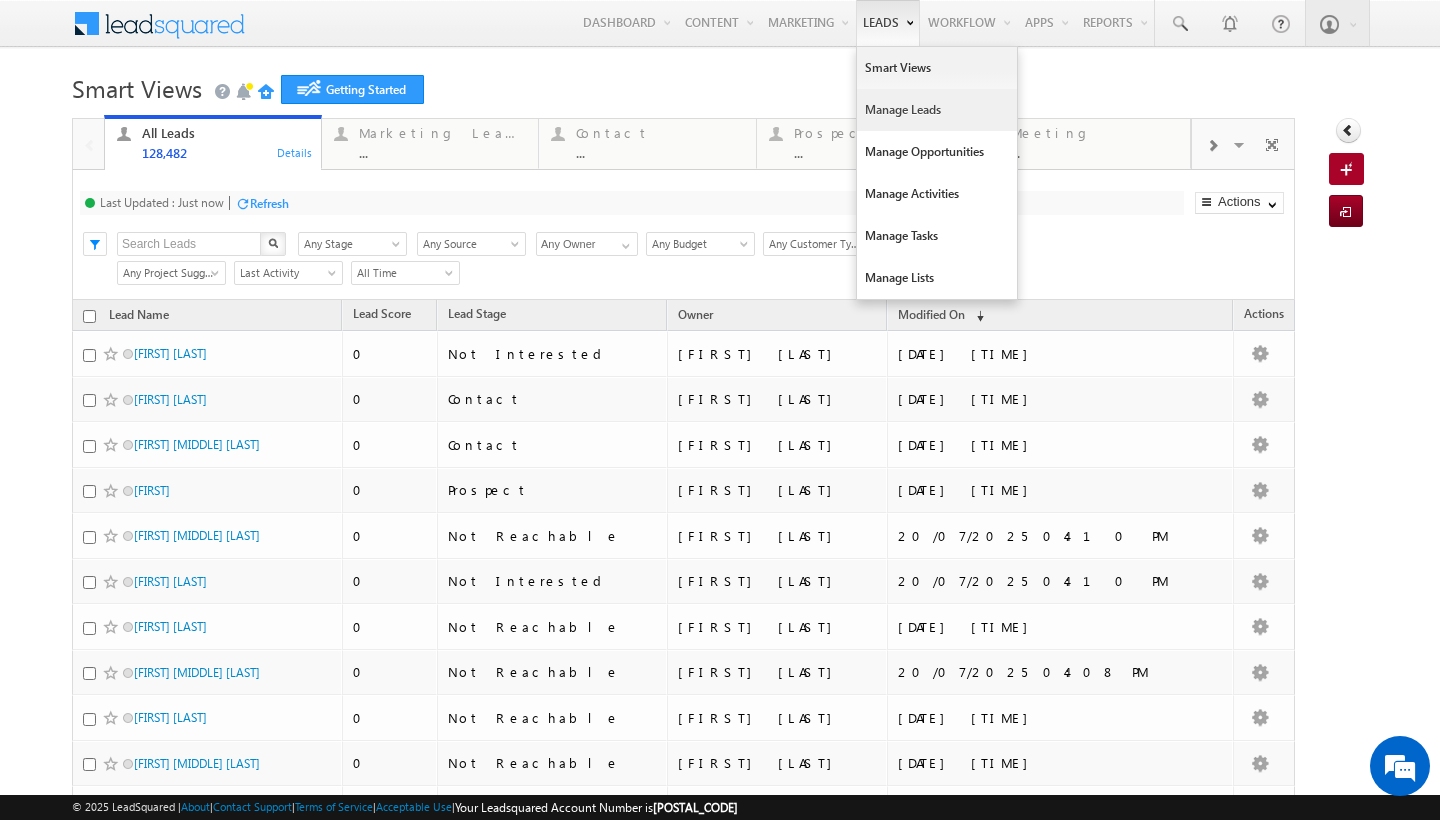 click on "Manage Leads" at bounding box center [937, 110] 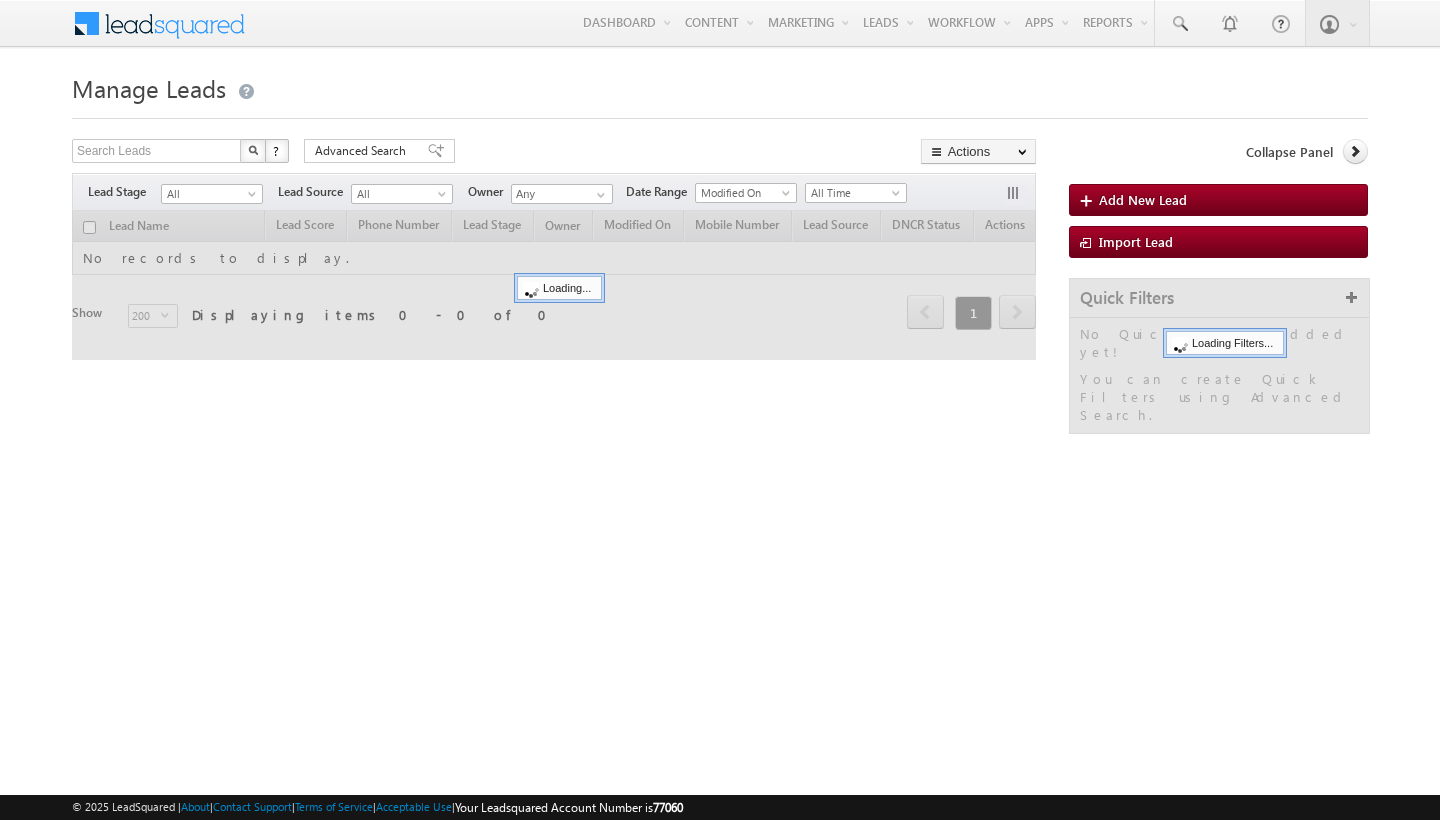 scroll, scrollTop: 0, scrollLeft: 0, axis: both 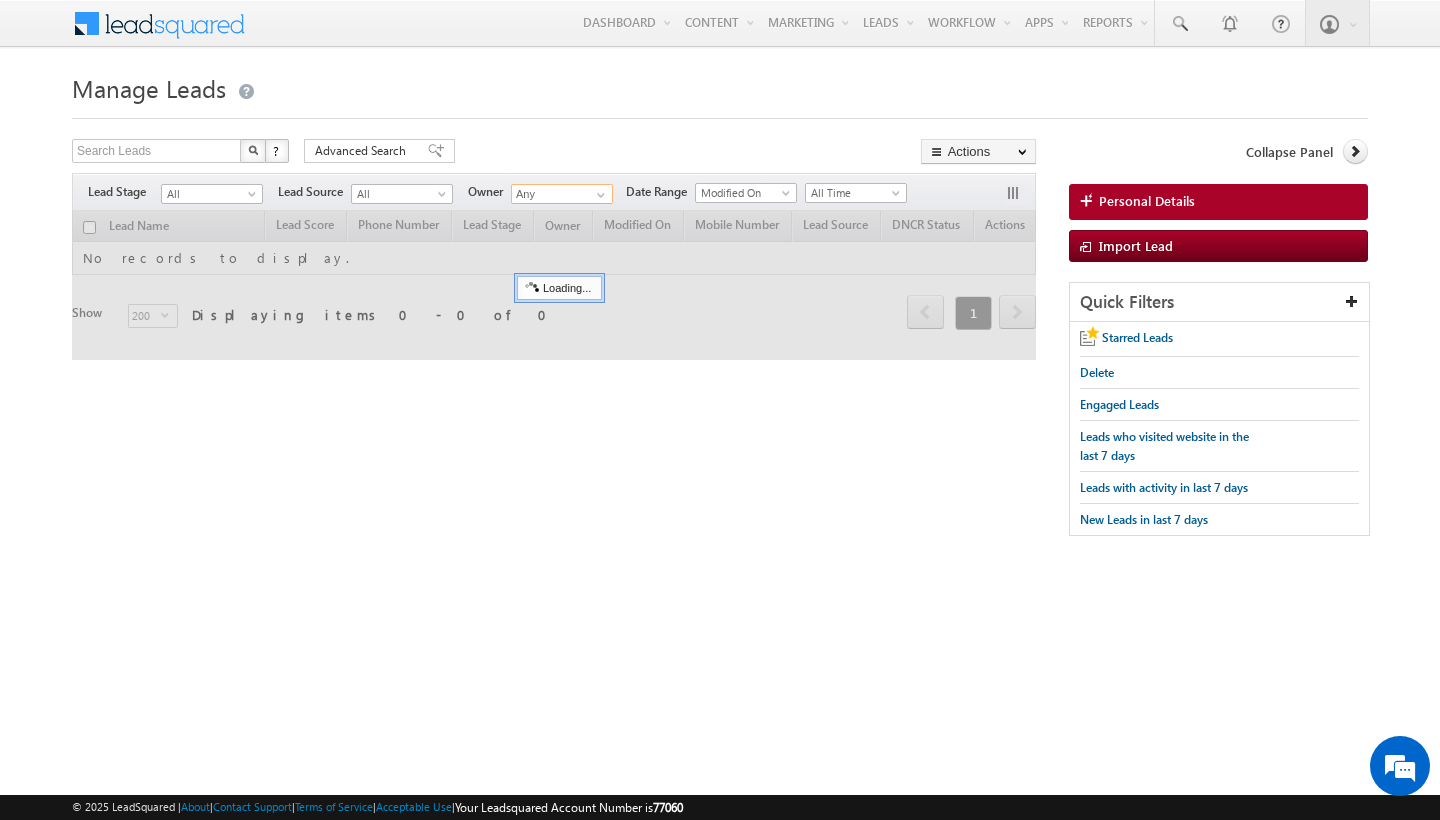 click on "Any" at bounding box center [562, 194] 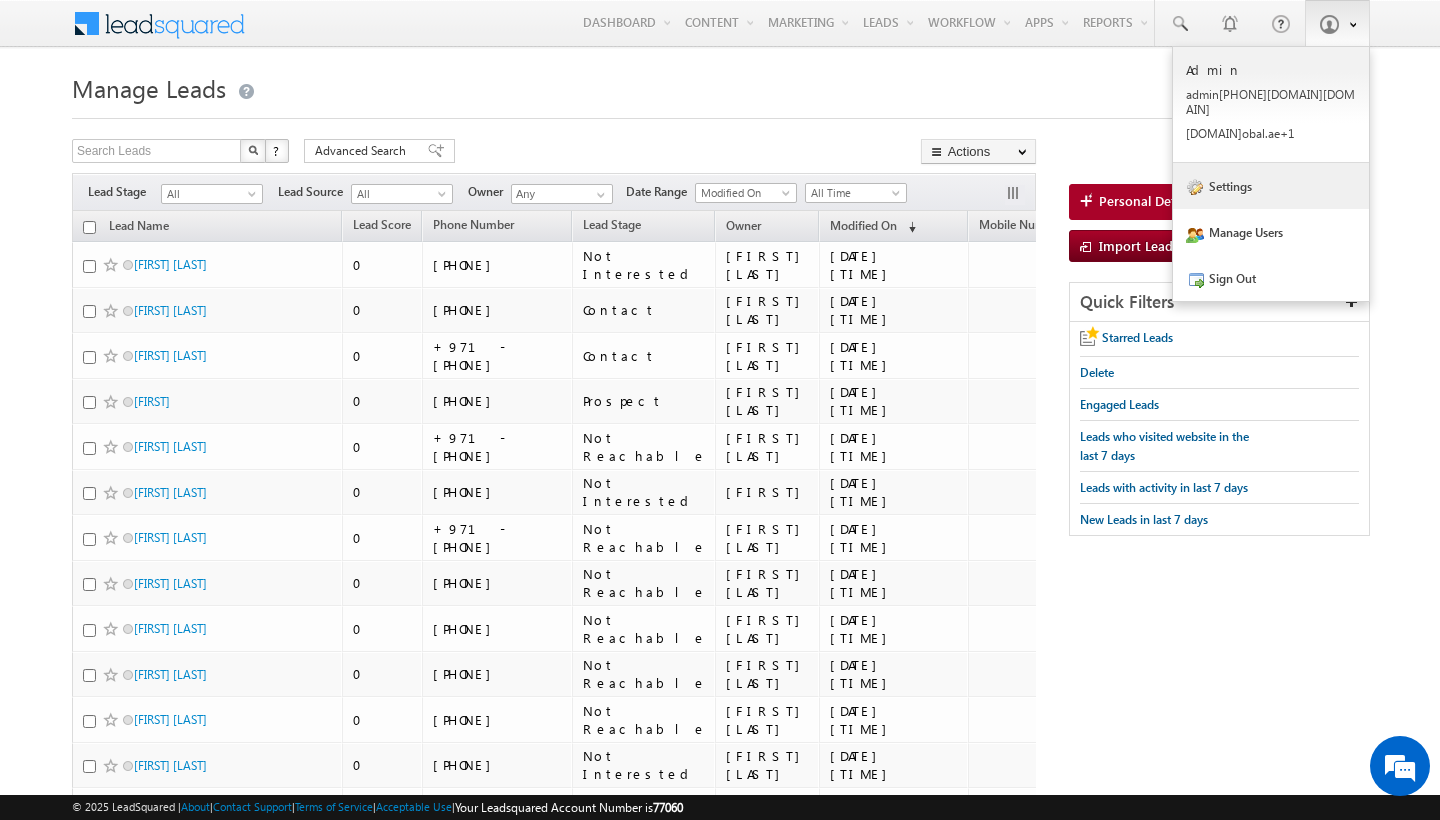 click on "Settings" at bounding box center (1271, 186) 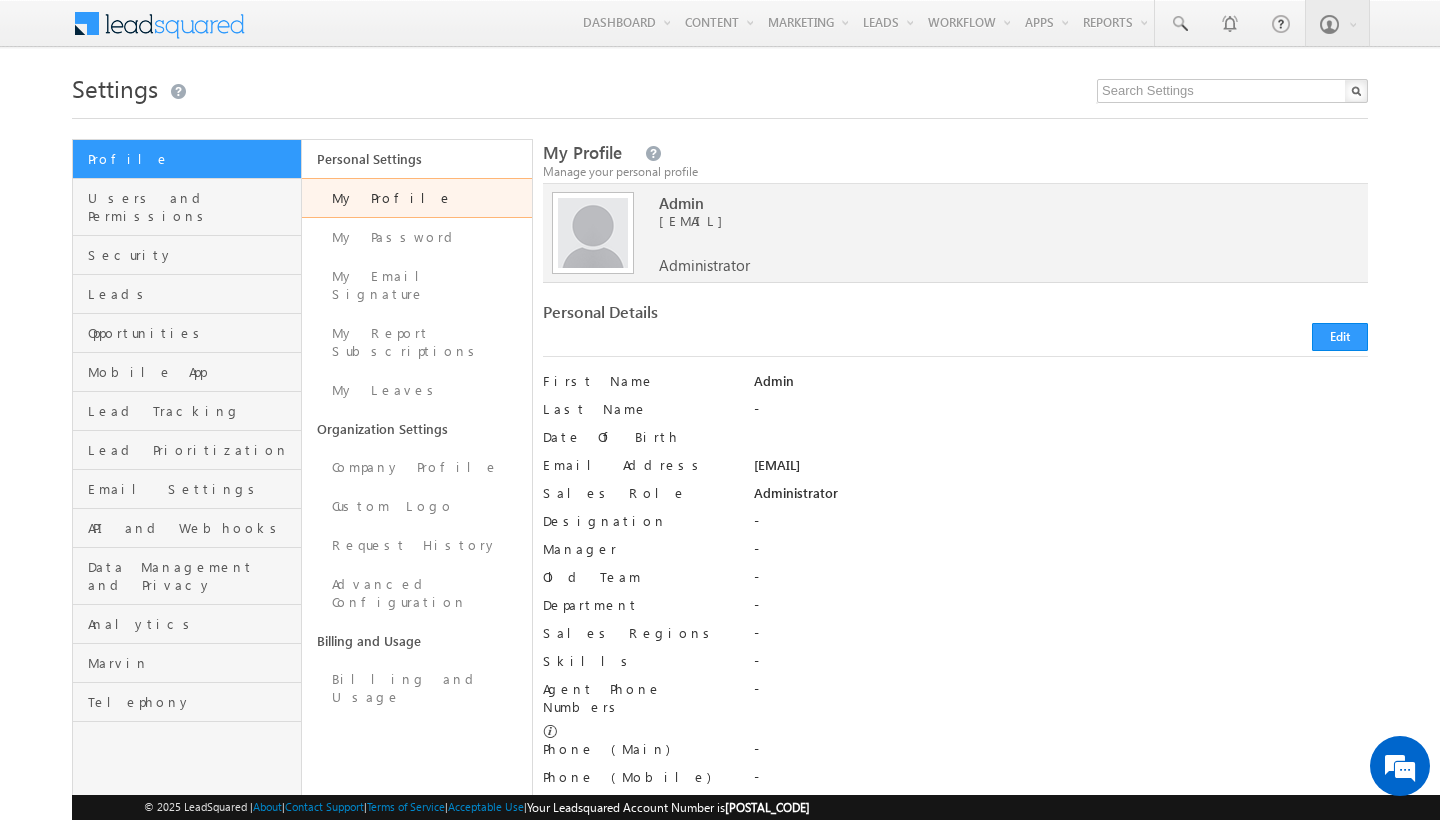 scroll, scrollTop: 0, scrollLeft: 0, axis: both 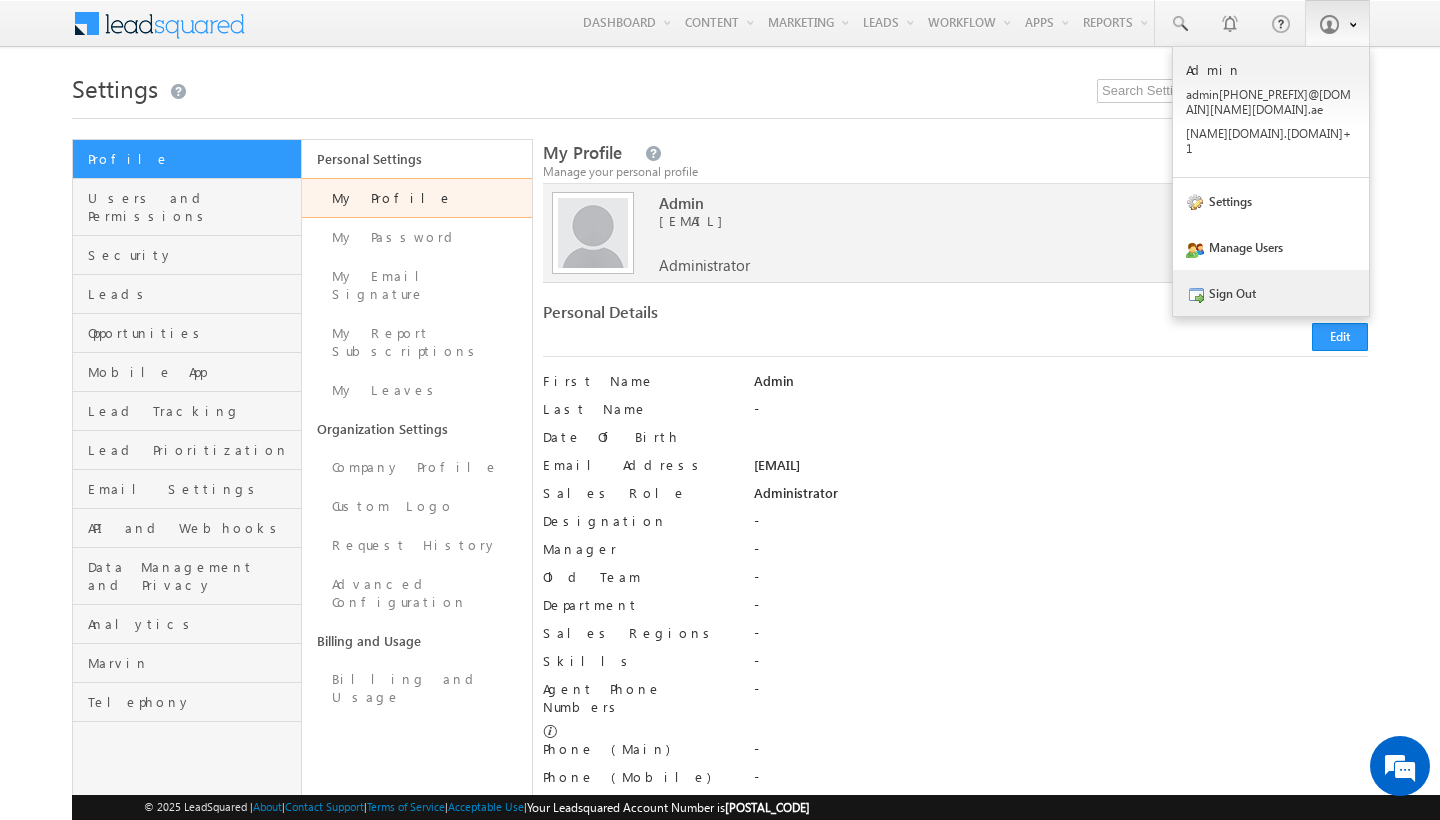 click on "Sign Out" at bounding box center (1271, 293) 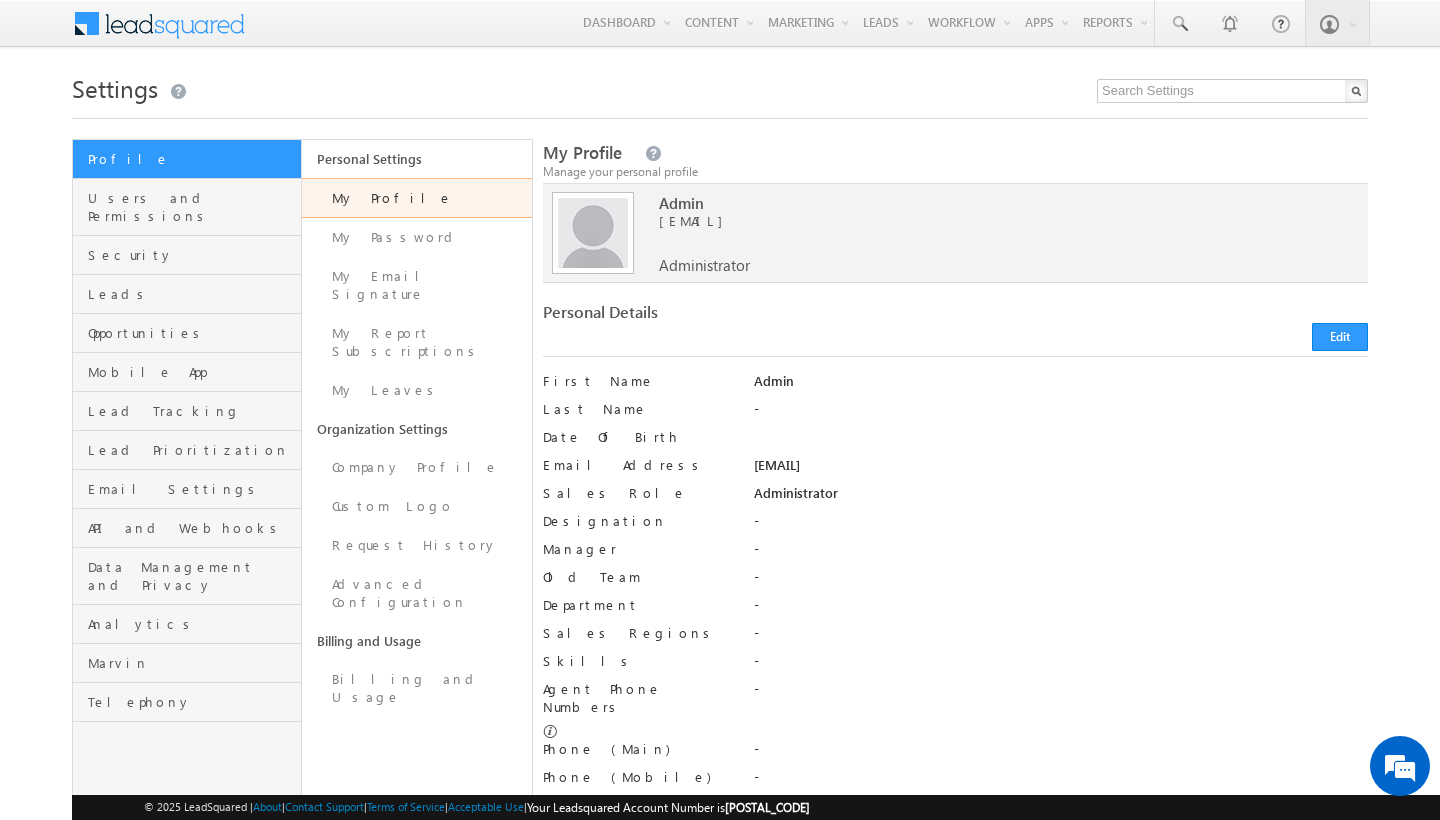 scroll, scrollTop: 0, scrollLeft: 0, axis: both 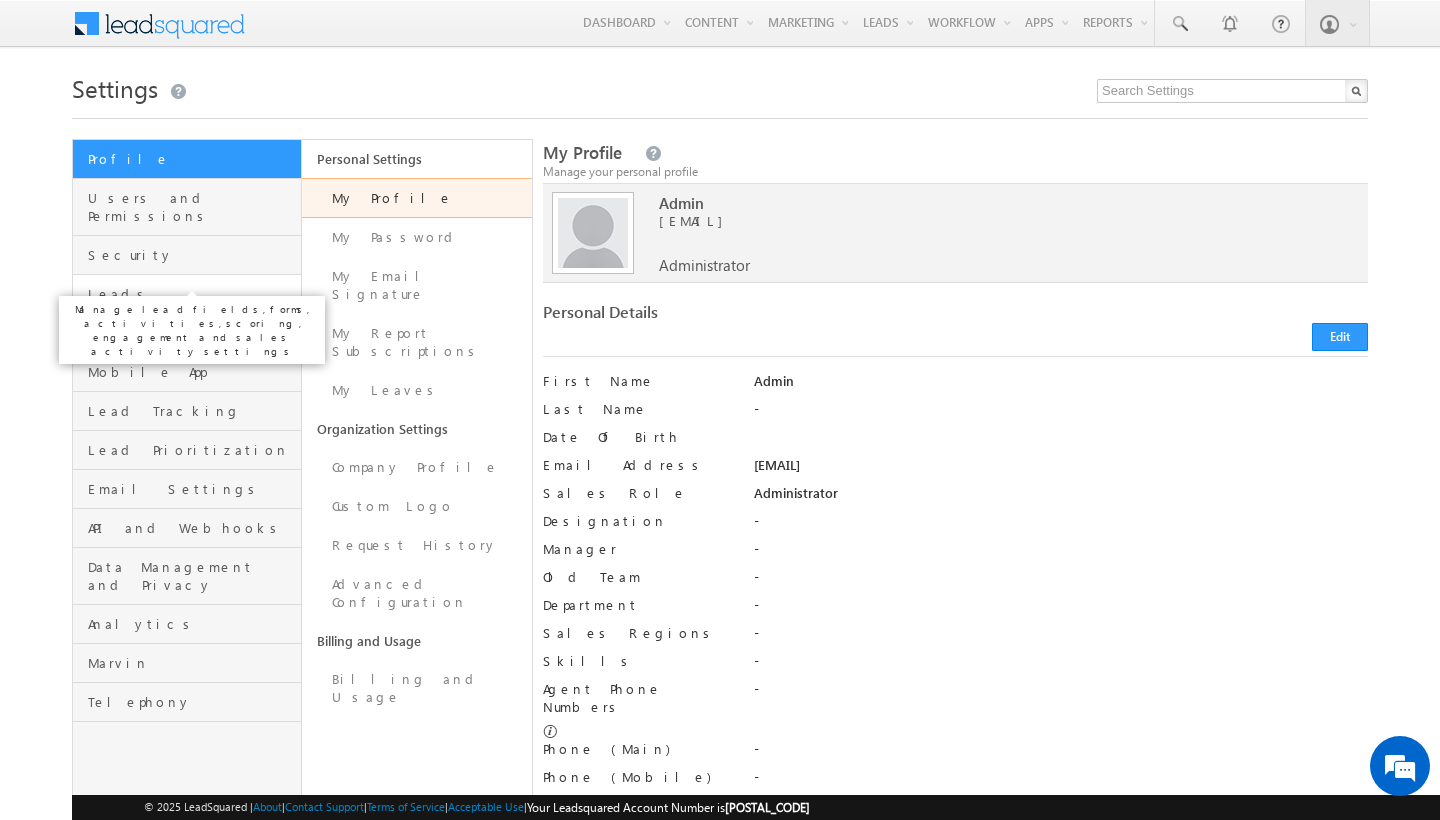click on "Leads" at bounding box center [192, 294] 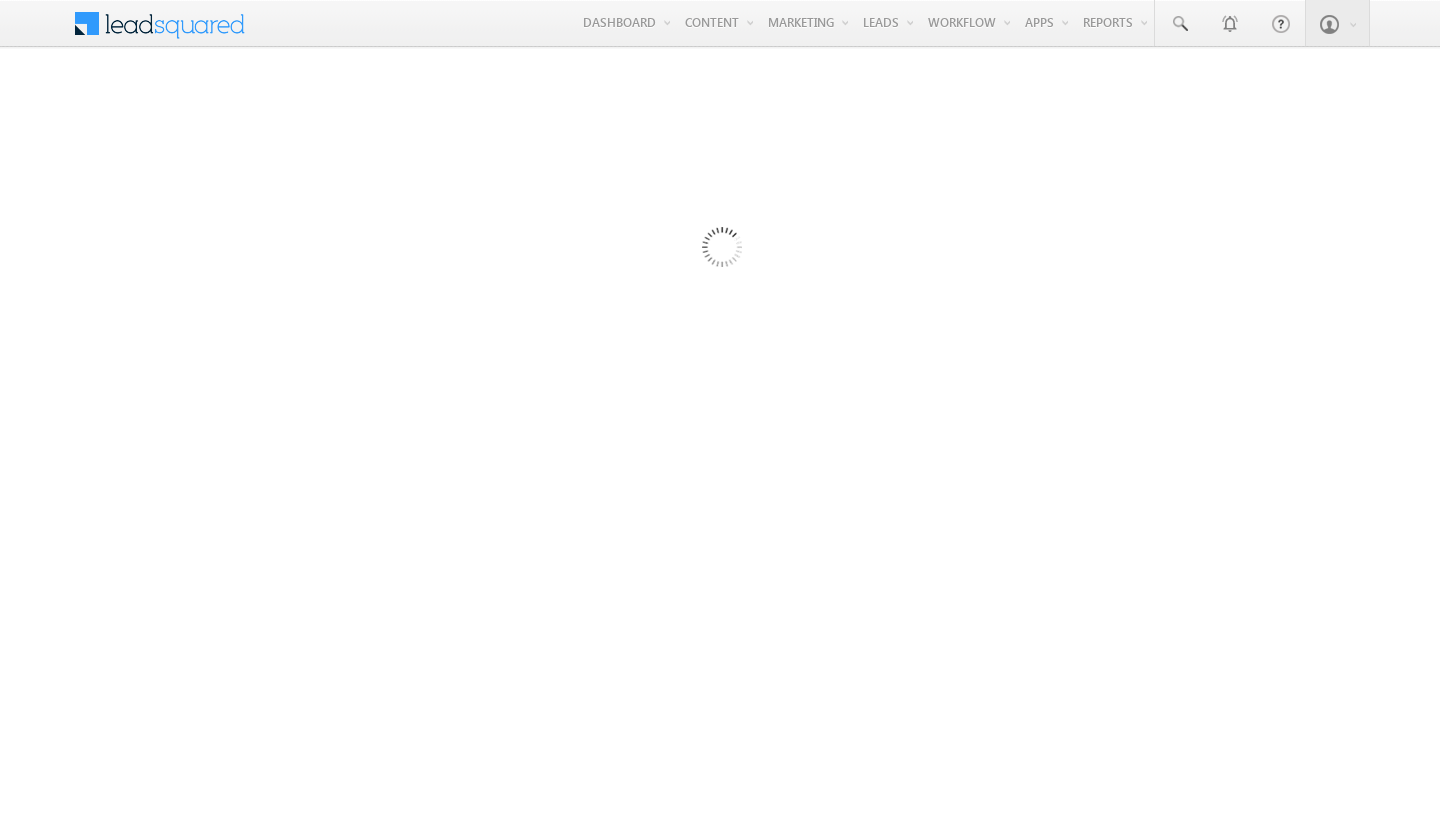 scroll, scrollTop: 0, scrollLeft: 0, axis: both 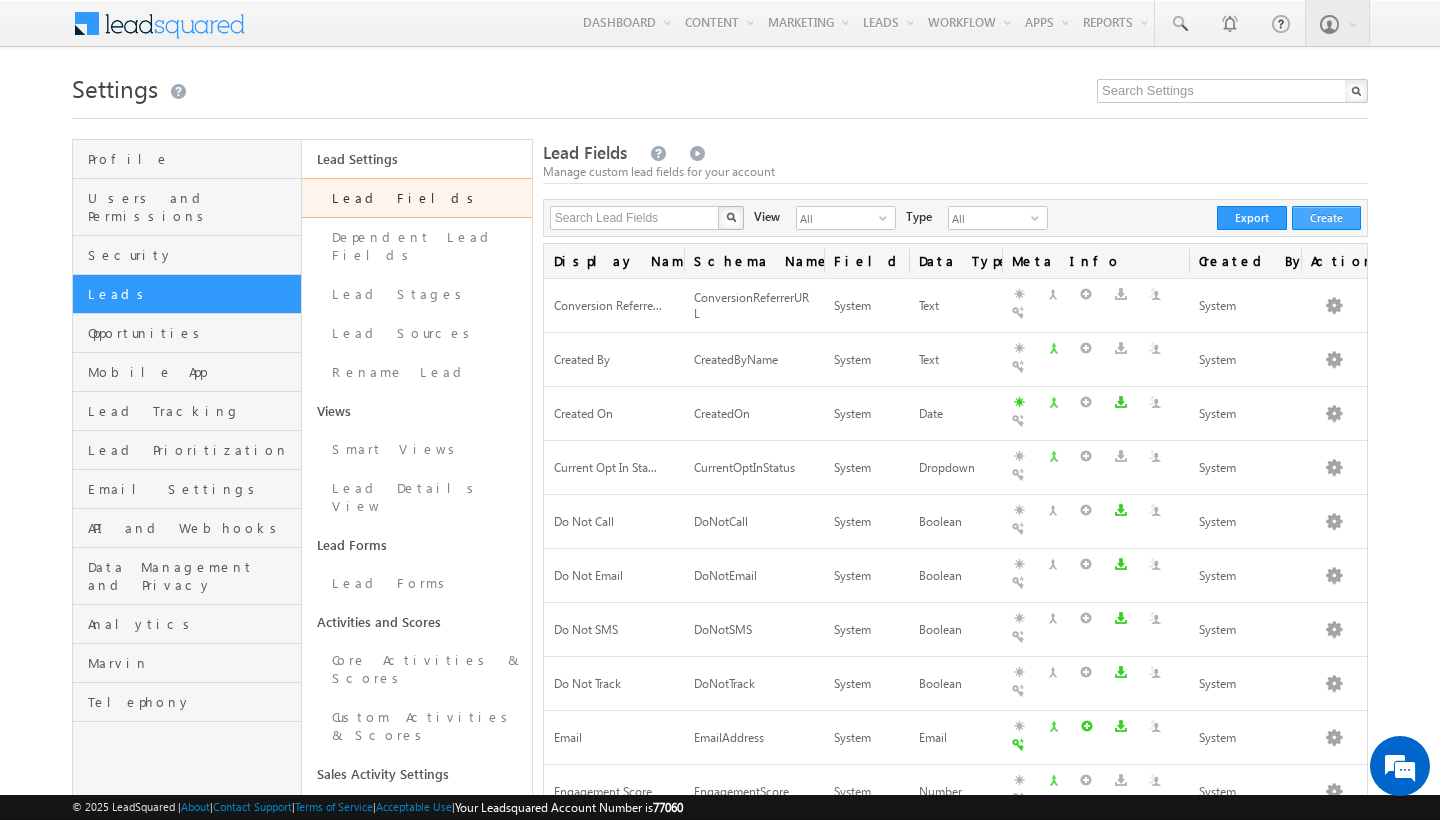 click on "Create" at bounding box center [1326, 218] 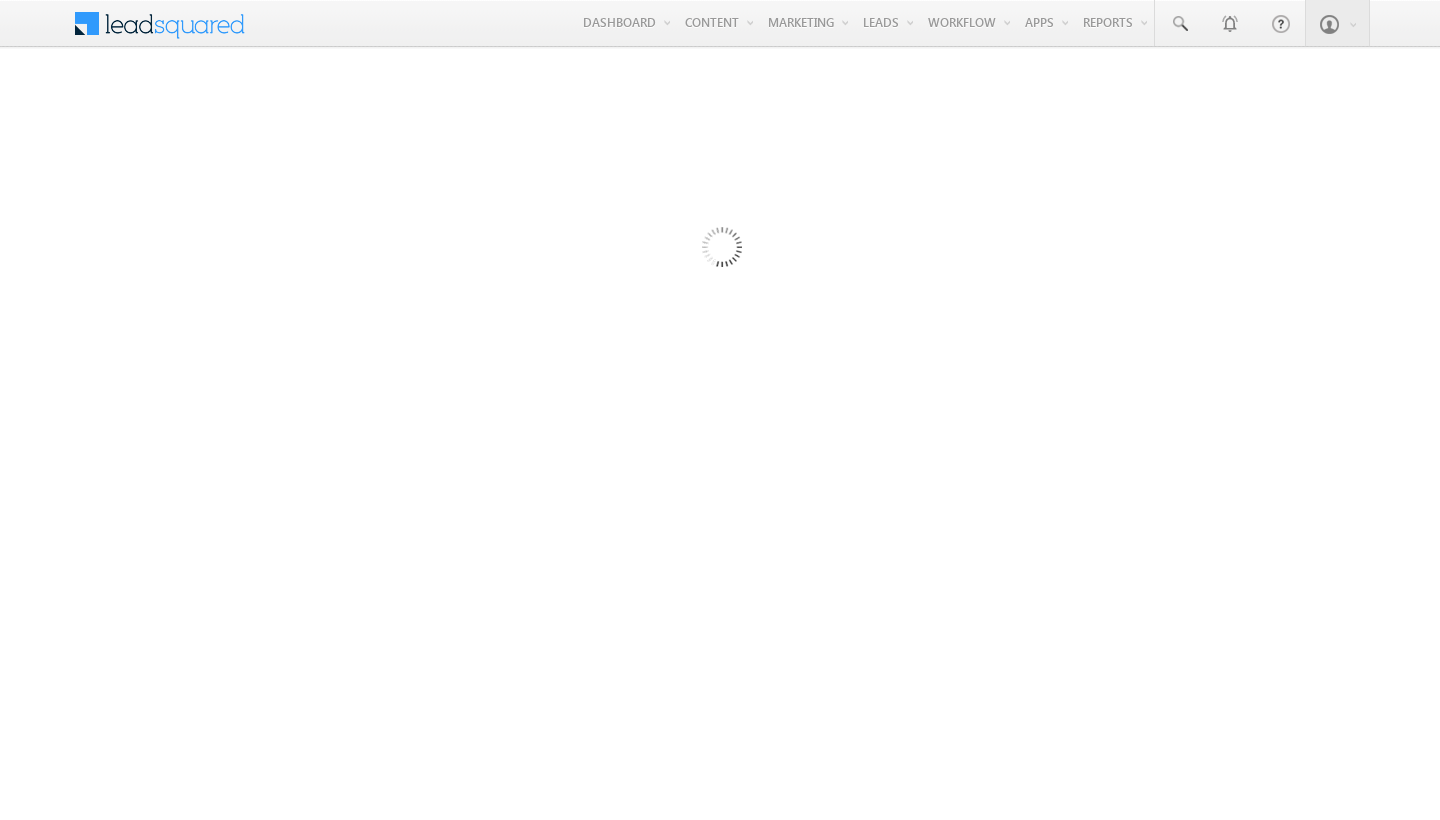 scroll, scrollTop: 0, scrollLeft: 0, axis: both 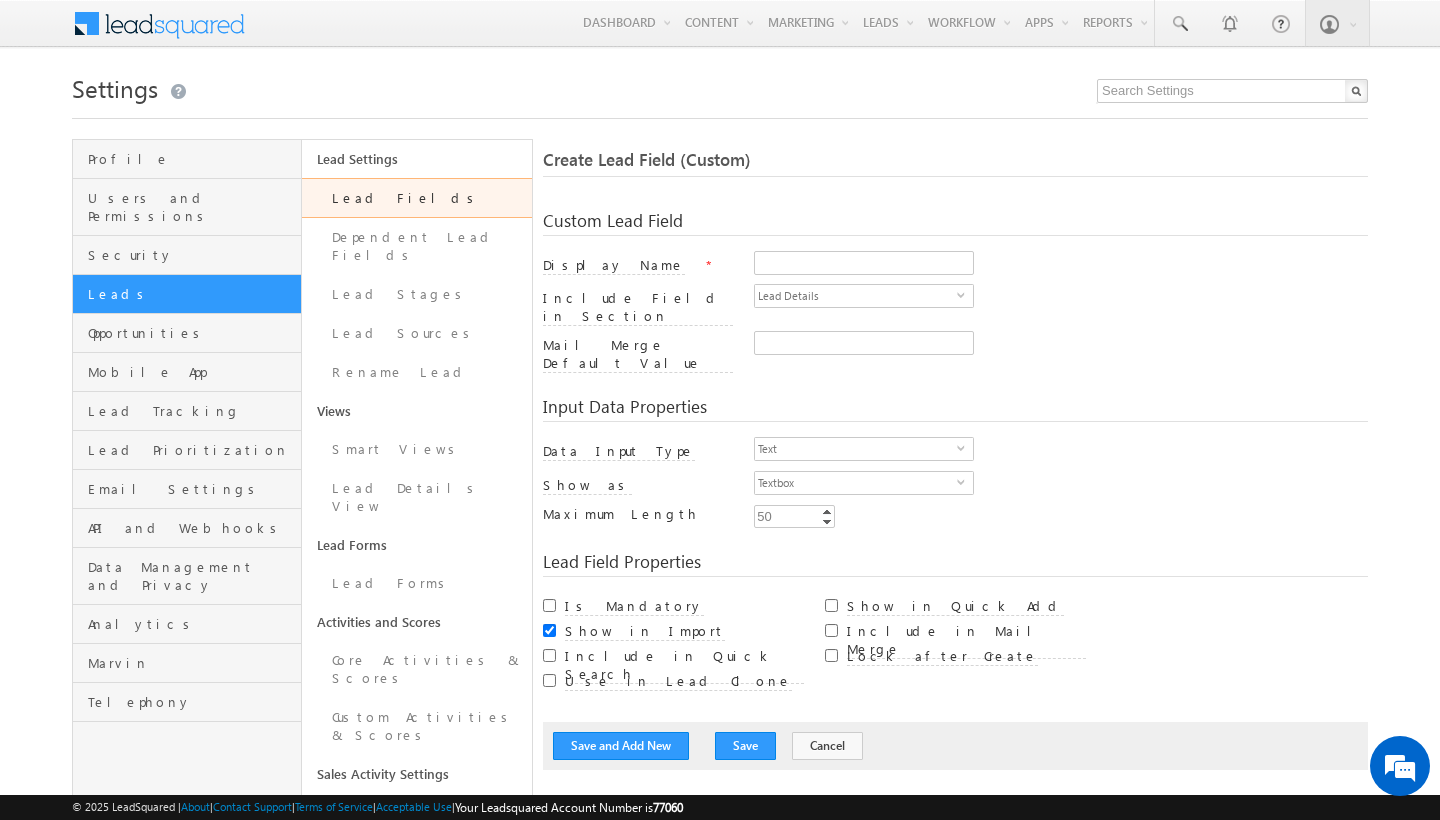 click at bounding box center (1061, 265) 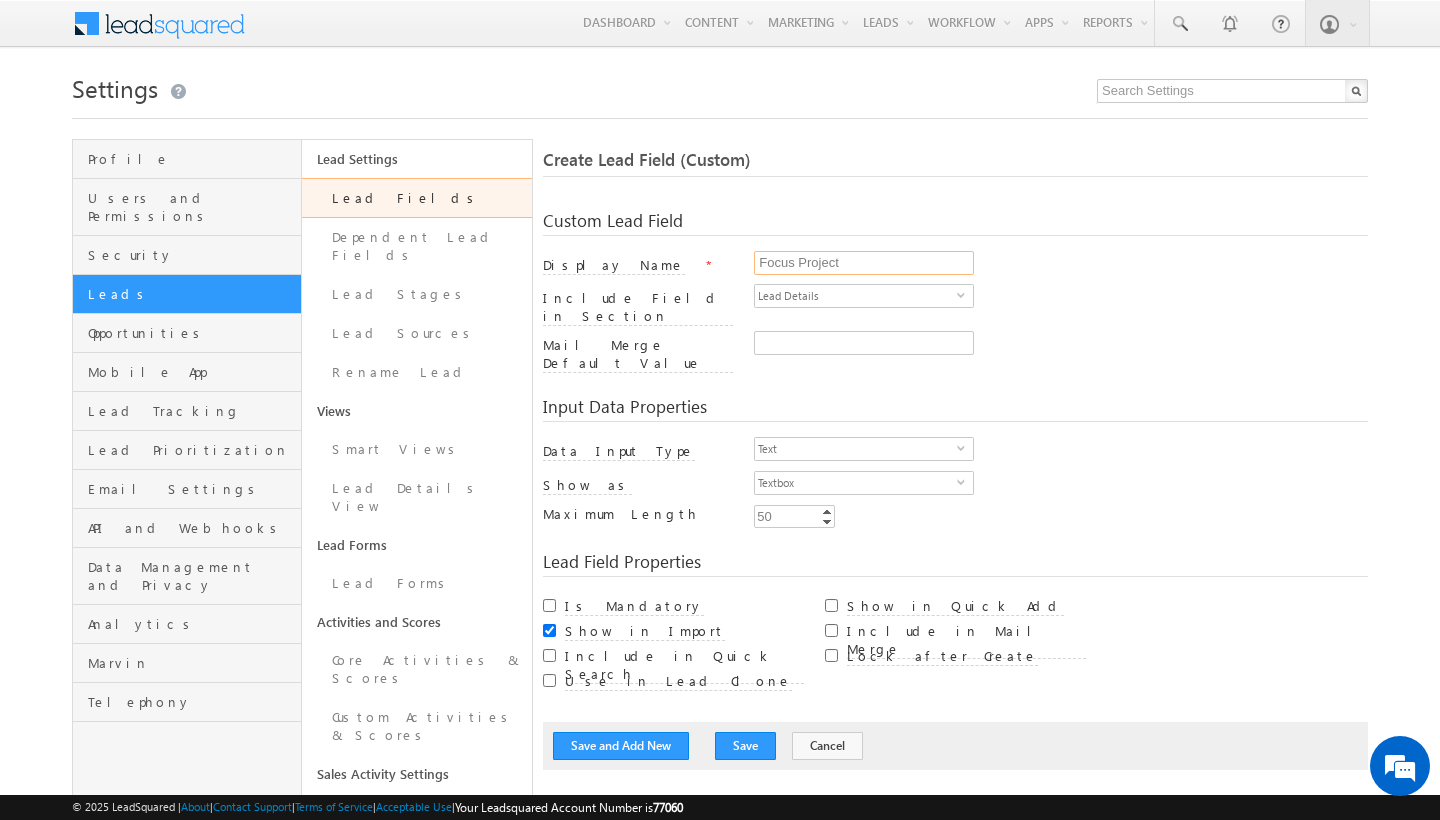 scroll, scrollTop: 0, scrollLeft: 0, axis: both 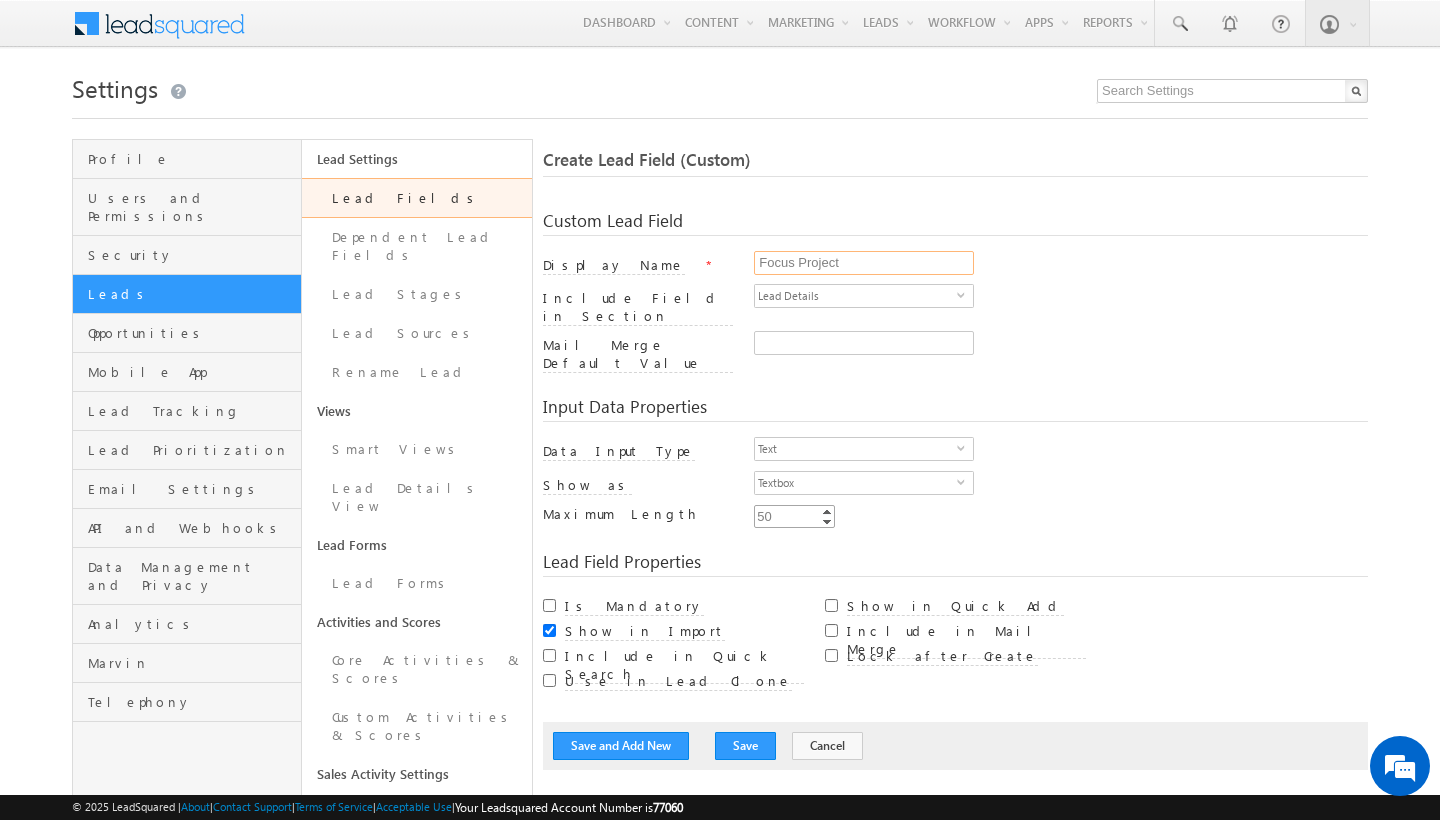 type on "Focus Project" 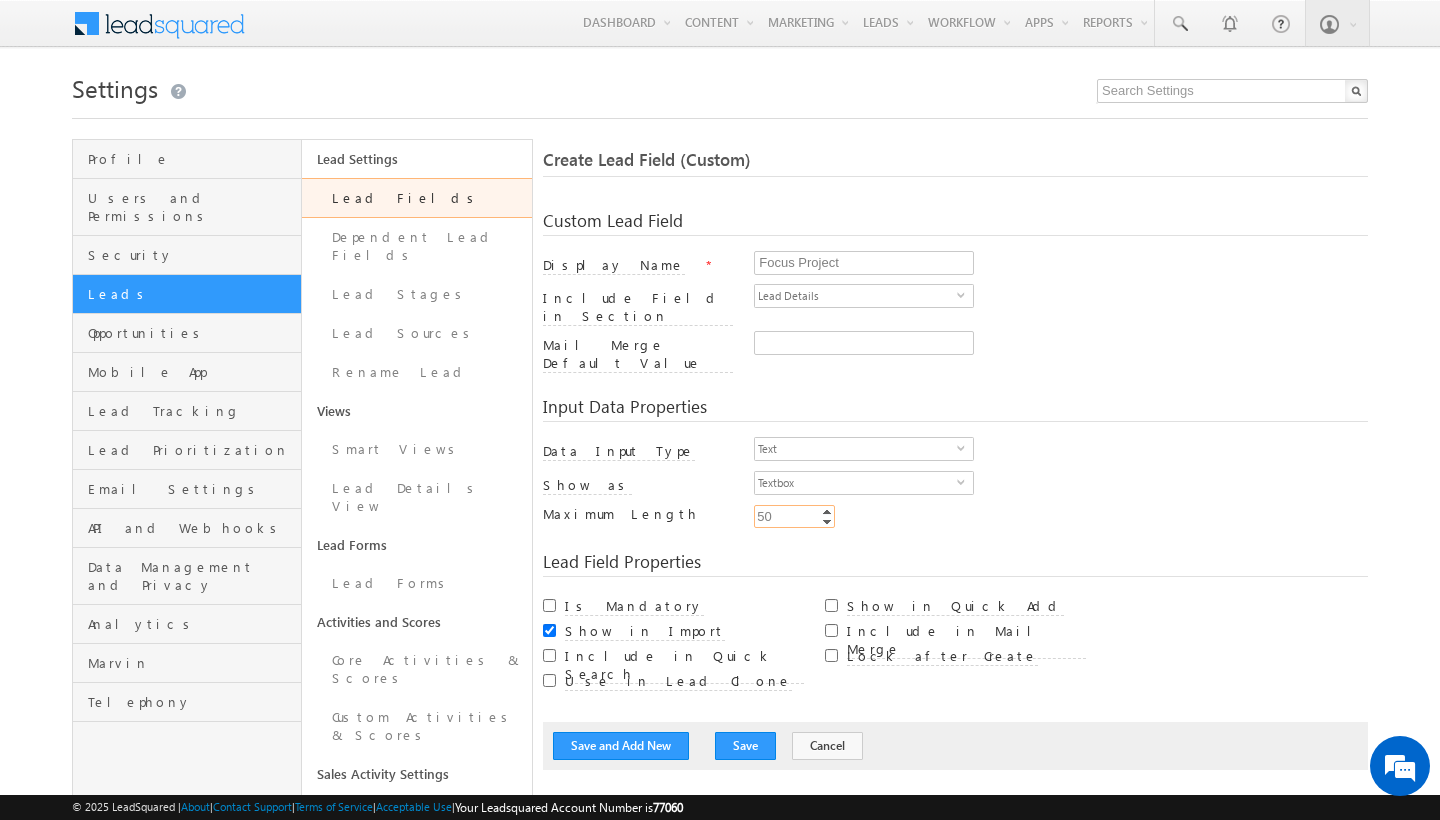 click on "50" at bounding box center [794, 516] 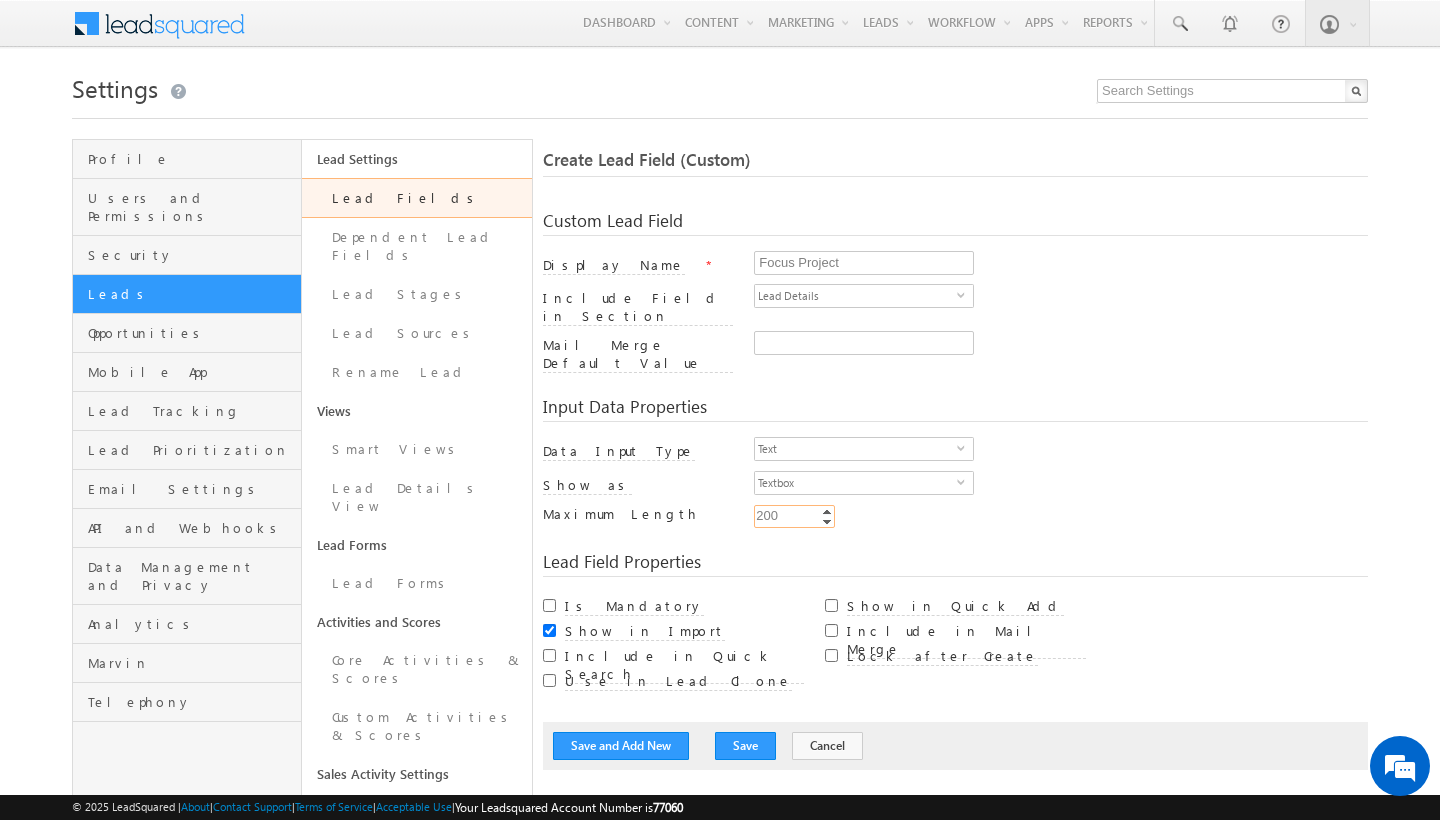 type on "200" 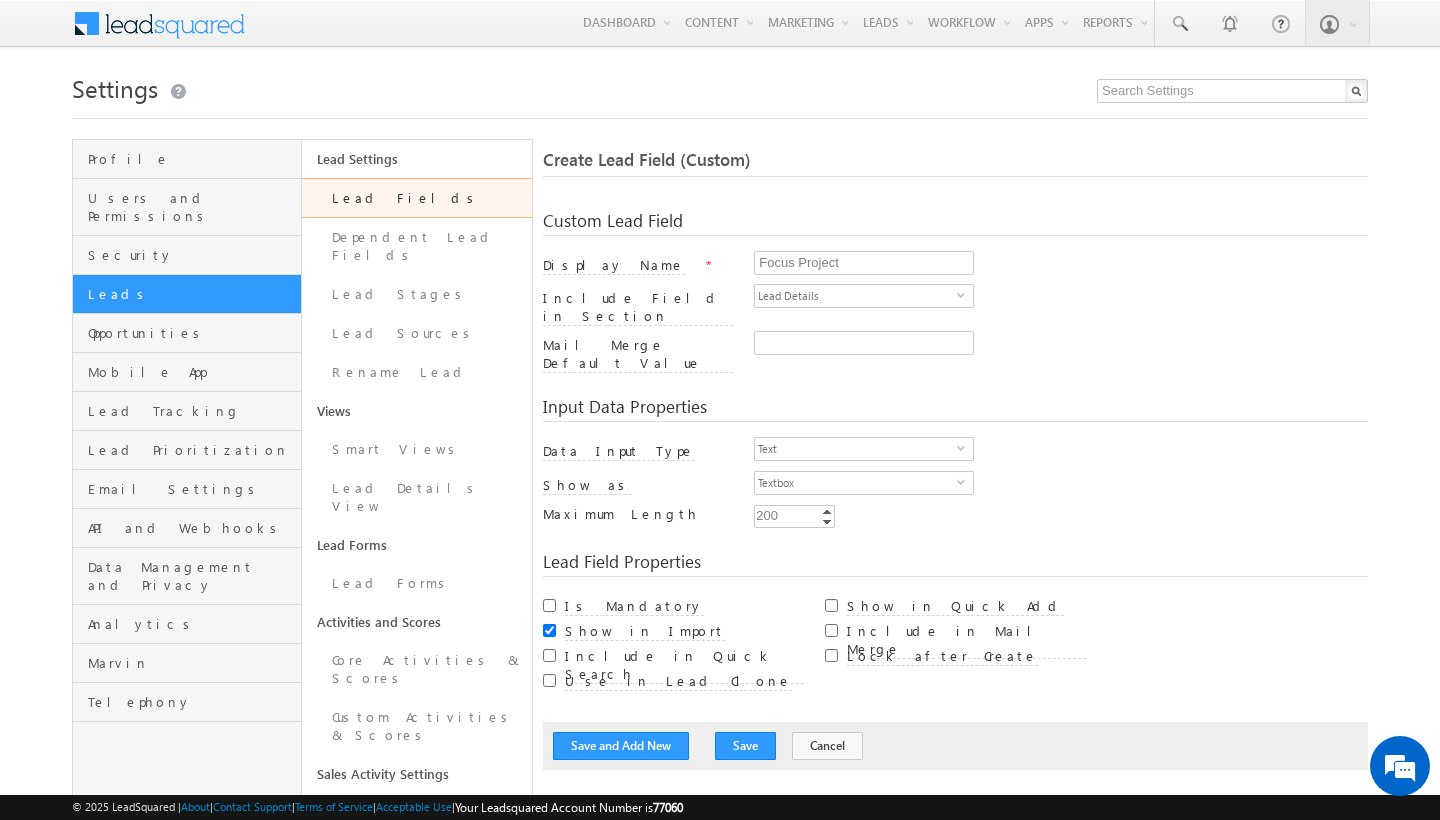 click on "Custom
Lead Field
Display Name
*
Focus Project
Include Field in Section
Lead Details select LeadDetails
Mail Merge Default Value
*" at bounding box center [955, 481] 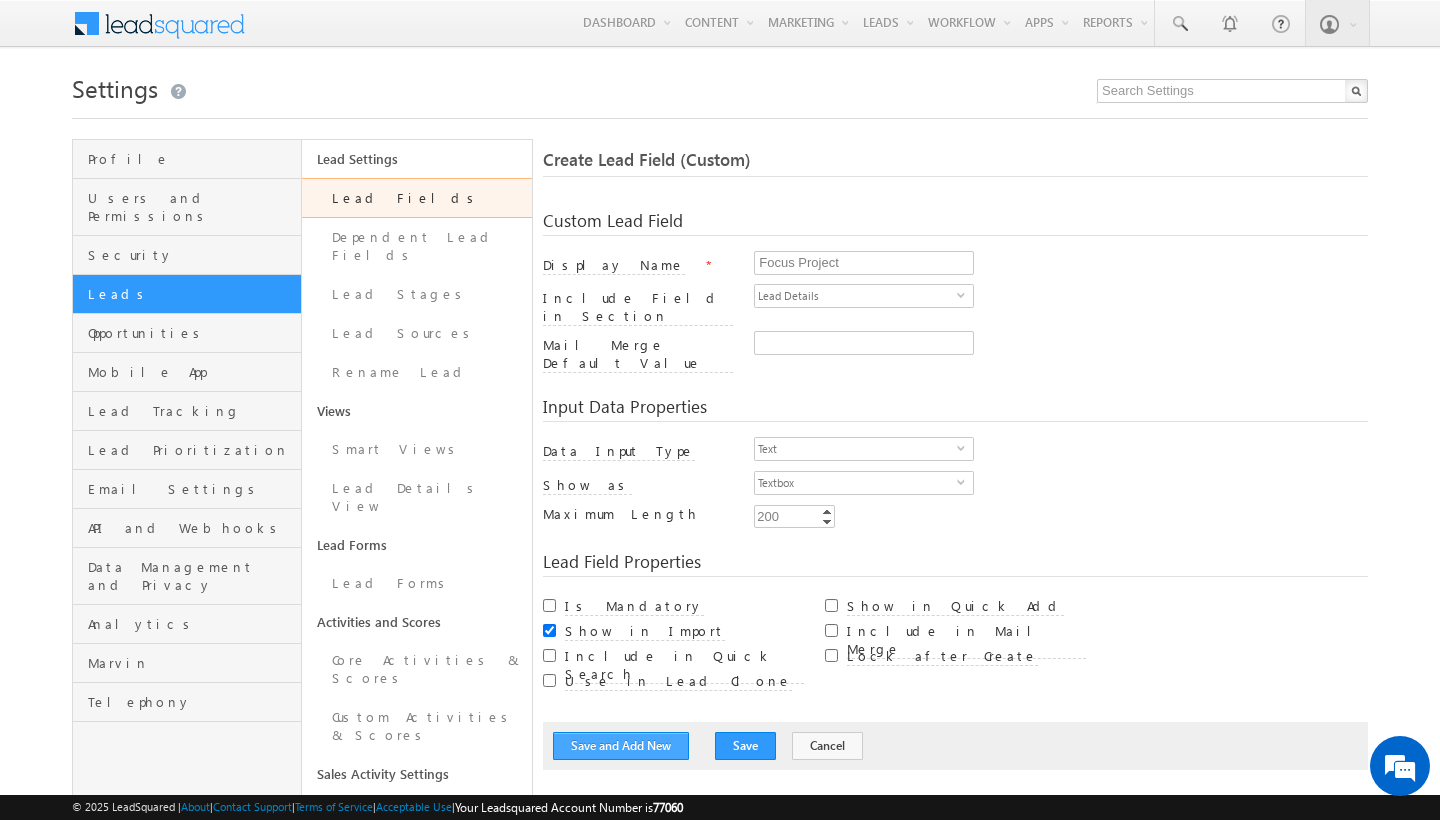 click on "Save and Add New" at bounding box center (621, 746) 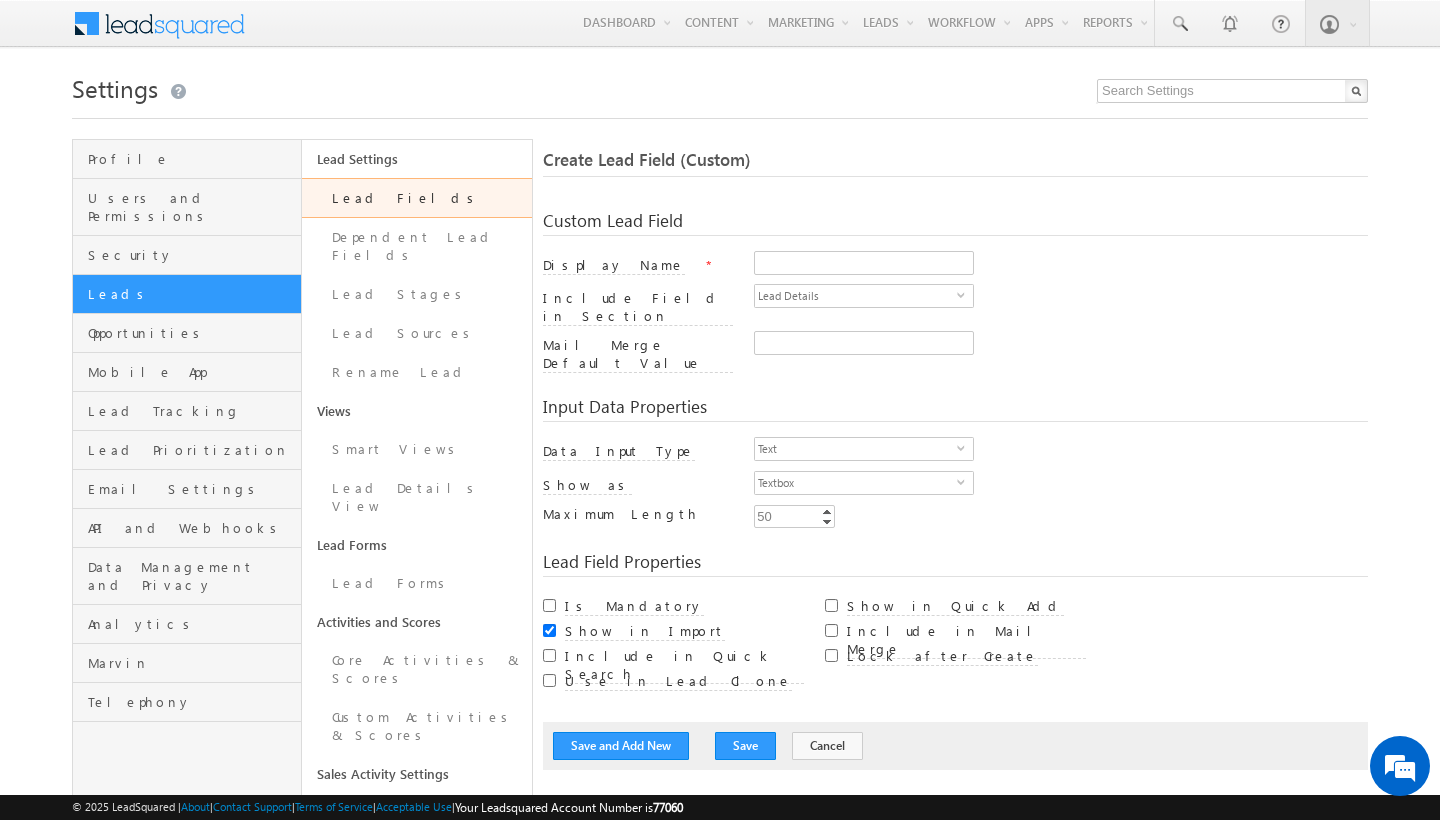 scroll, scrollTop: 0, scrollLeft: 0, axis: both 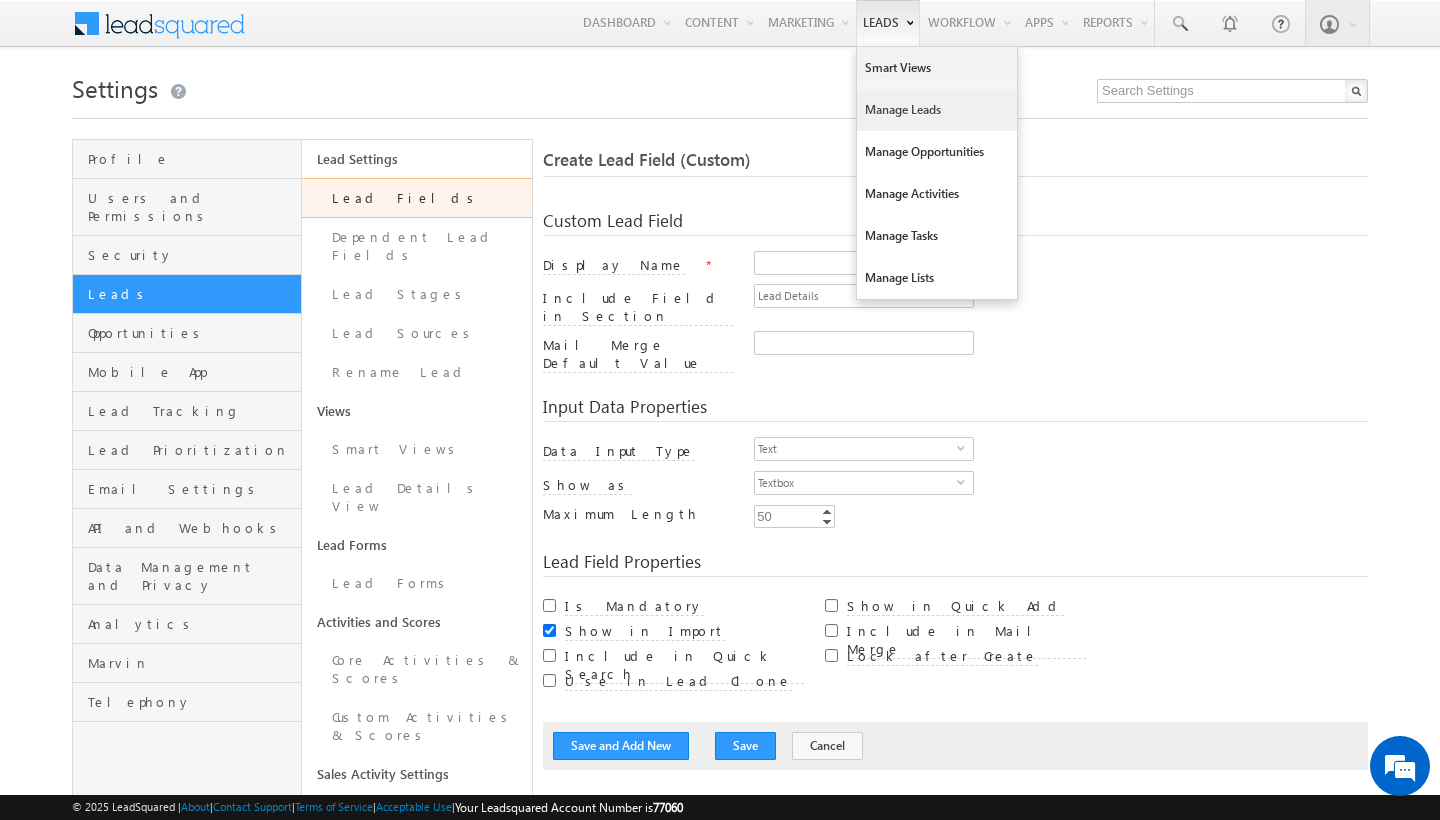 click on "Manage Leads" at bounding box center [937, 110] 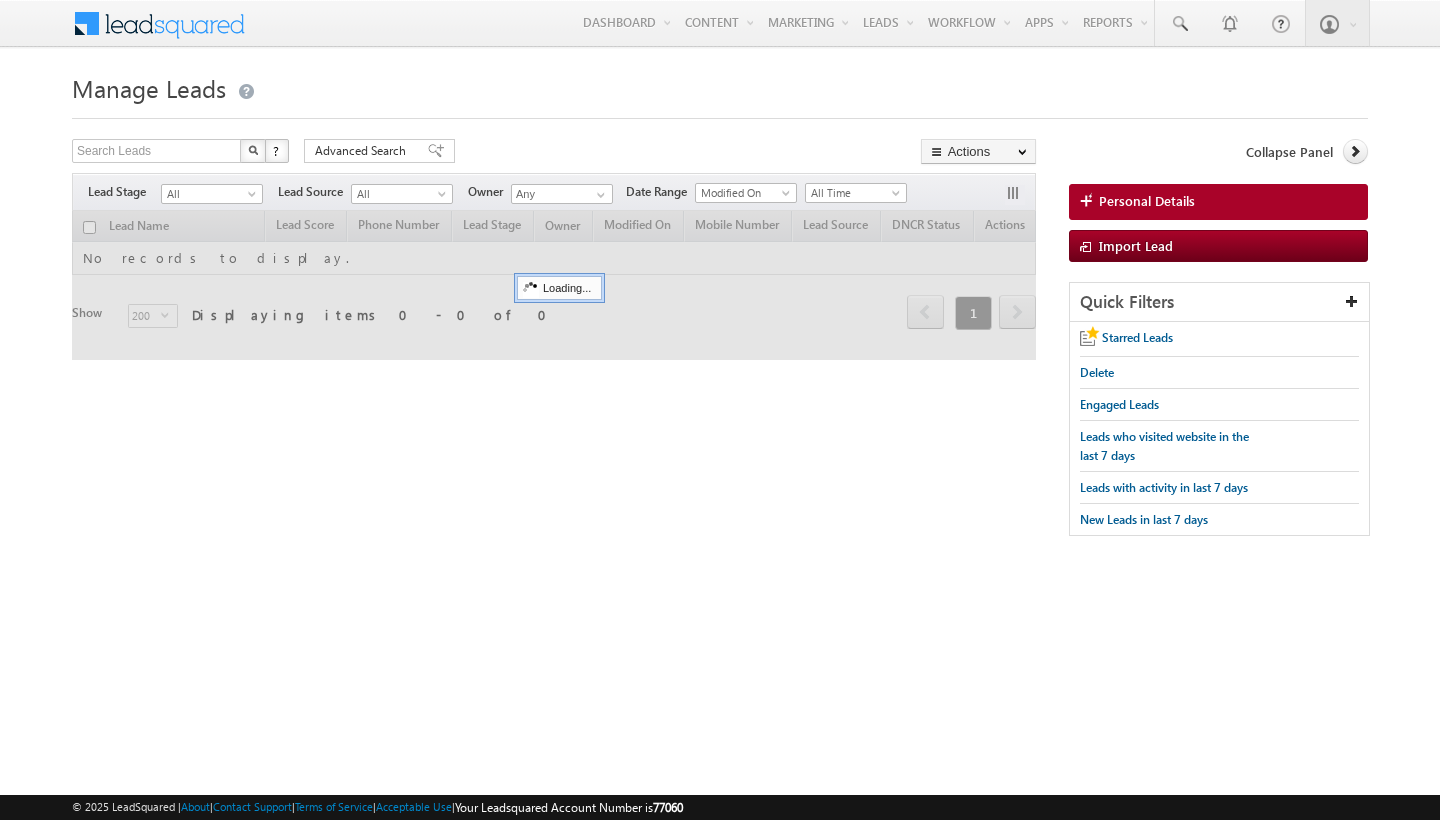 scroll, scrollTop: 0, scrollLeft: 0, axis: both 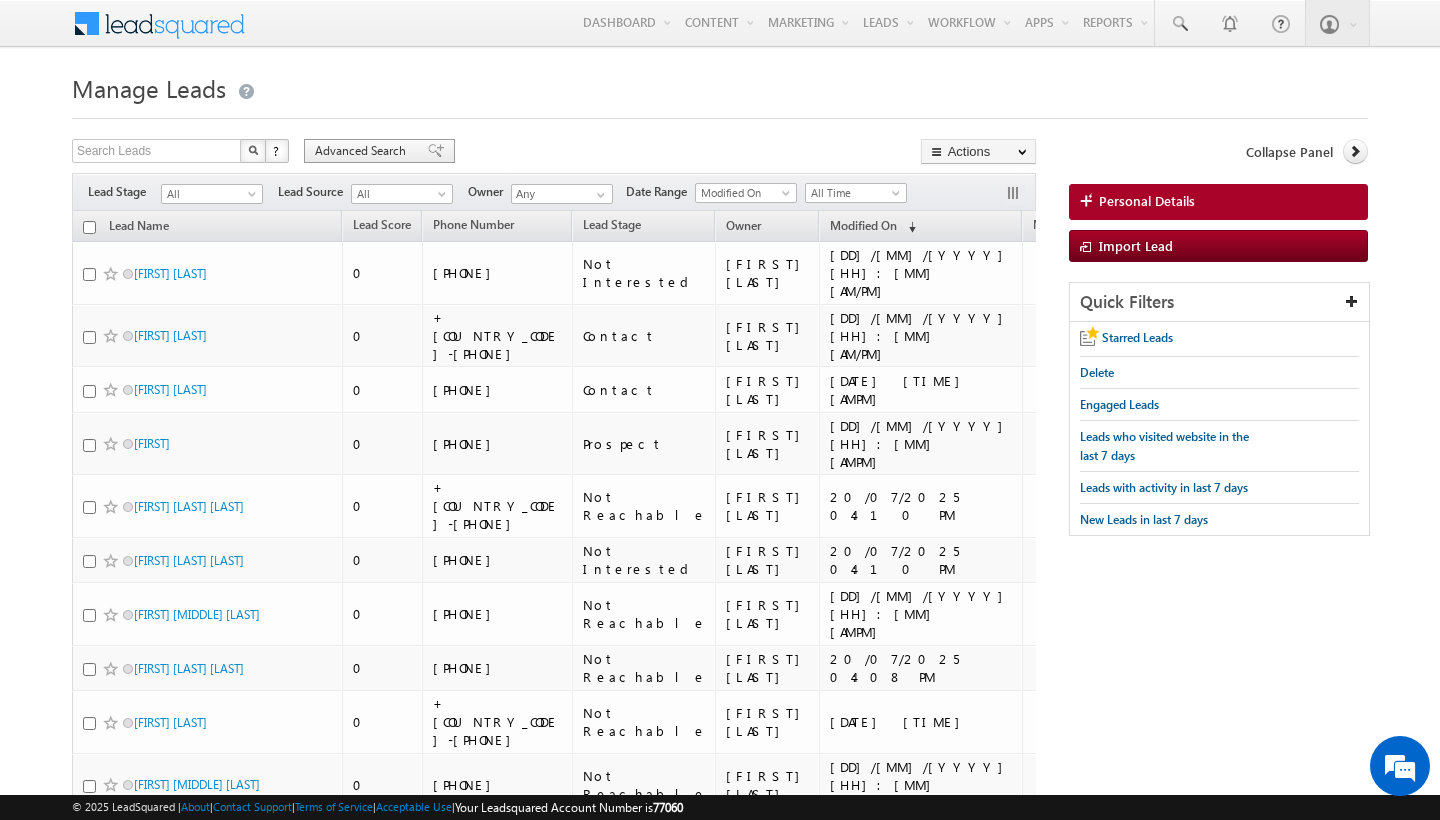 click on "Advanced Search" at bounding box center (363, 151) 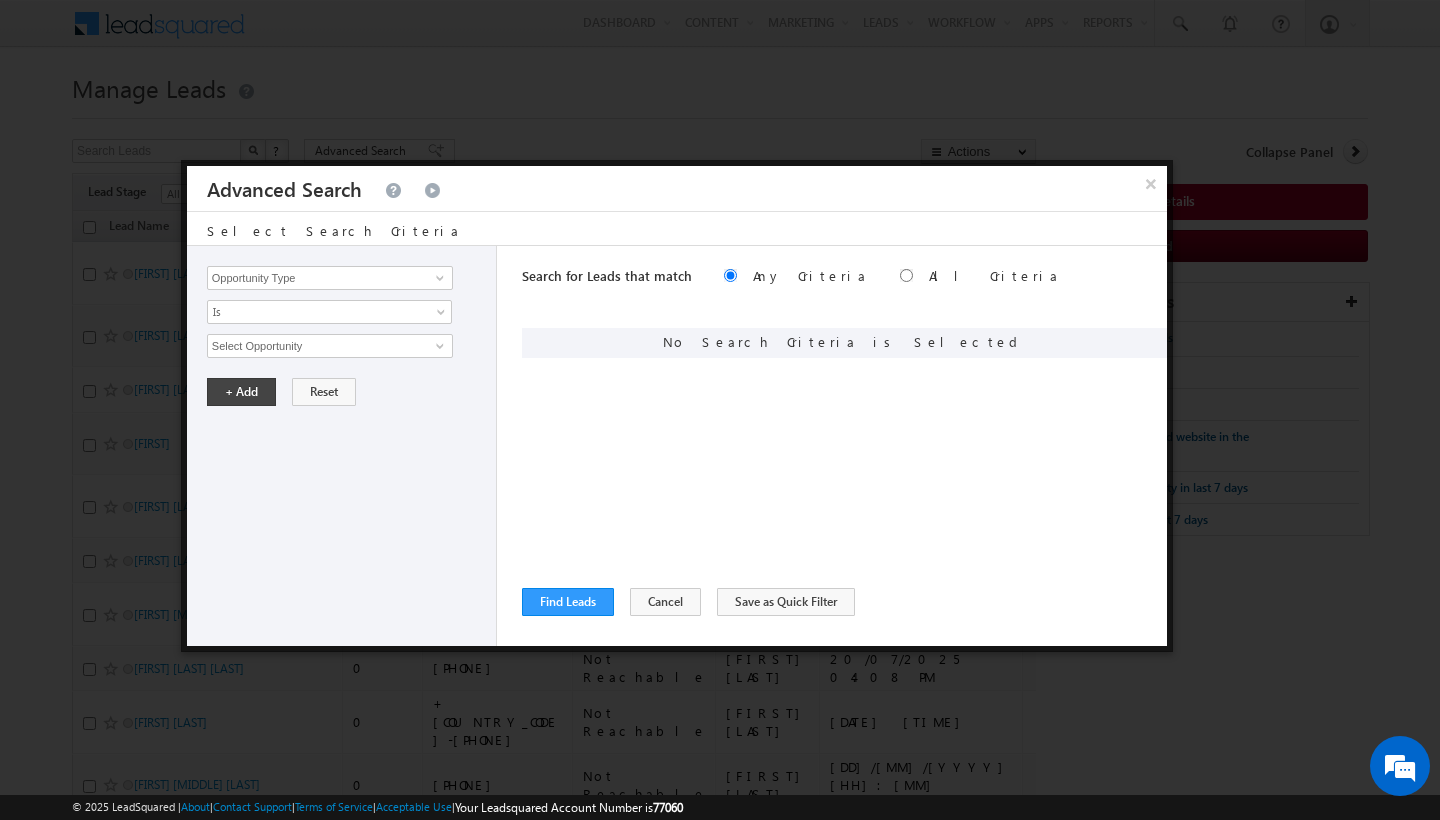 click on "Search for Leads that match
Any Criteria
All Criteria
Note that the current triggering entity  is not considered  in the condition
If more than one opportunities are returned, the opportunity which is  most recently created  will be considered.
Descending
Ascending
Find Leads" at bounding box center (844, 446) 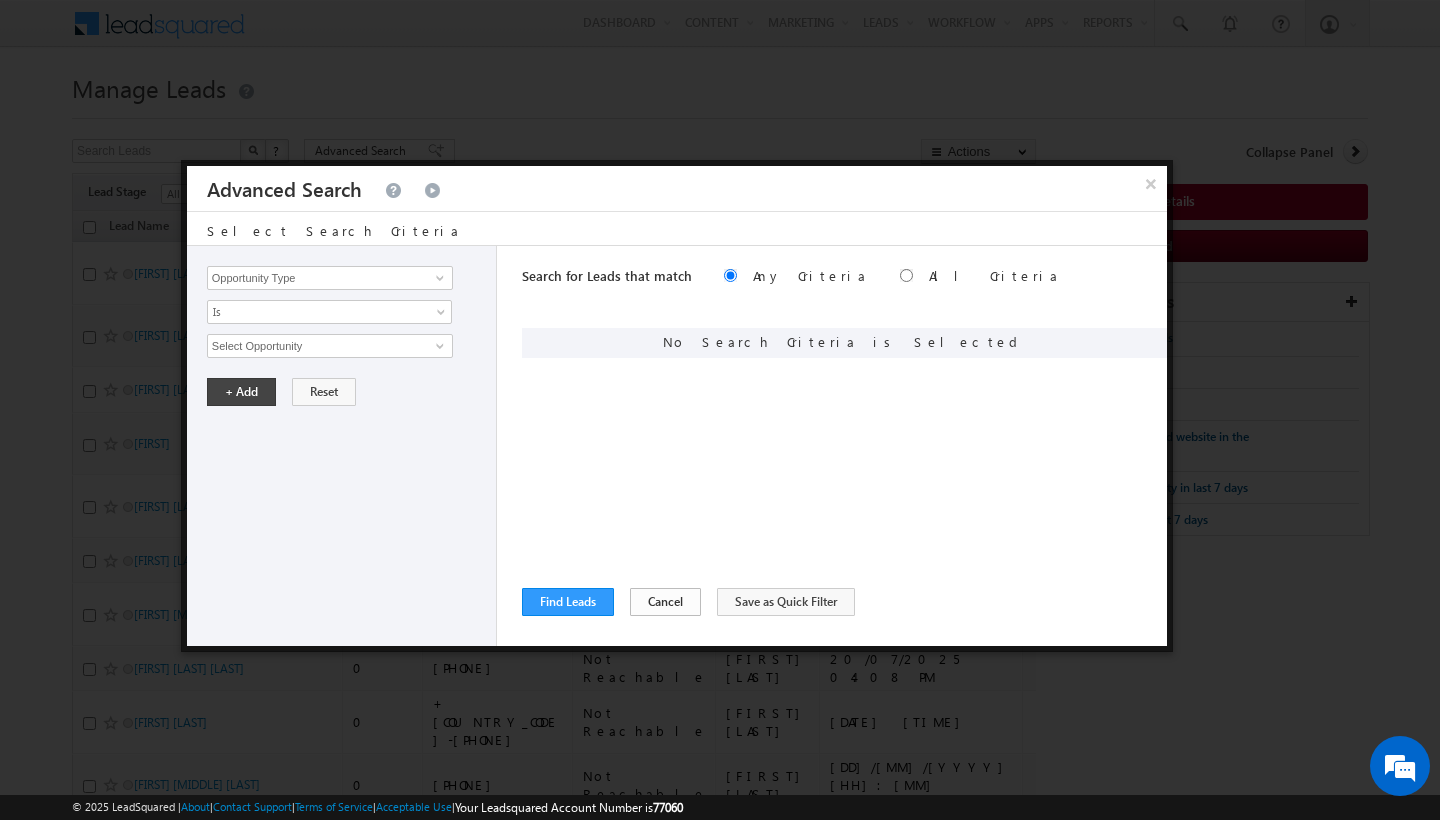 click on "Cancel" at bounding box center (665, 602) 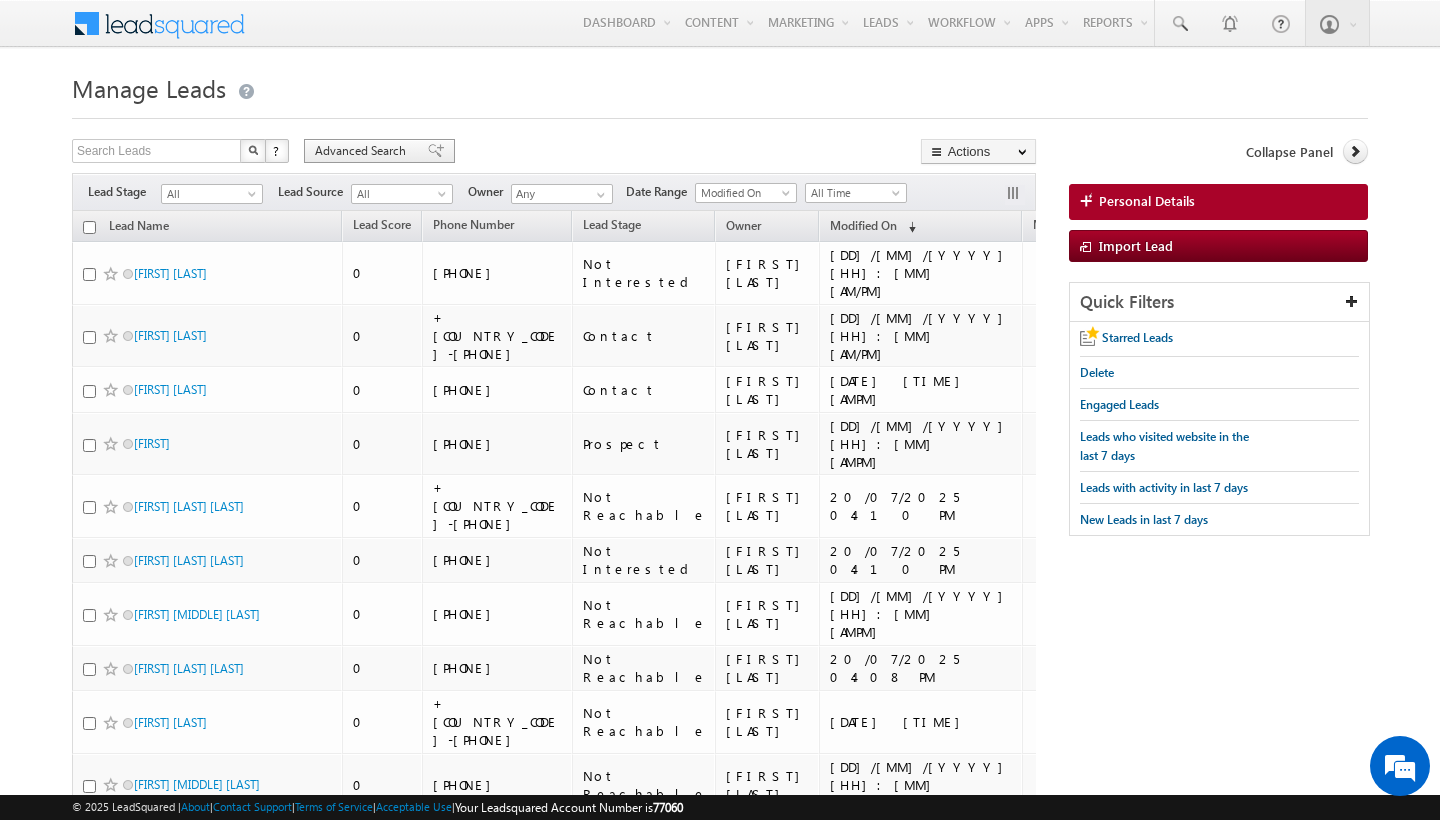 click on "Advanced Search" at bounding box center [363, 151] 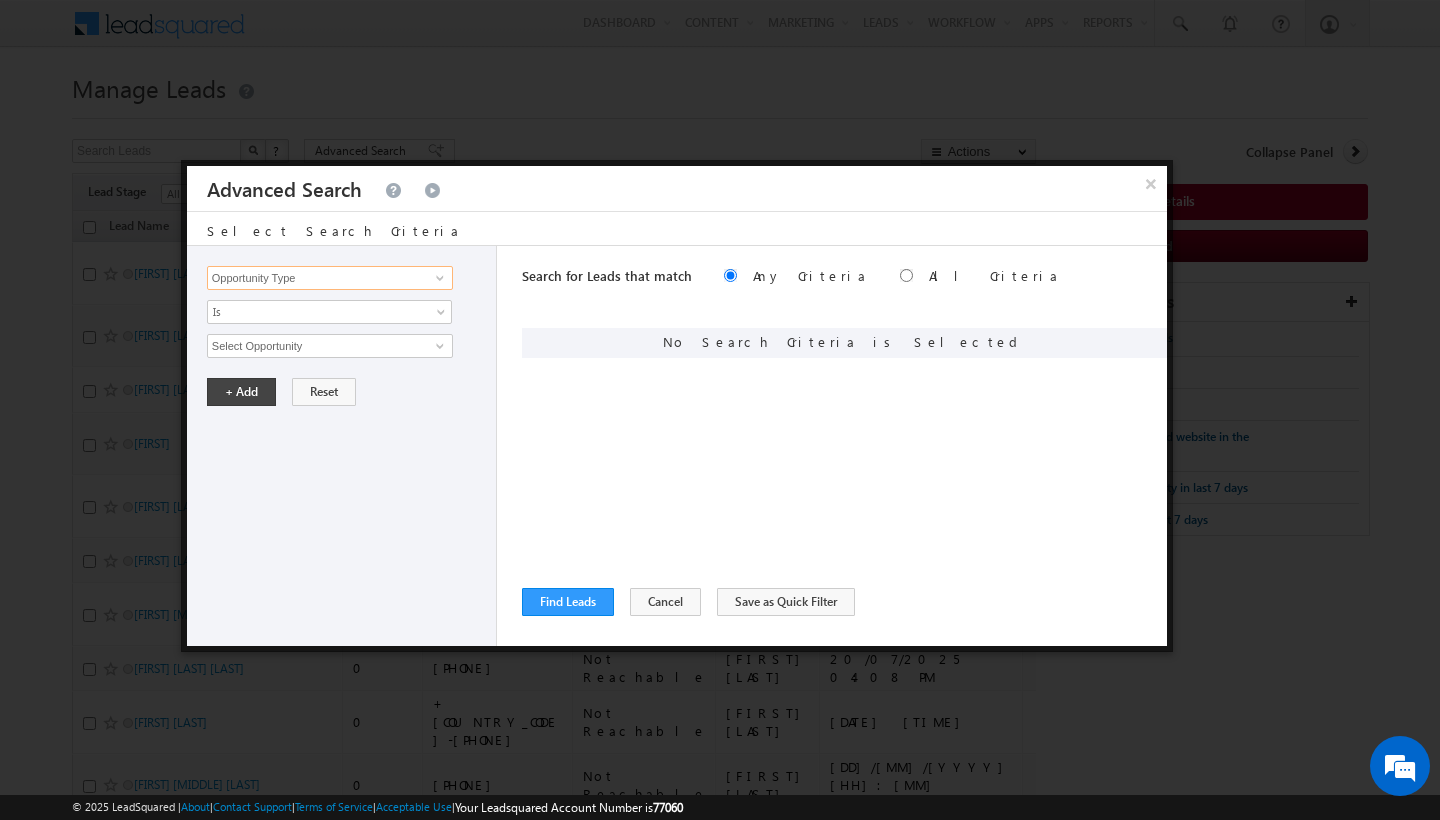 click on "Opportunity Type" at bounding box center (330, 278) 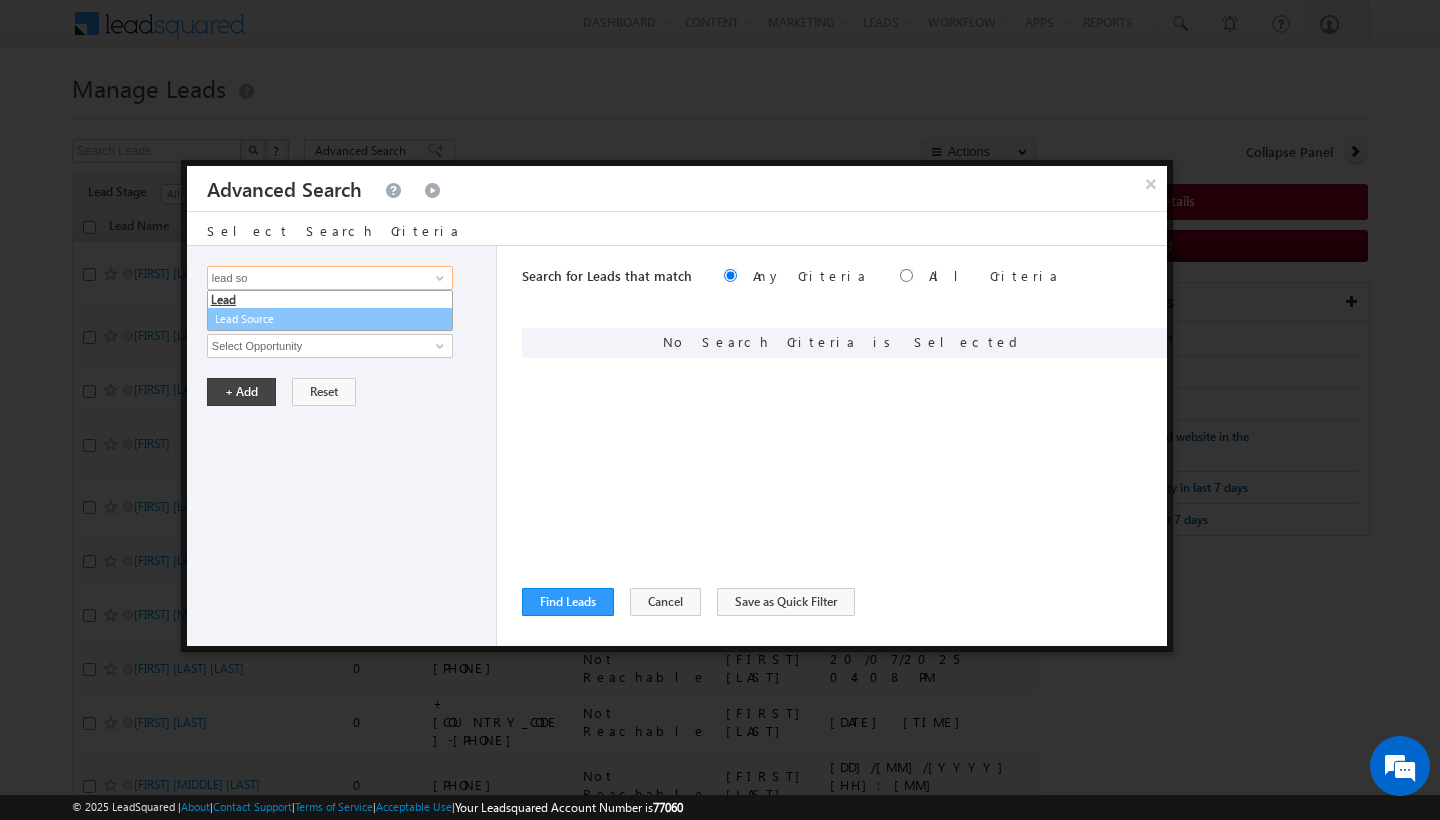 click on "Lead Source" at bounding box center [330, 319] 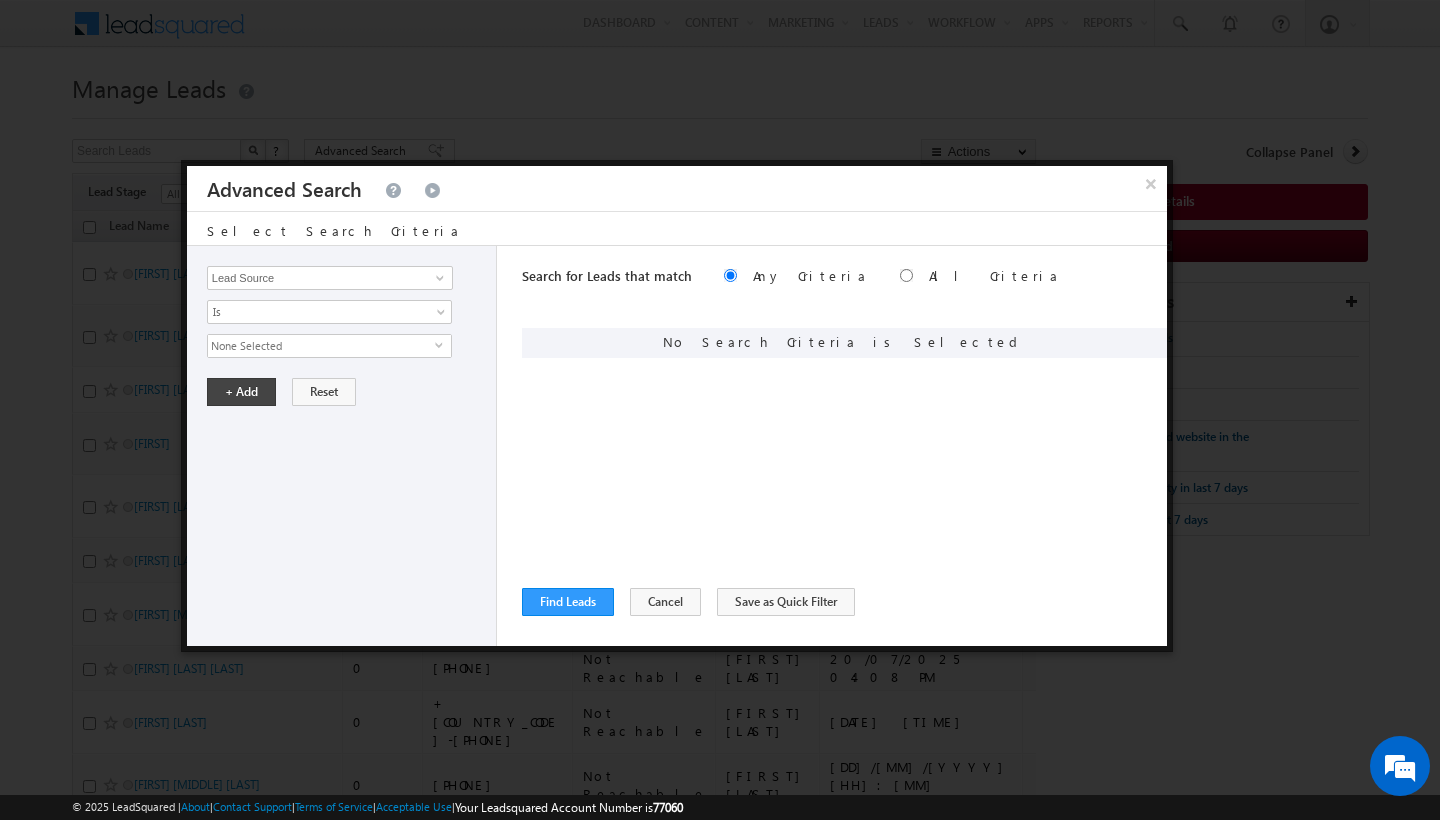 click on "None Selected" at bounding box center [321, 346] 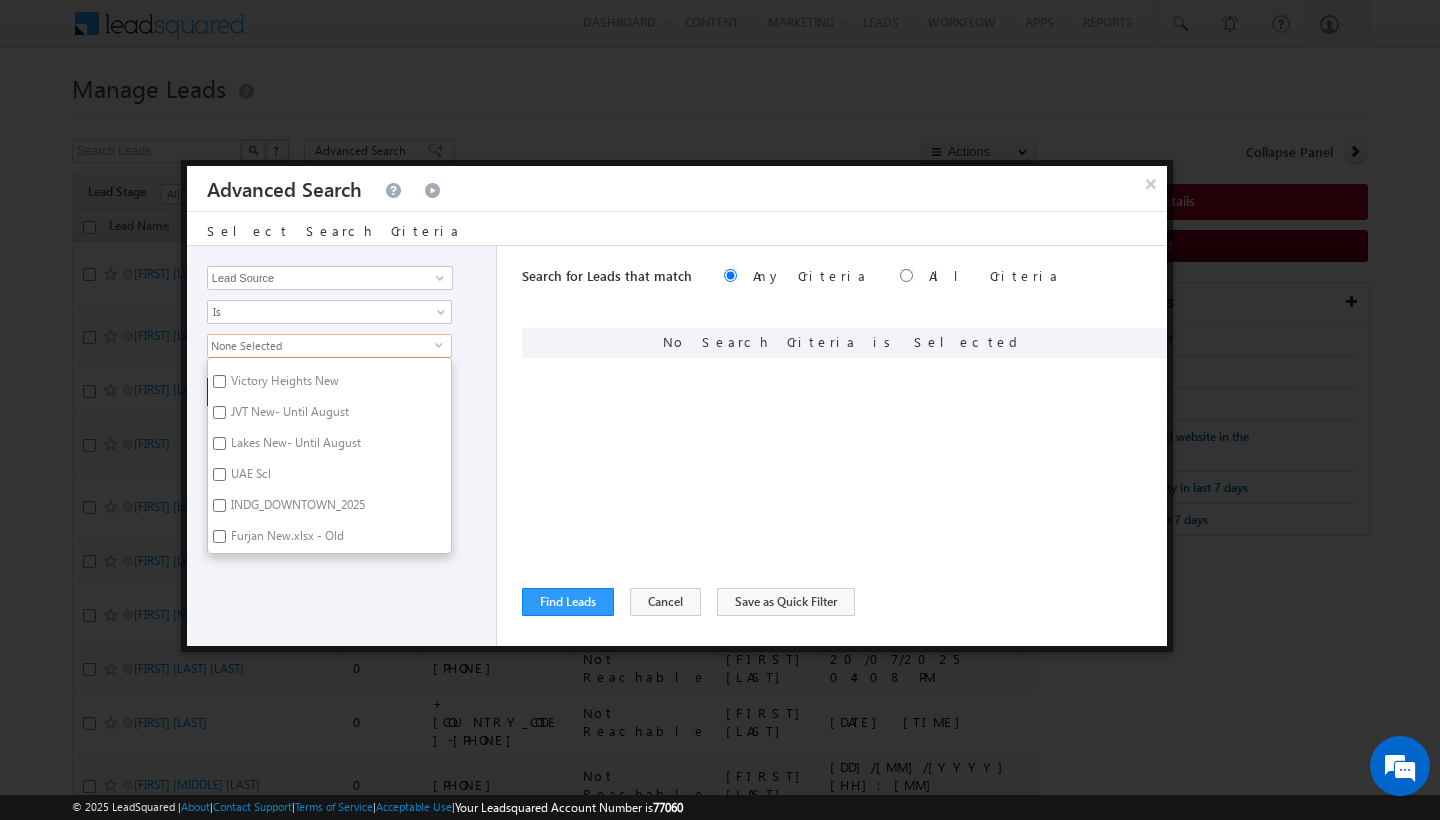 scroll, scrollTop: 1769, scrollLeft: 0, axis: vertical 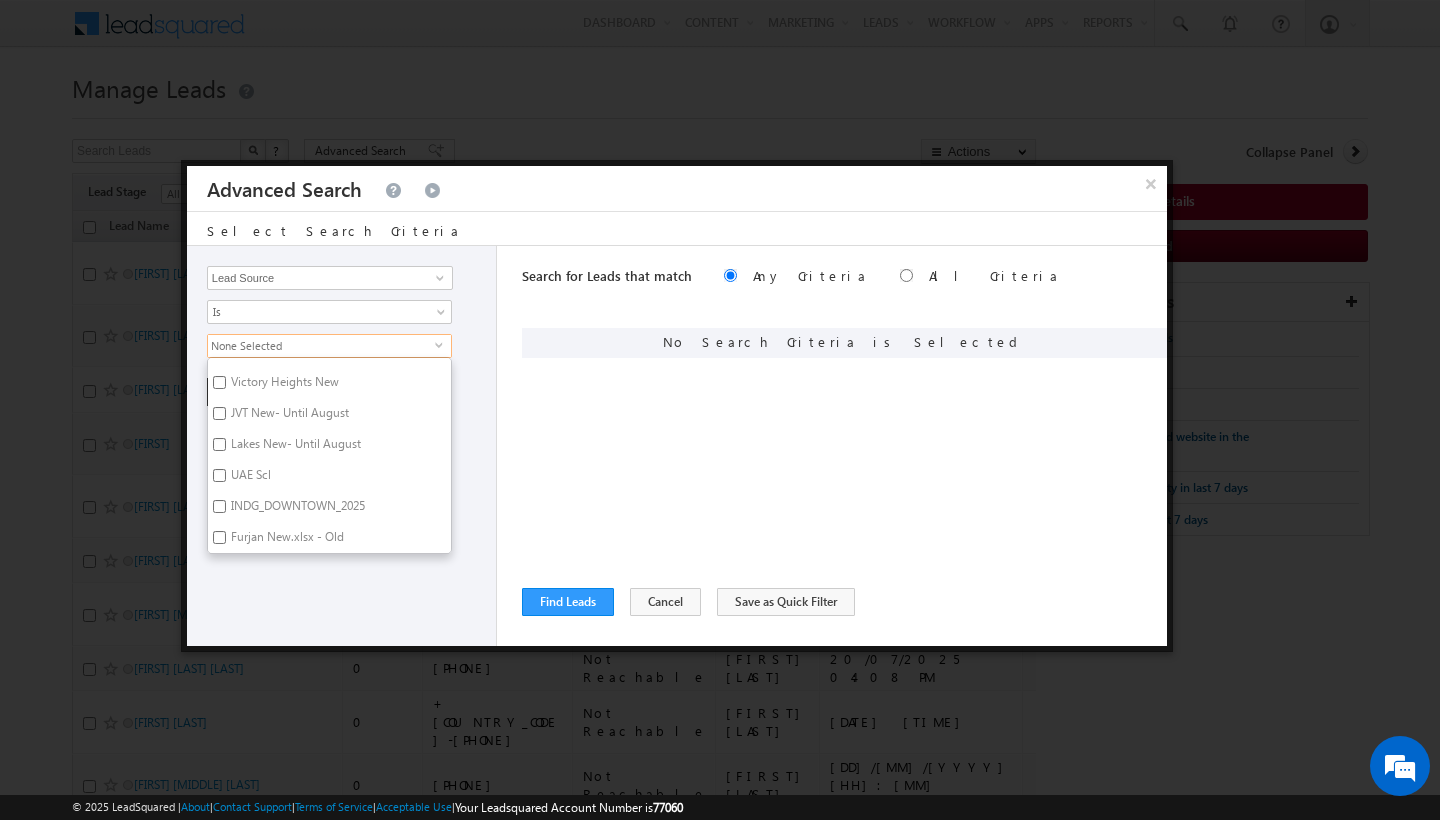 click on "INDG_DOWNTOWN_2025" at bounding box center [296, 509] 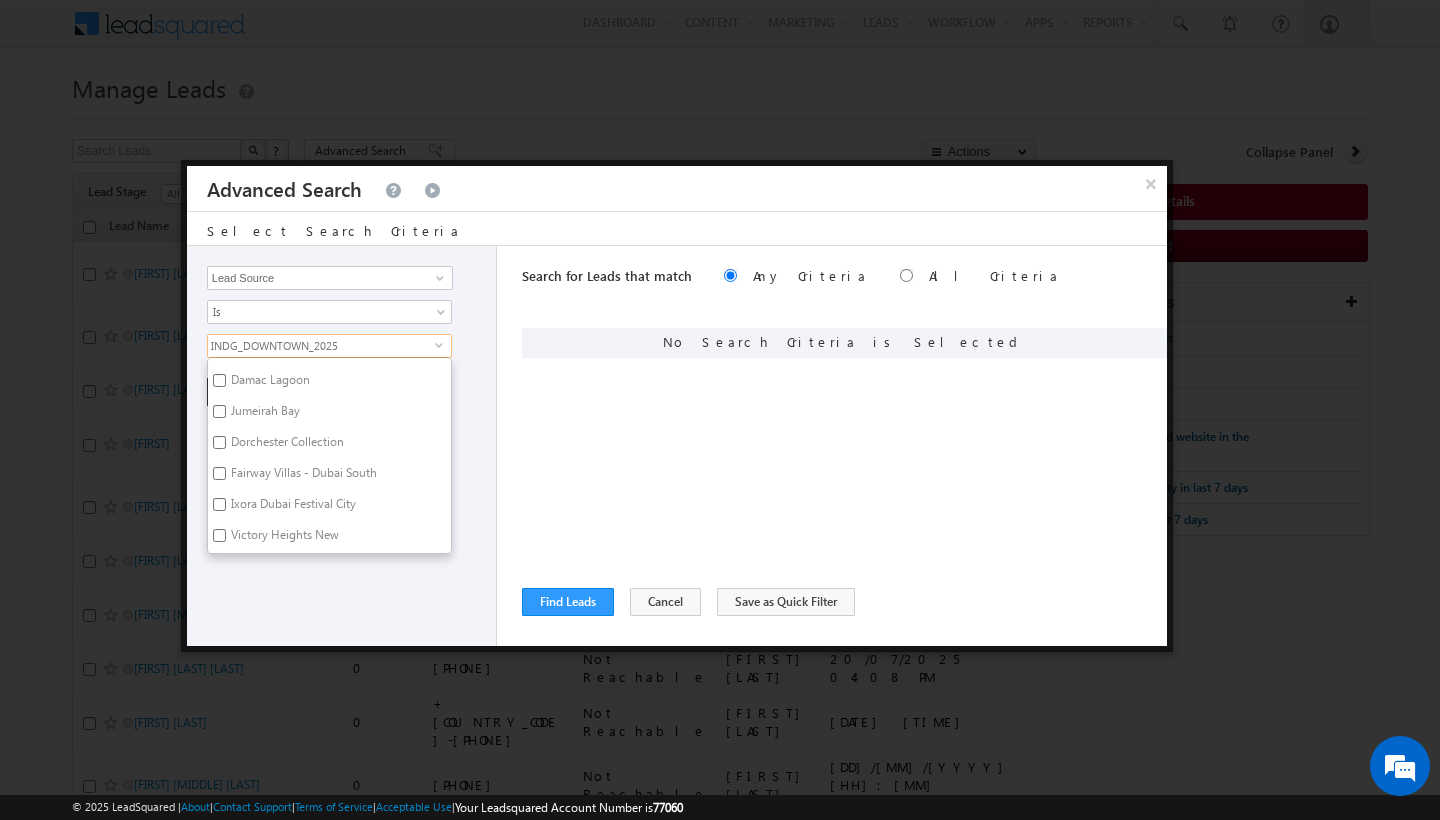 scroll, scrollTop: 1604, scrollLeft: 0, axis: vertical 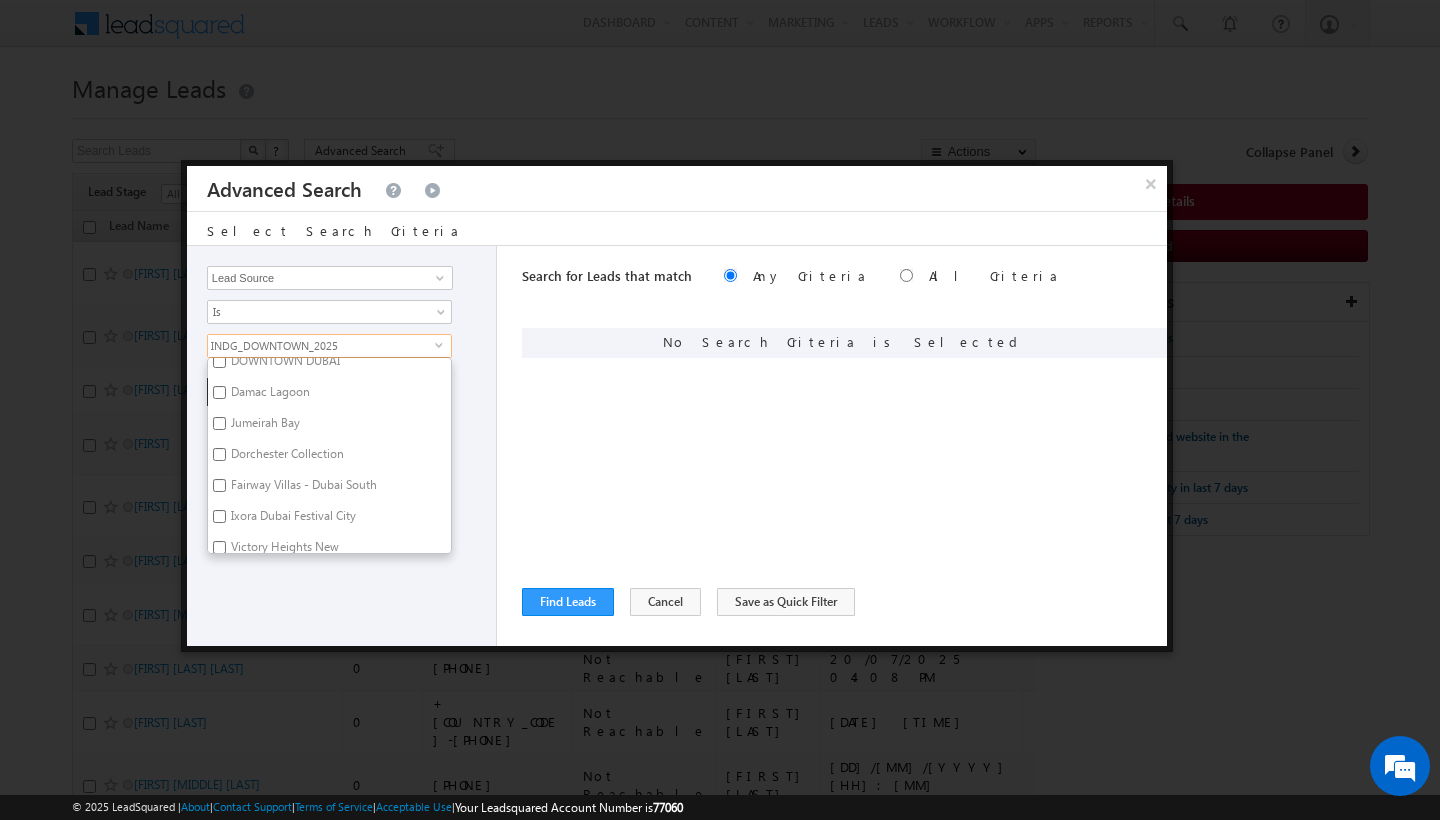 click on "Dorchester Collection" at bounding box center [286, 457] 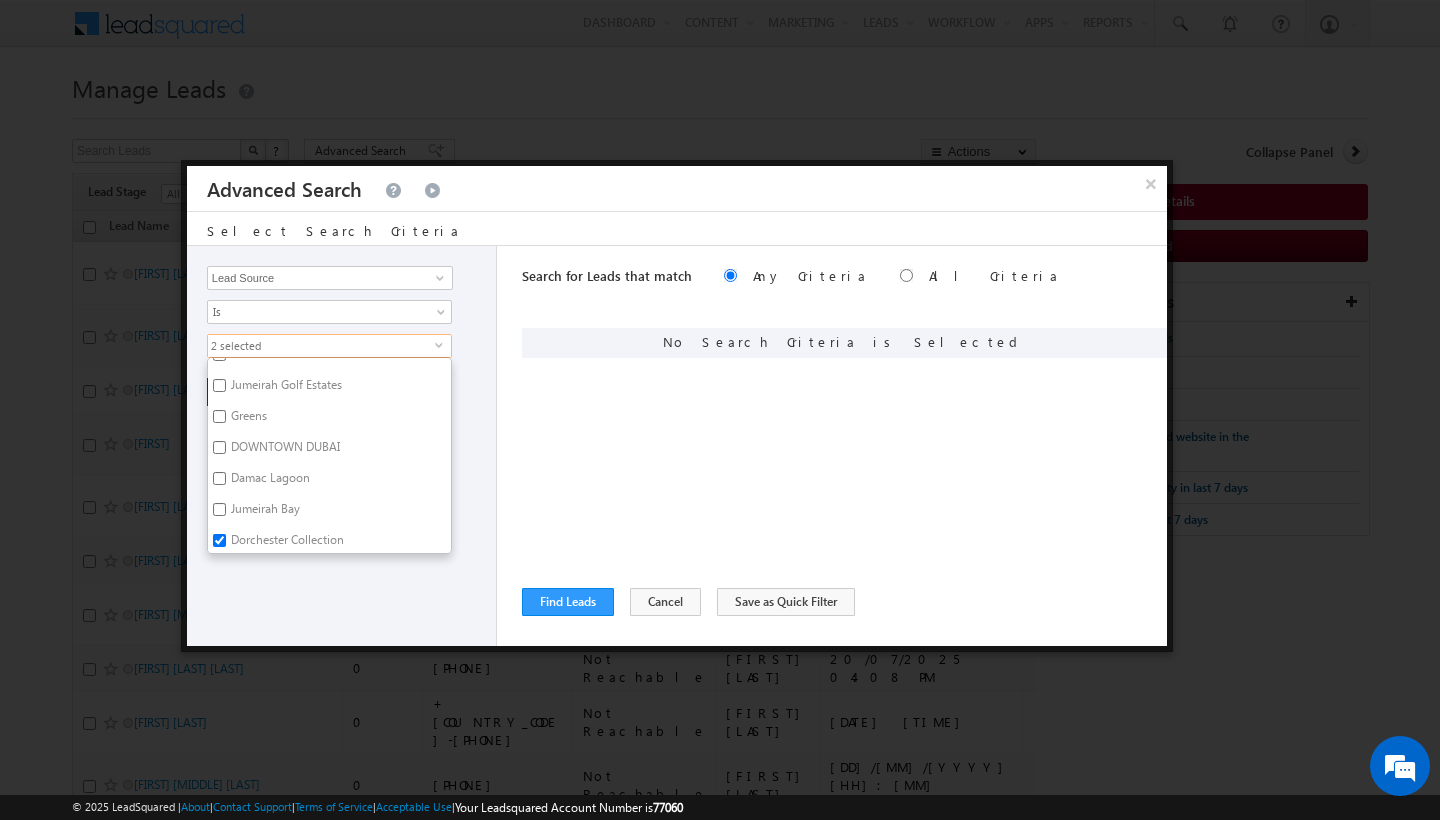 scroll, scrollTop: 1514, scrollLeft: 0, axis: vertical 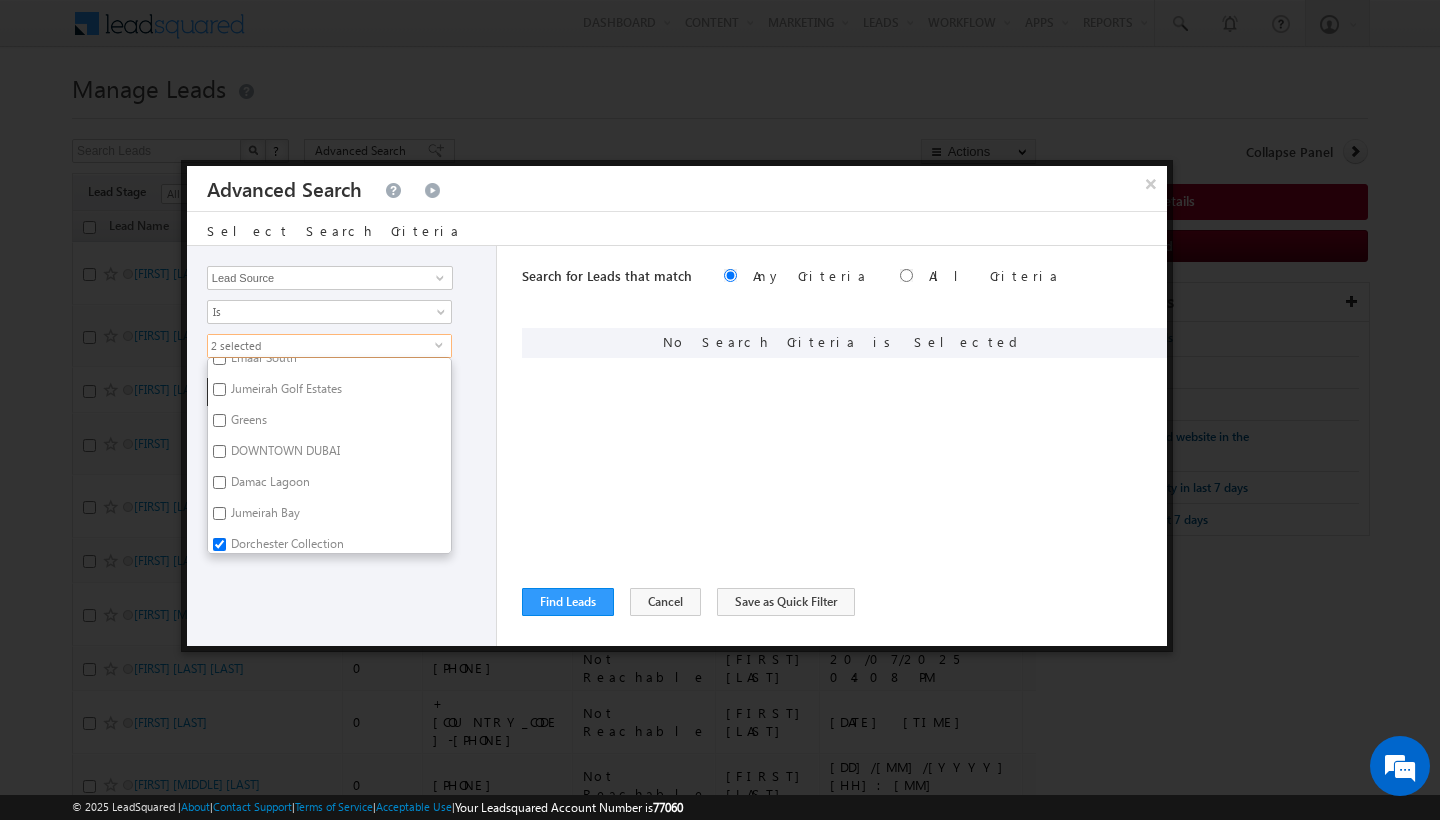 click on "DOWNTOWN DUBAI" at bounding box center [284, 454] 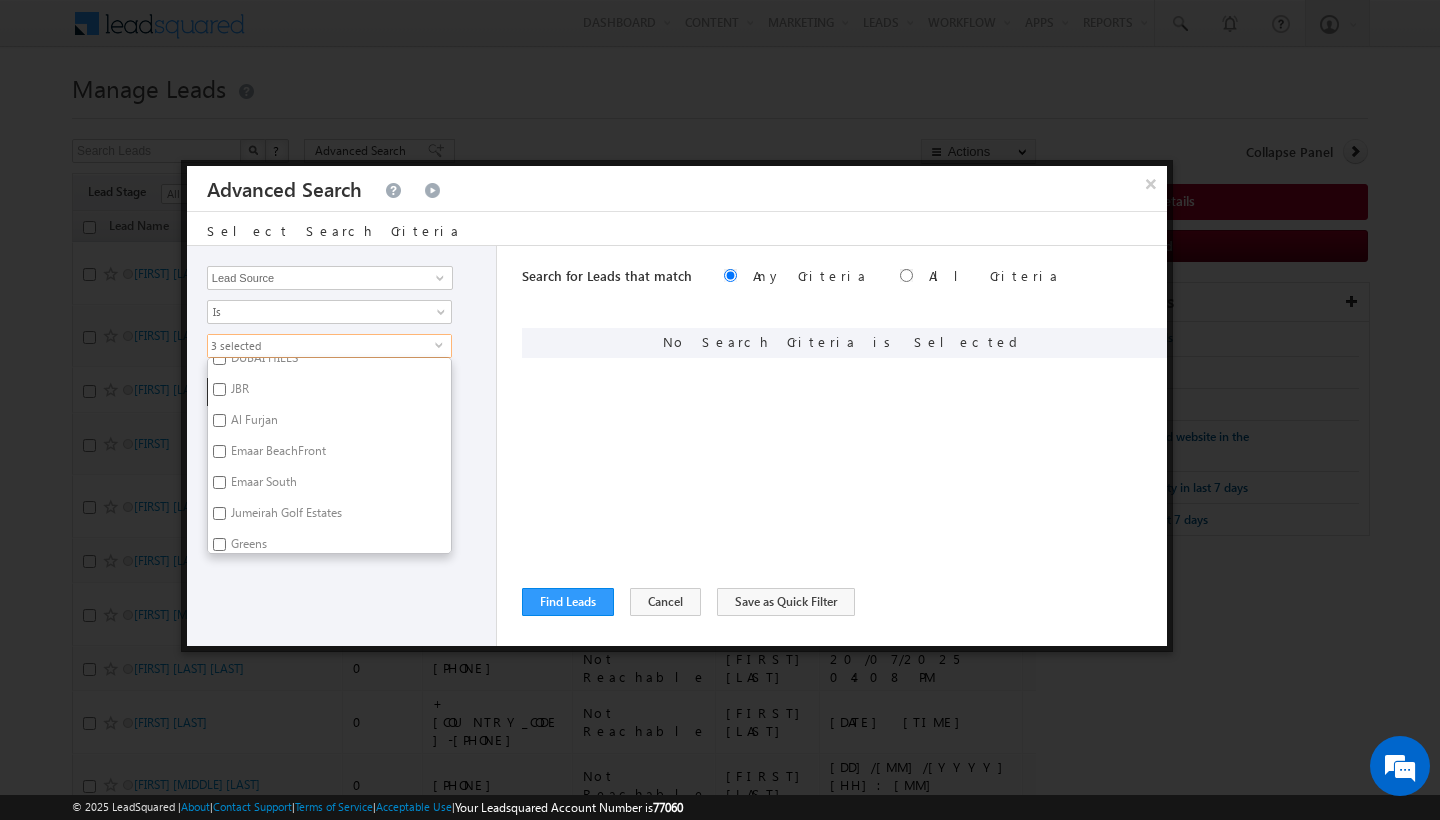 click on "Emaar BeachFront" at bounding box center (277, 454) 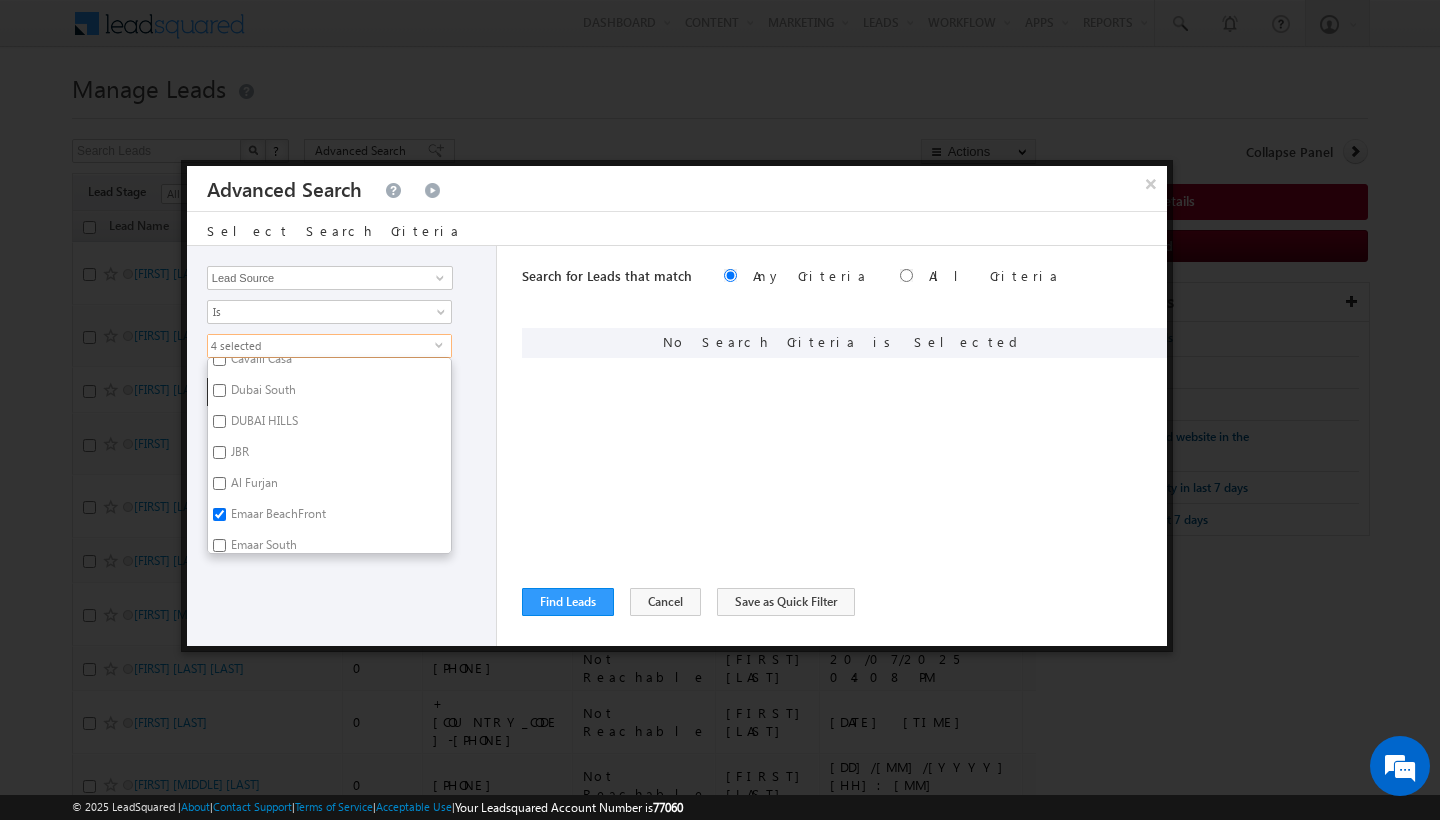 click on "JBR" at bounding box center (238, 455) 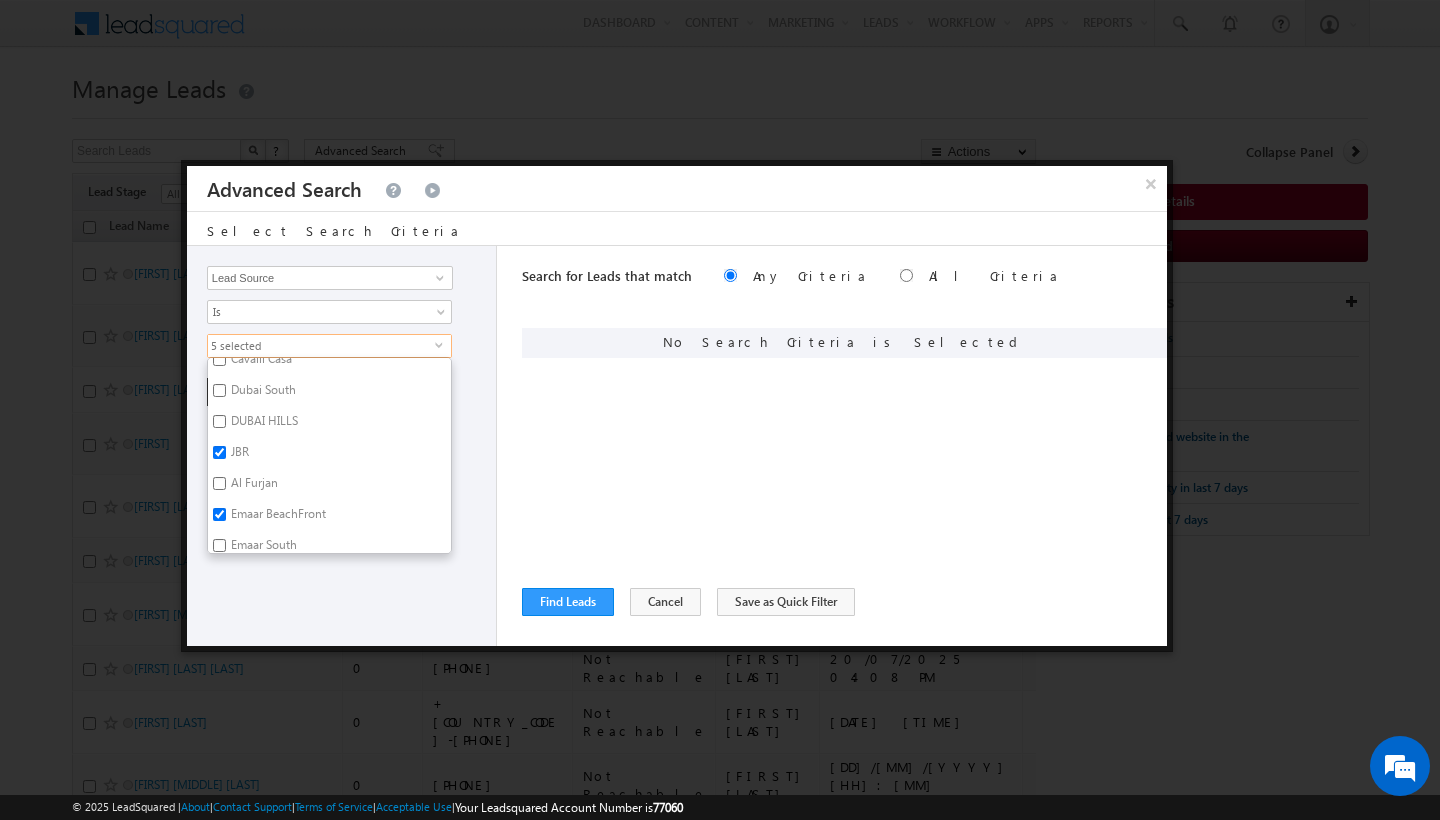 scroll, scrollTop: 1291, scrollLeft: 0, axis: vertical 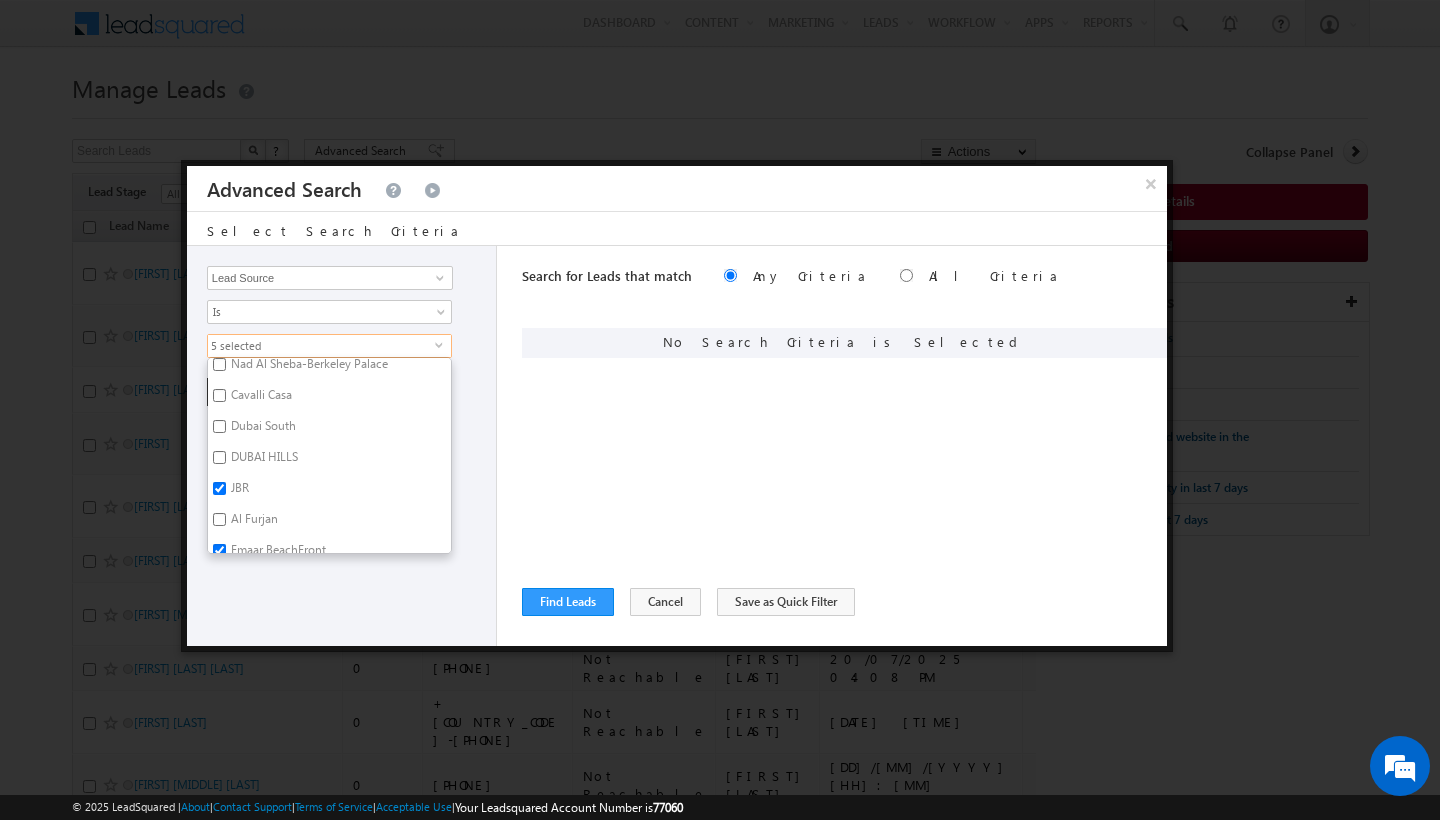 click on "DUBAI HILLS" at bounding box center (263, 460) 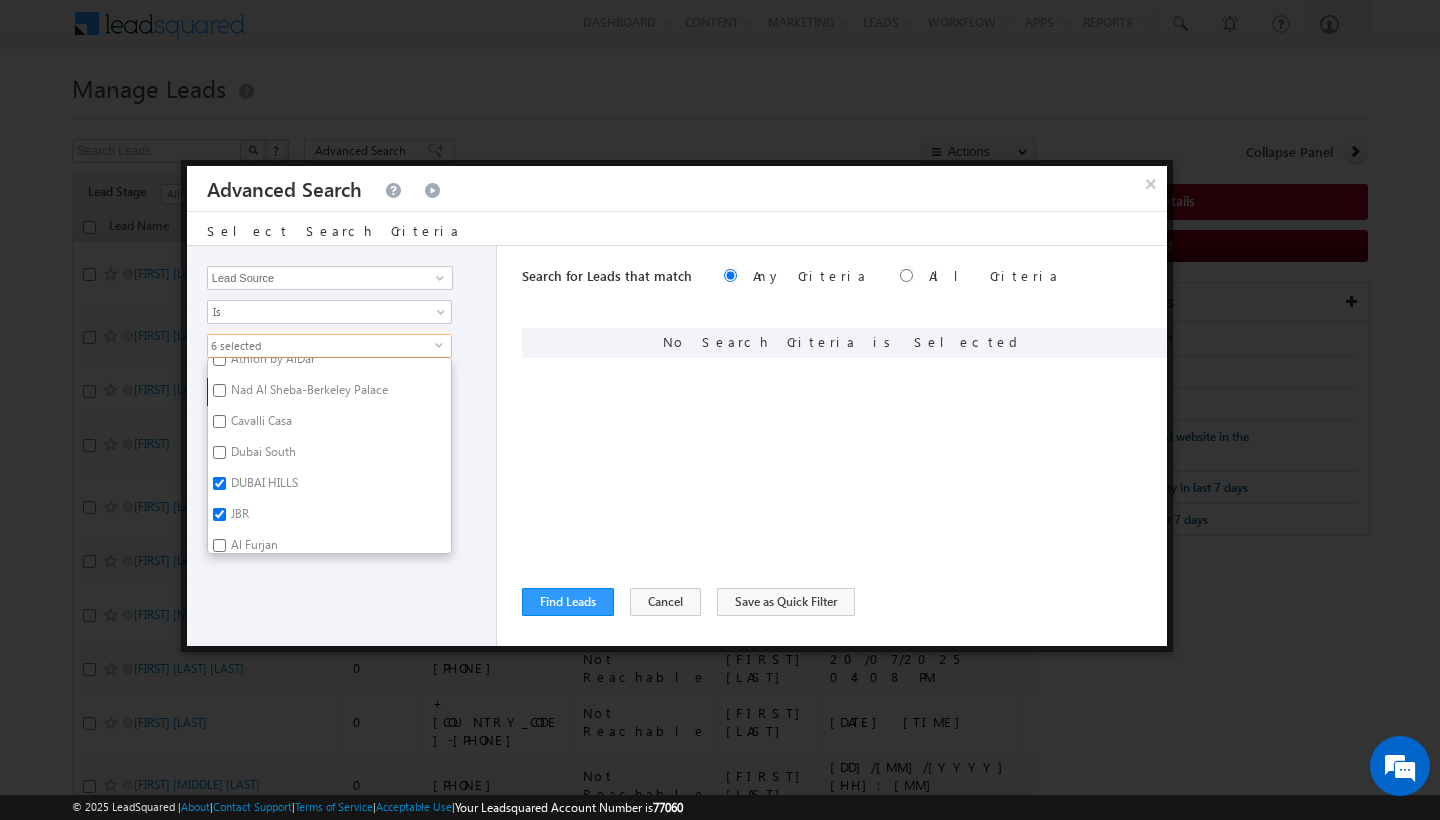scroll, scrollTop: 1258, scrollLeft: 0, axis: vertical 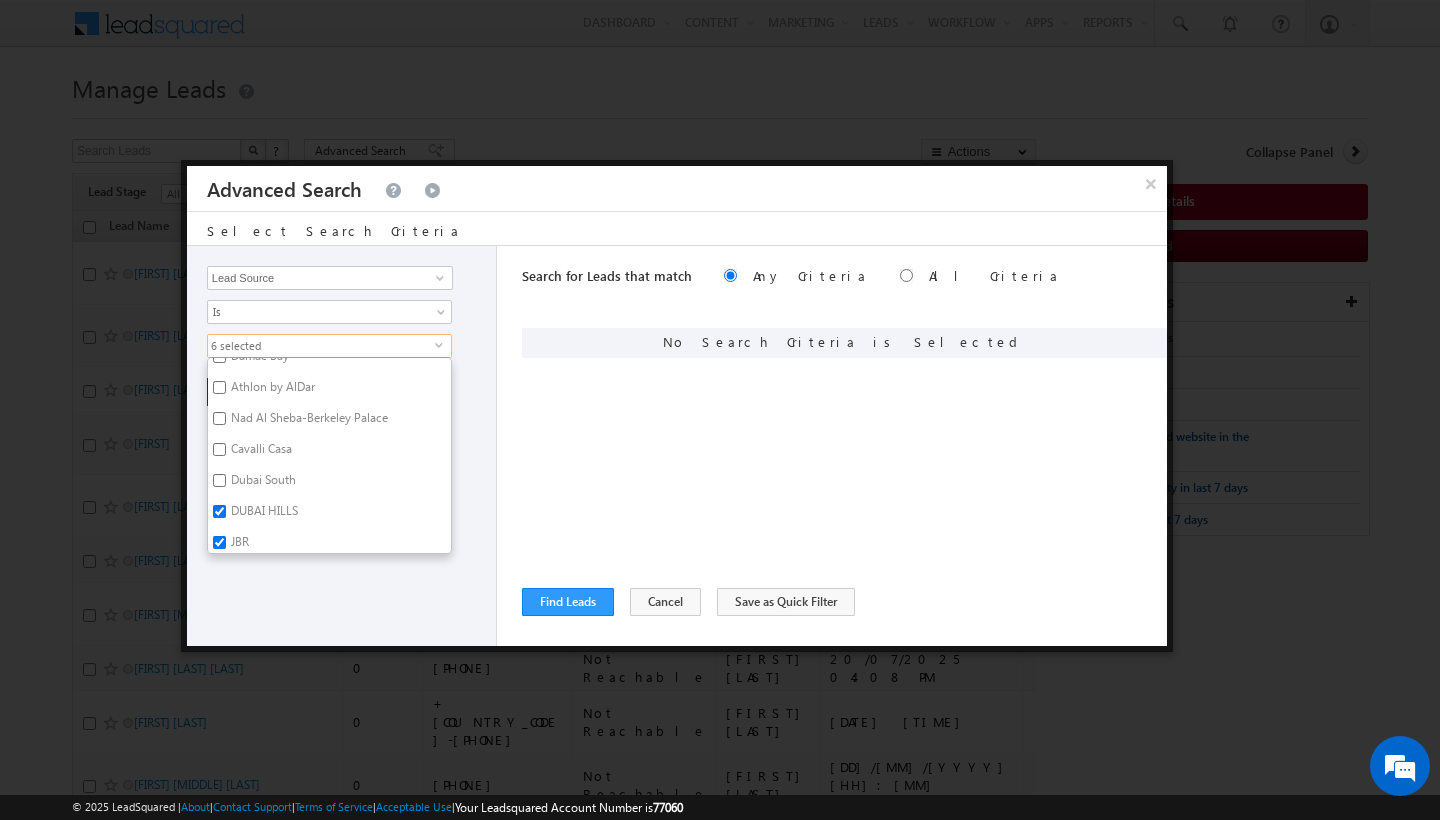click on "Cavalli Casa" at bounding box center [260, 452] 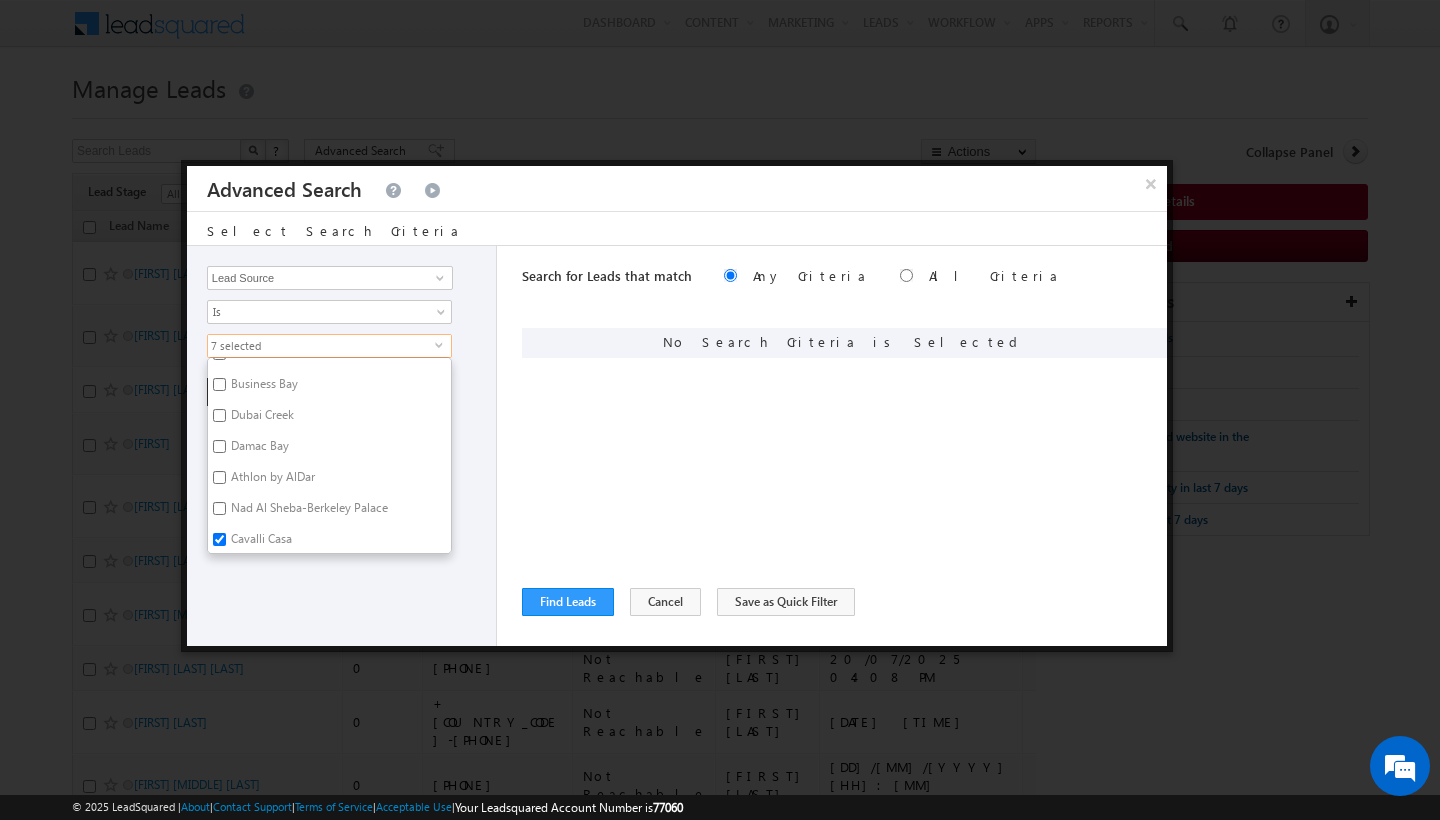 click on "Damac Bay" at bounding box center (258, 449) 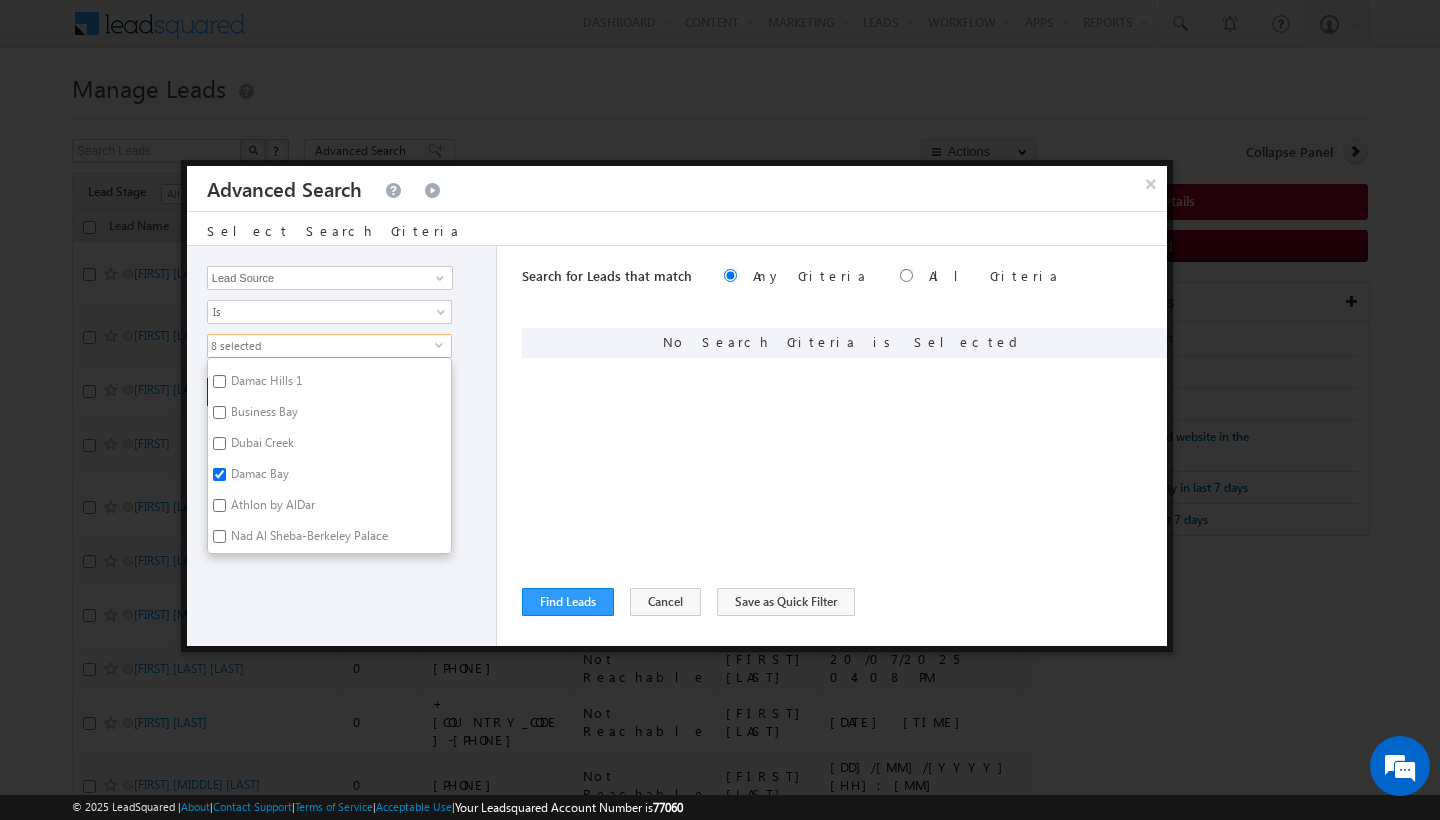 click on "Dubai Creek" at bounding box center (261, 446) 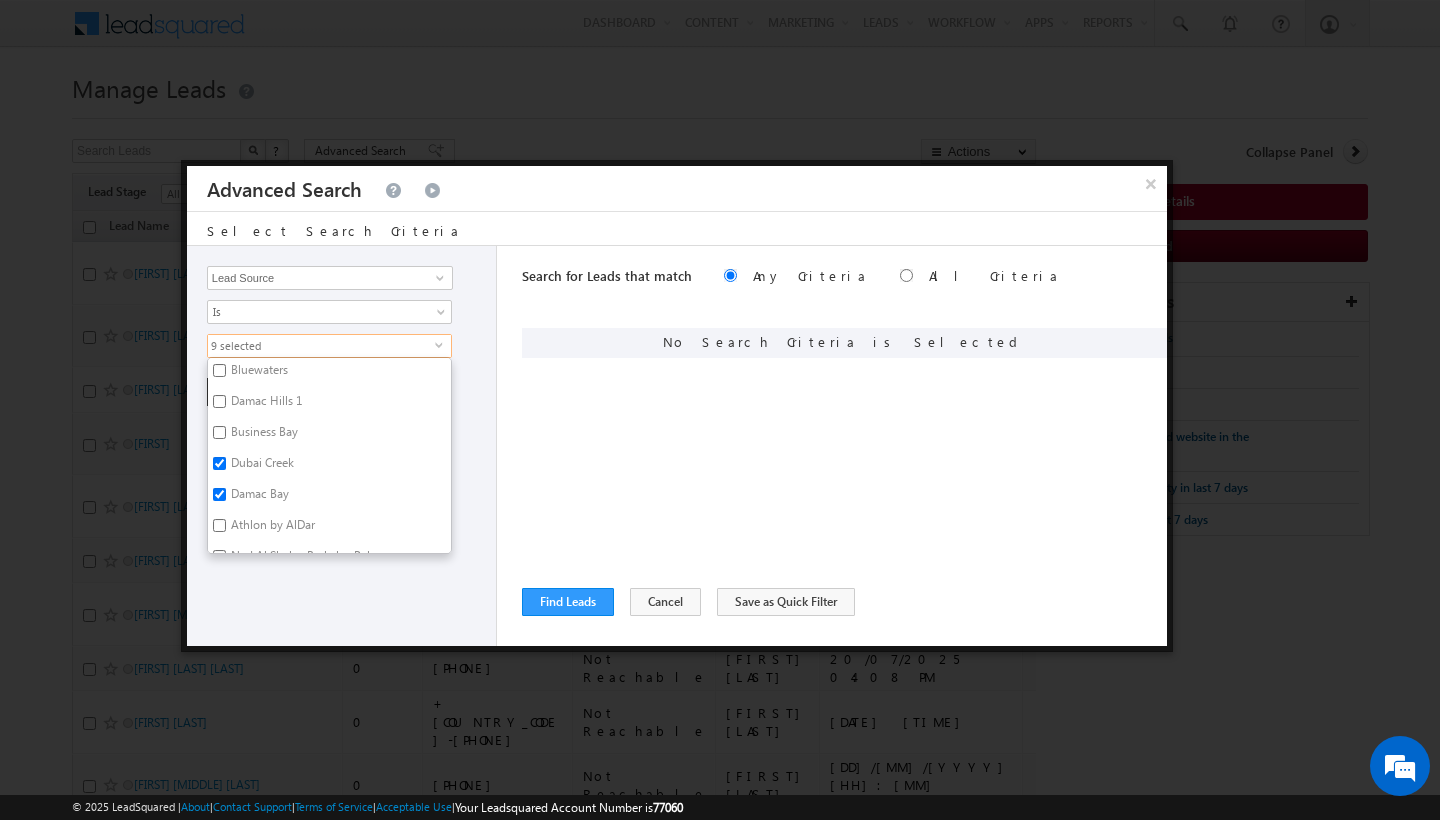 scroll, scrollTop: 1089, scrollLeft: 0, axis: vertical 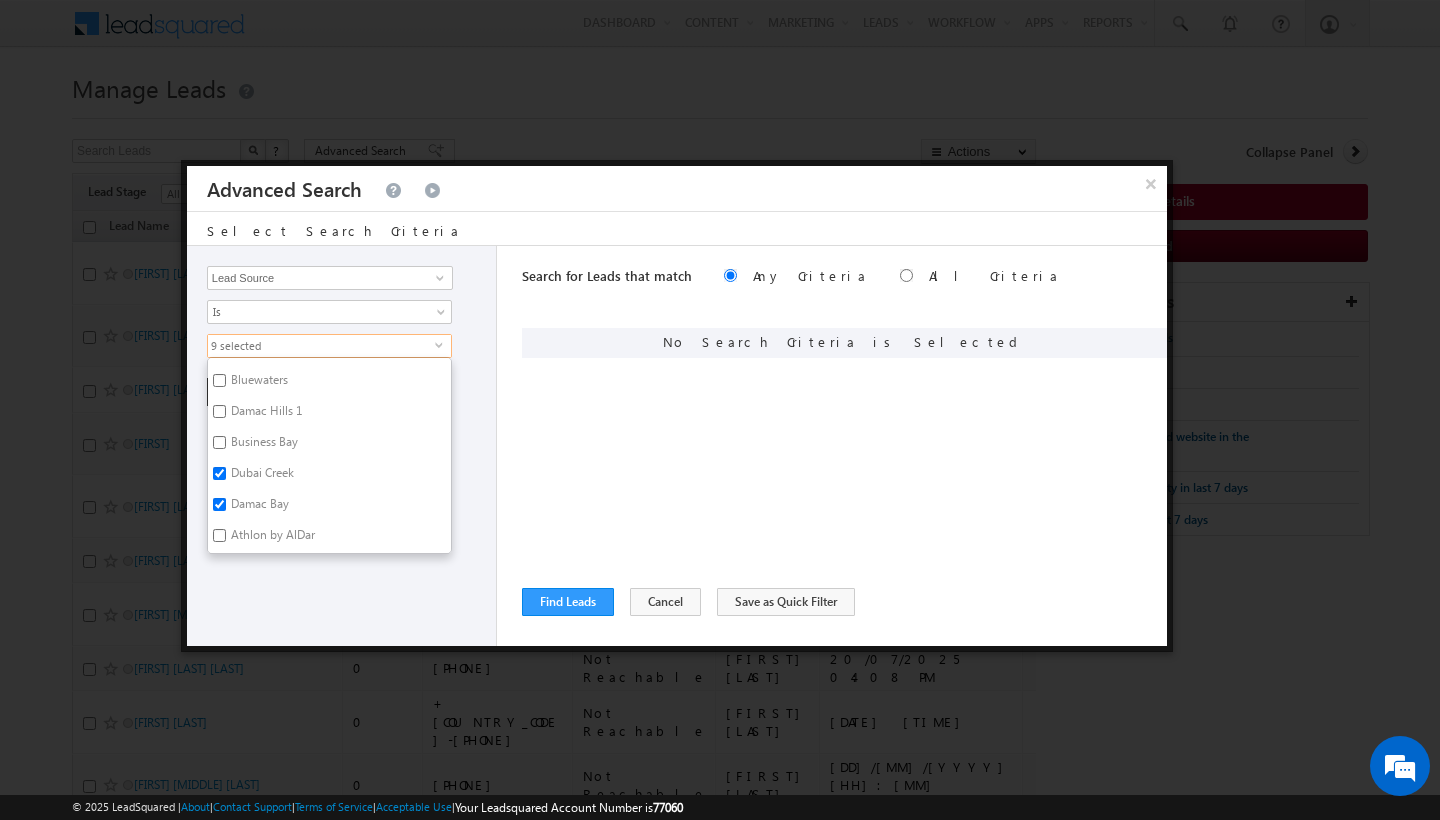 click on "Business Bay" at bounding box center [263, 445] 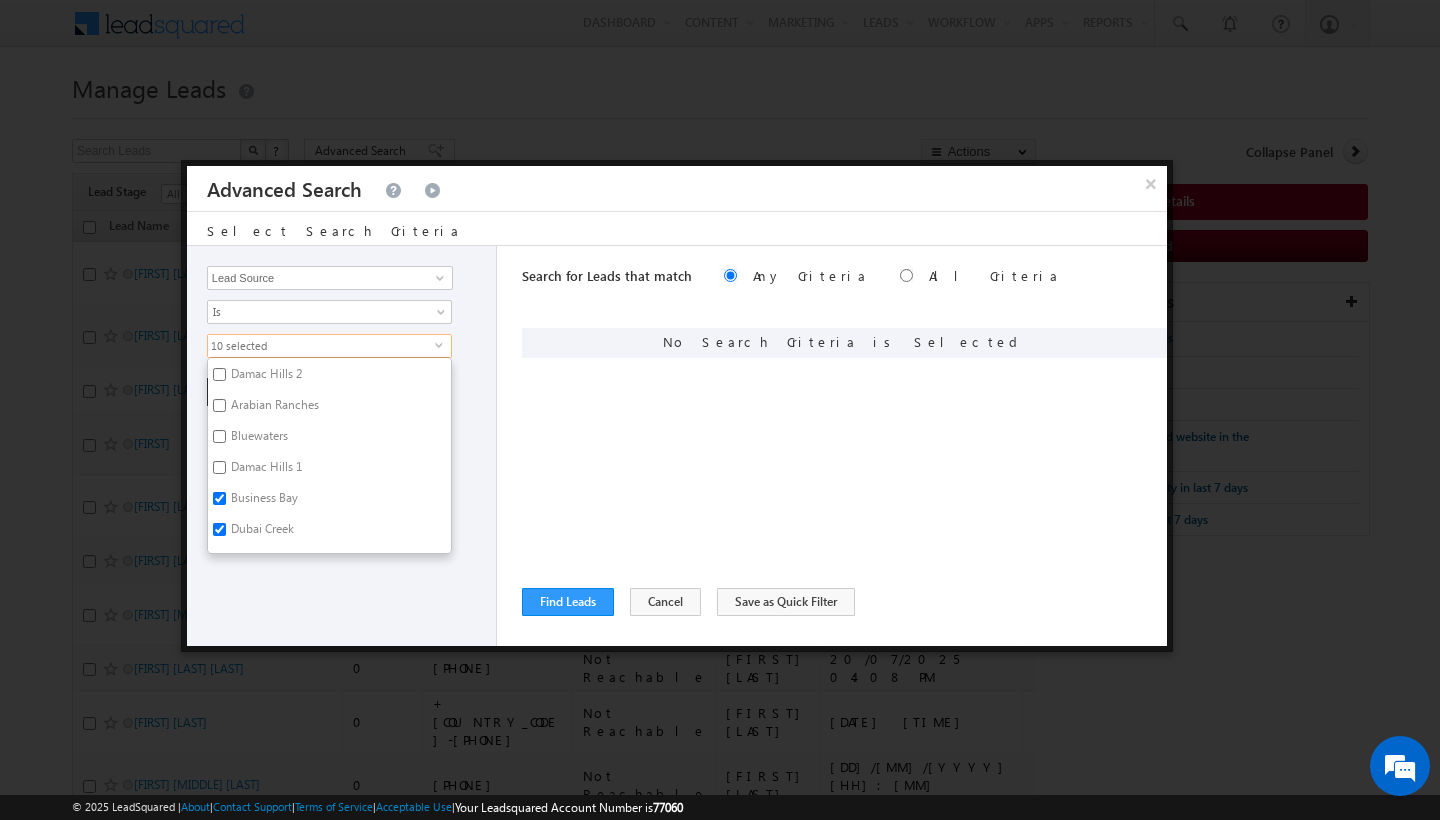 click on "Bluewaters" at bounding box center (258, 439) 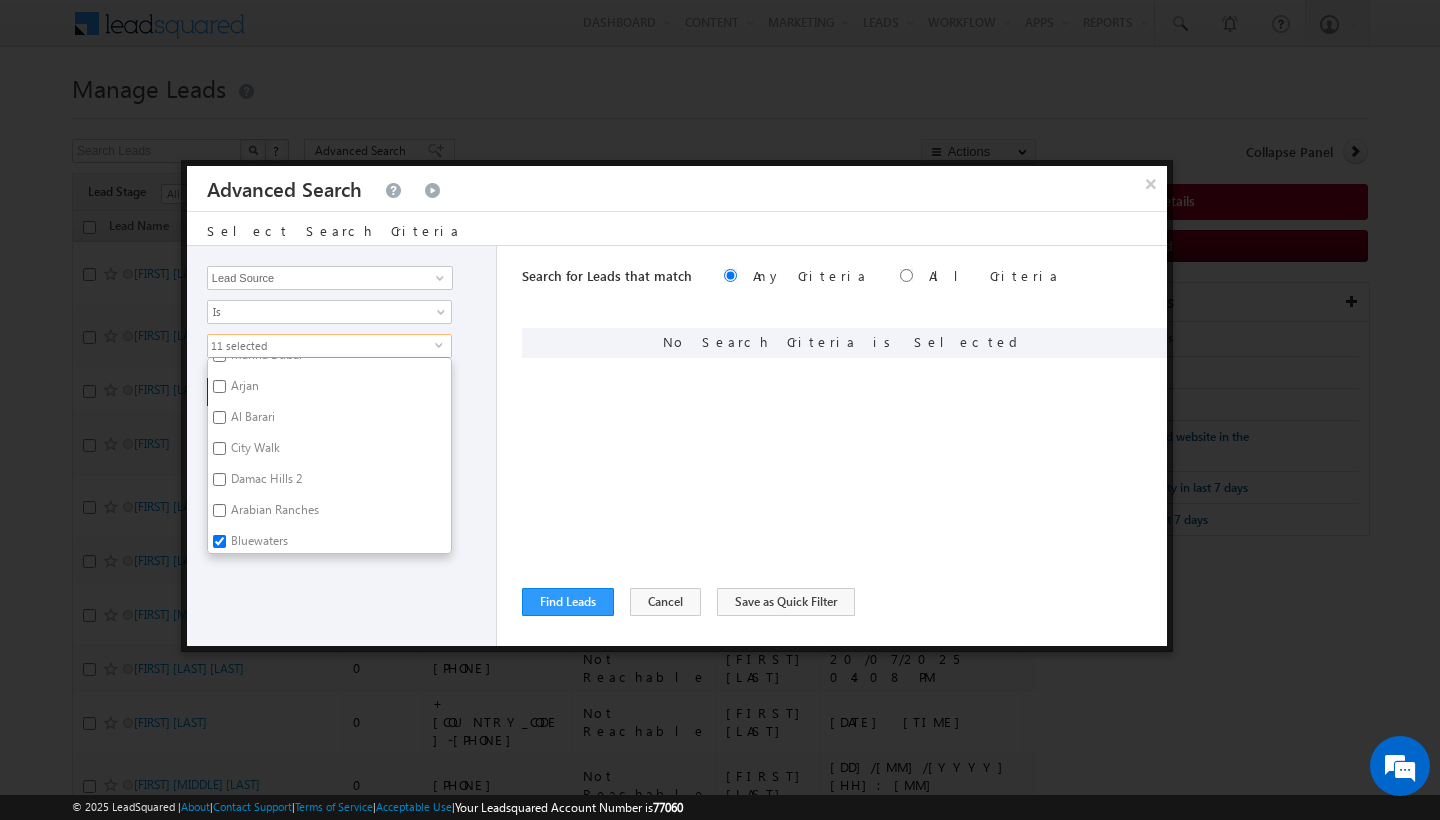 scroll, scrollTop: 926, scrollLeft: 0, axis: vertical 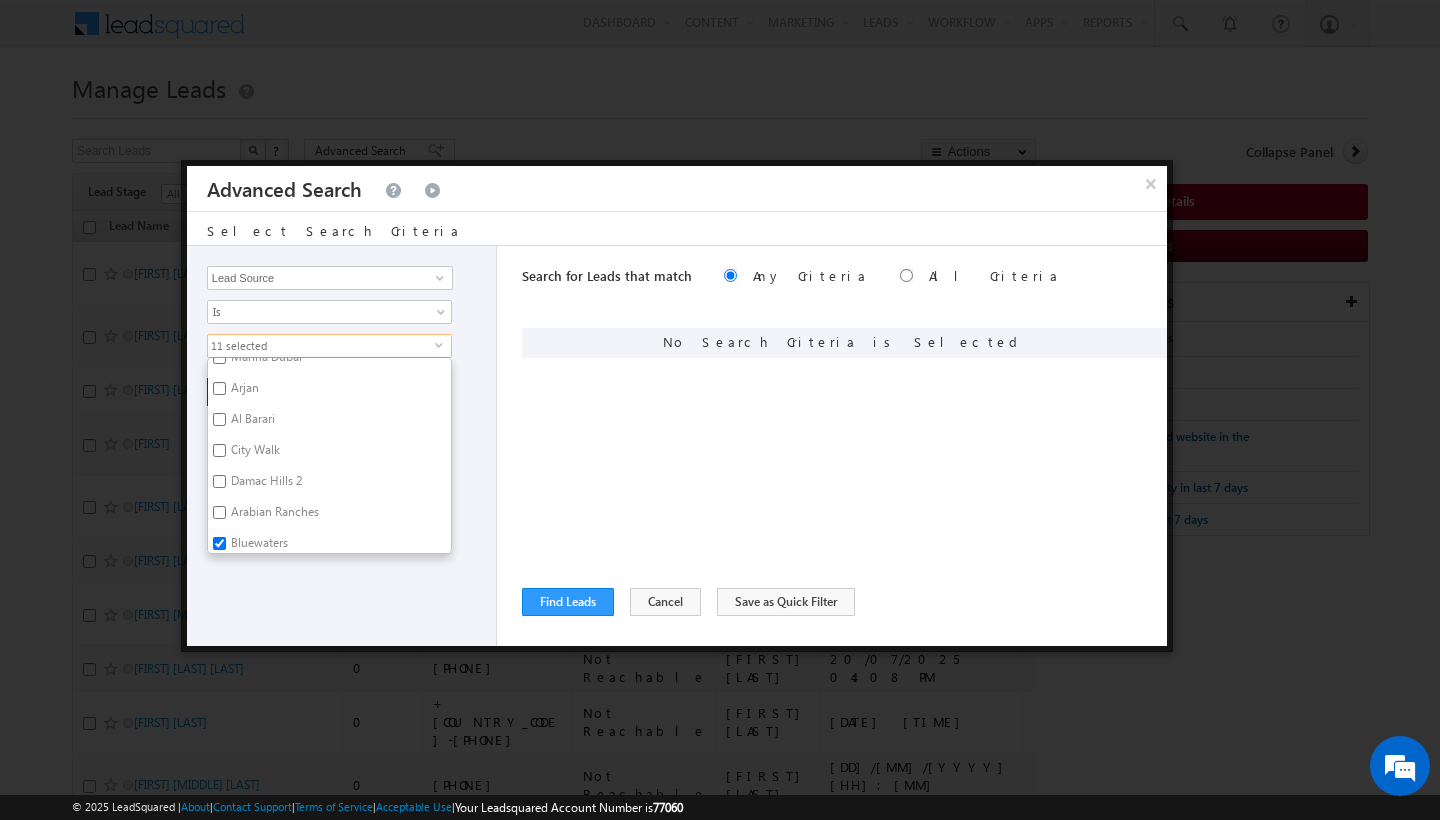 click on "City Walk" at bounding box center [254, 453] 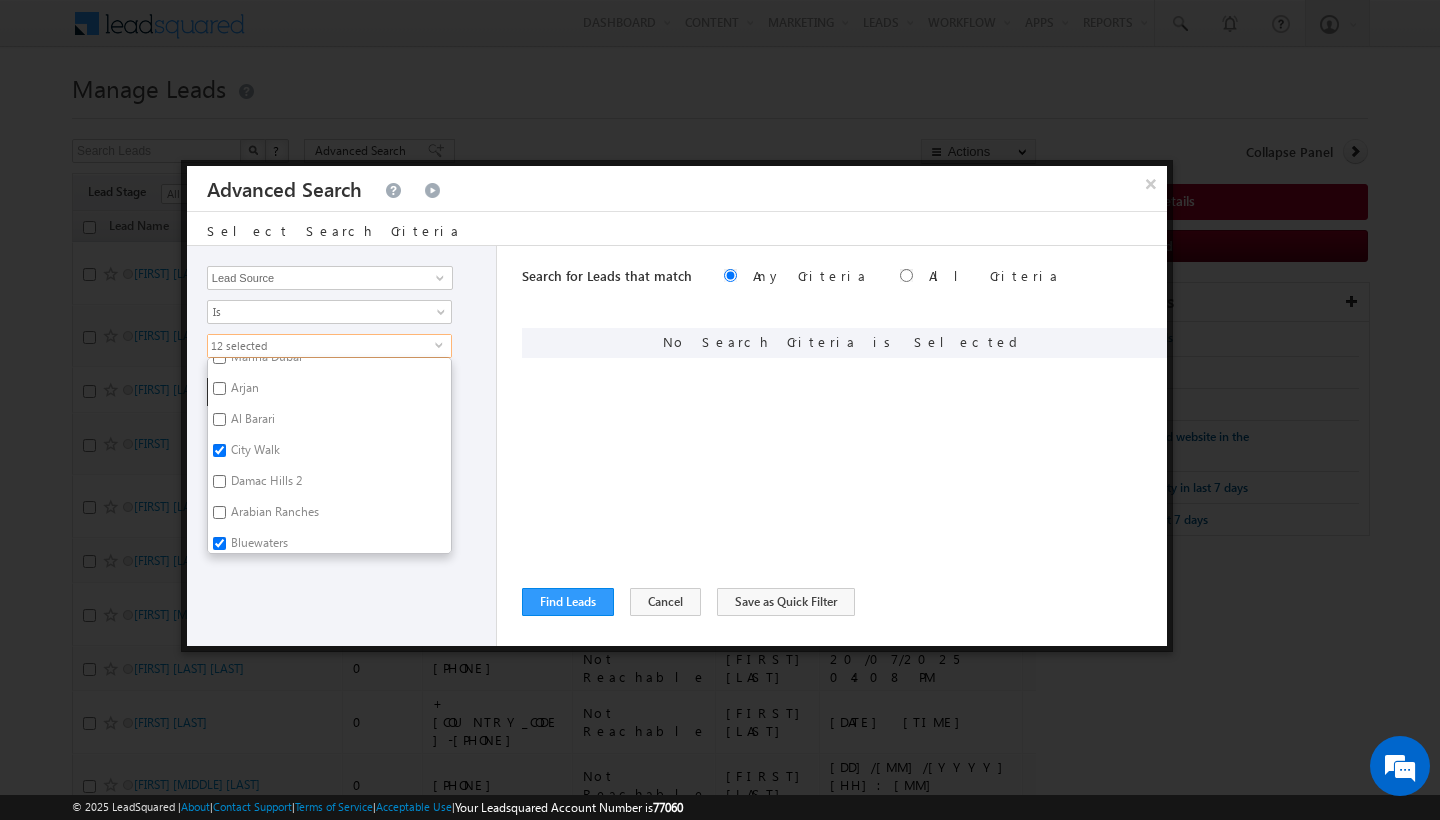 scroll, scrollTop: 899, scrollLeft: 0, axis: vertical 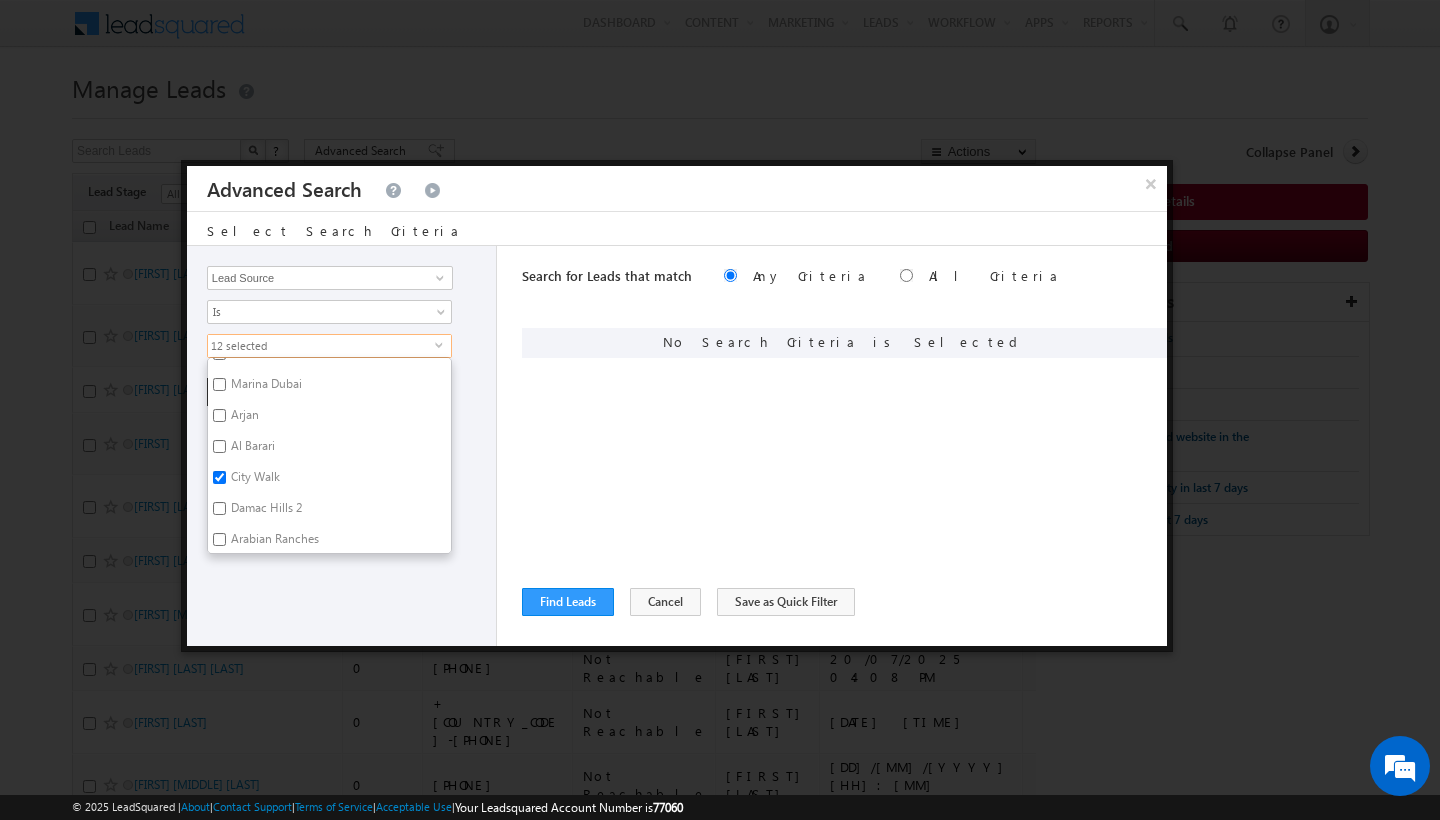 click on "Al Barari" at bounding box center [251, 449] 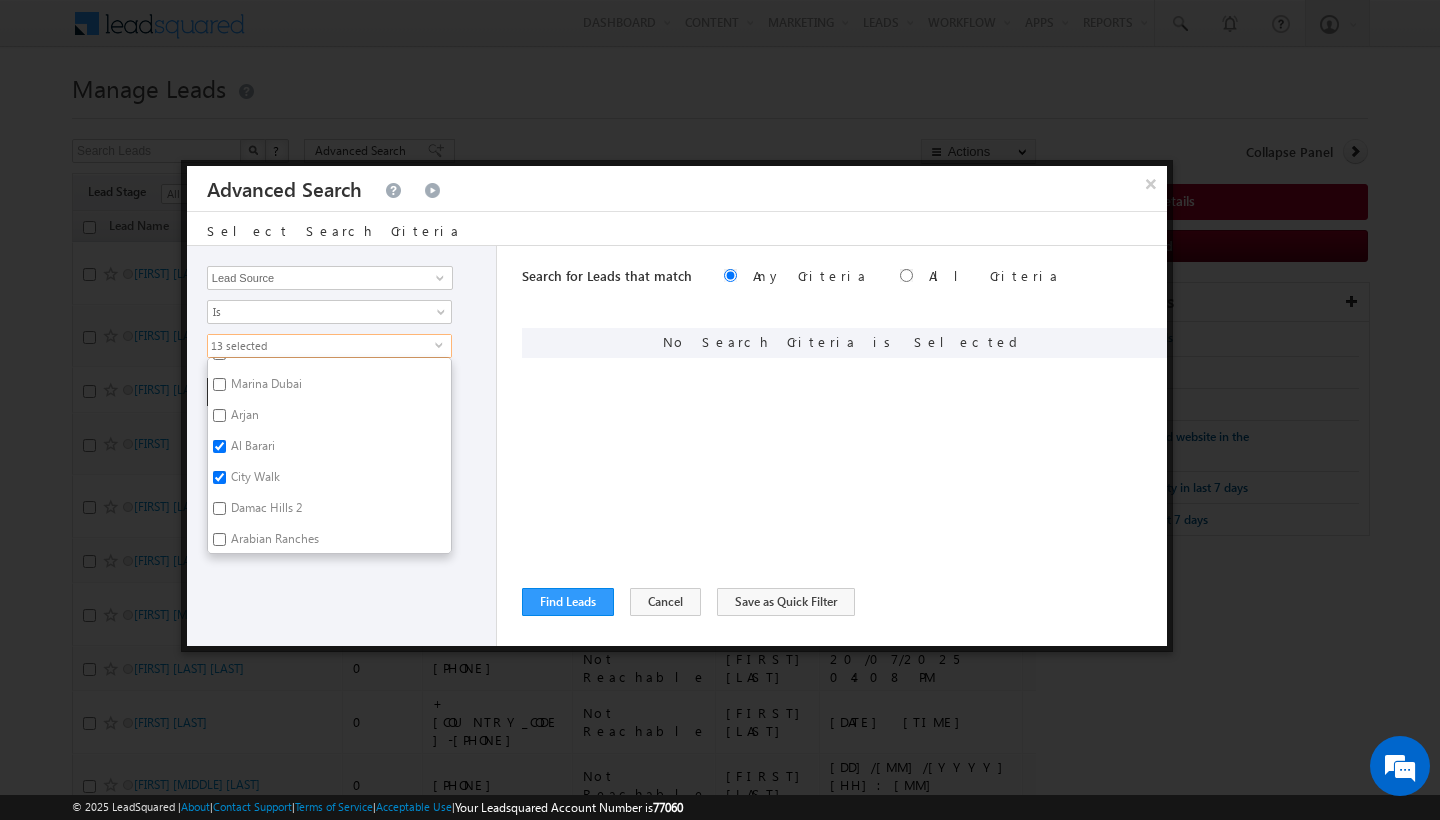 click on "Al Barari" at bounding box center [251, 449] 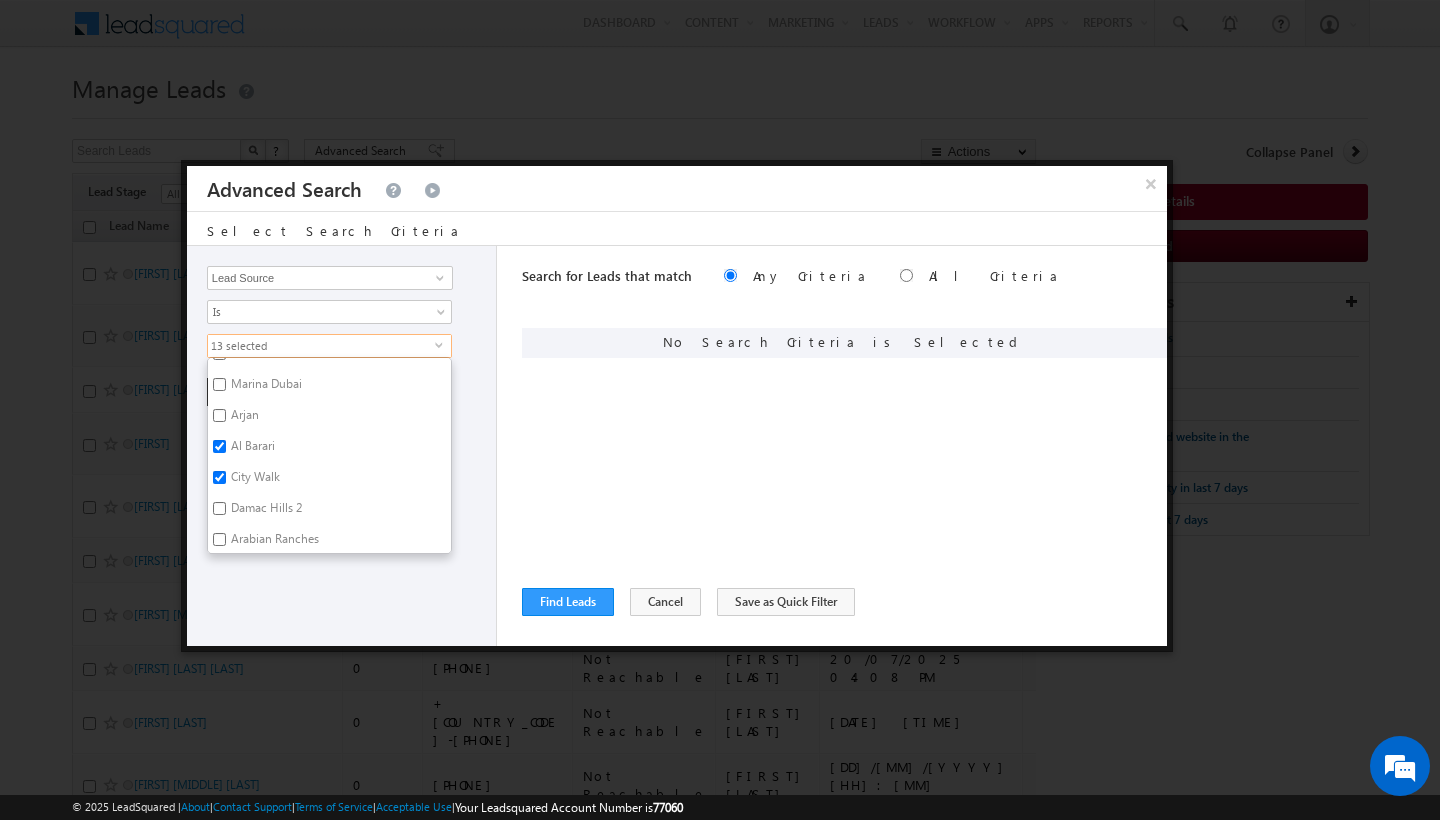 click on "Al Barari" at bounding box center (219, 446) 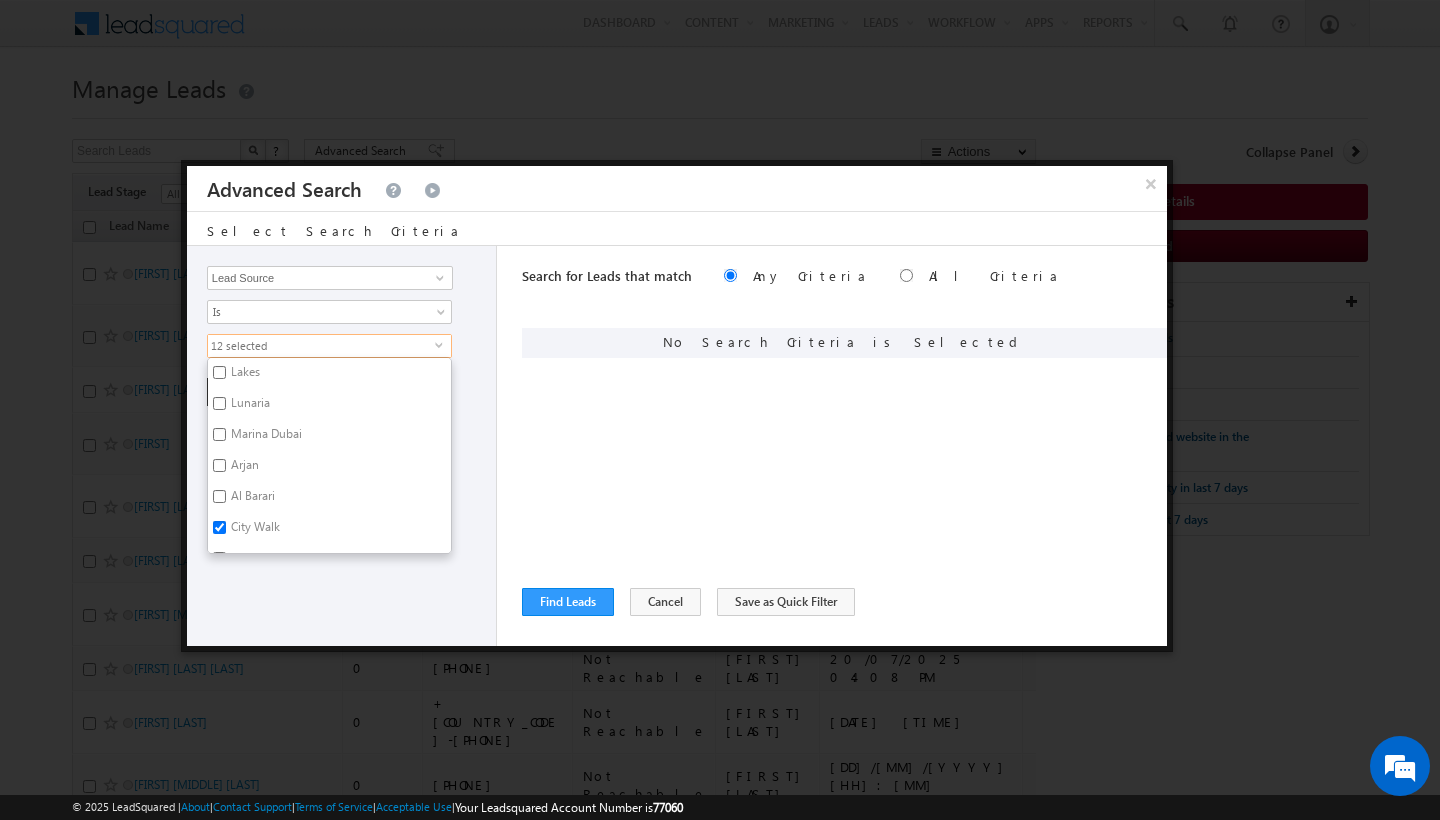 scroll, scrollTop: 841, scrollLeft: 0, axis: vertical 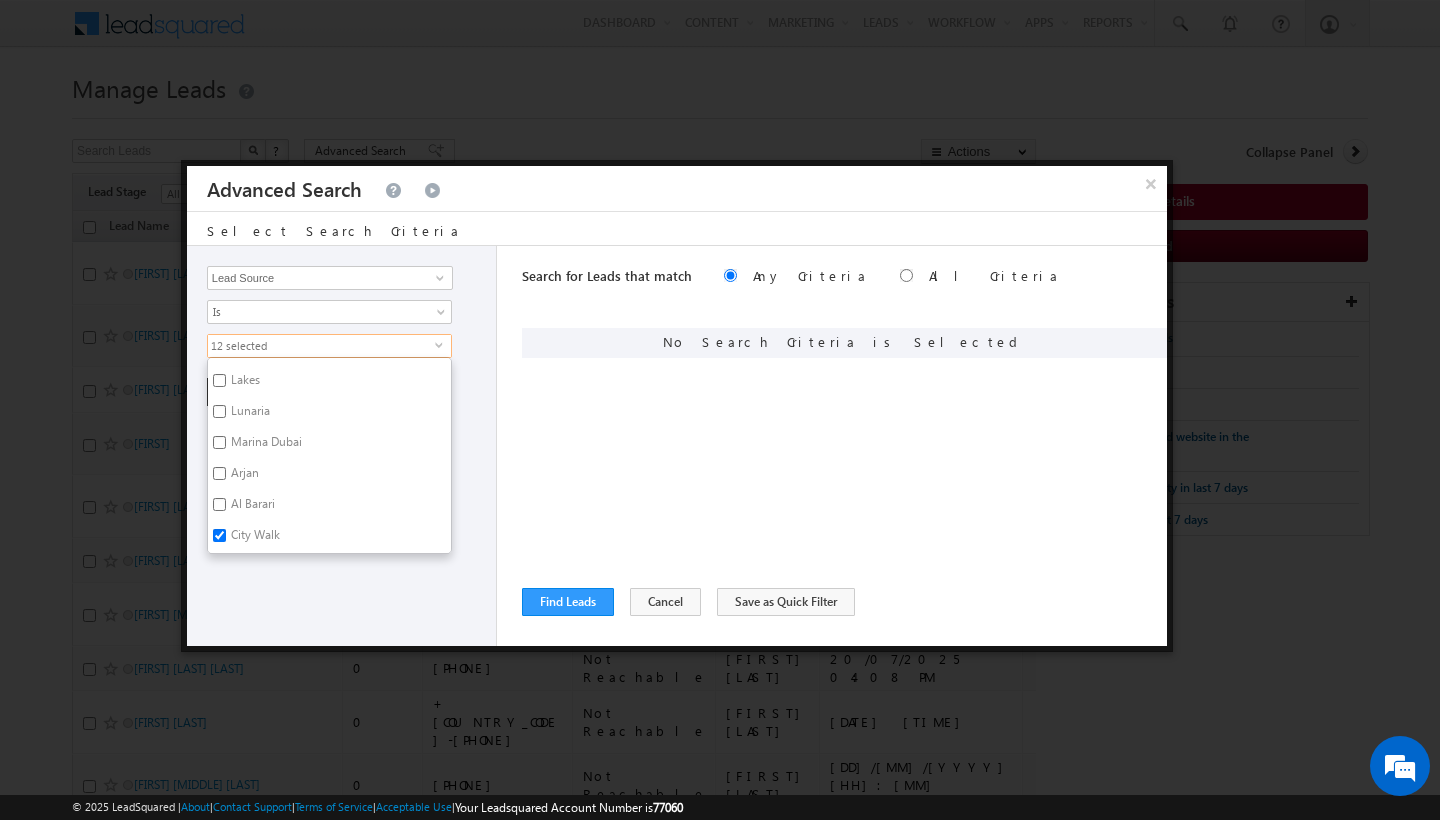 click on "Al Barari" at bounding box center [251, 507] 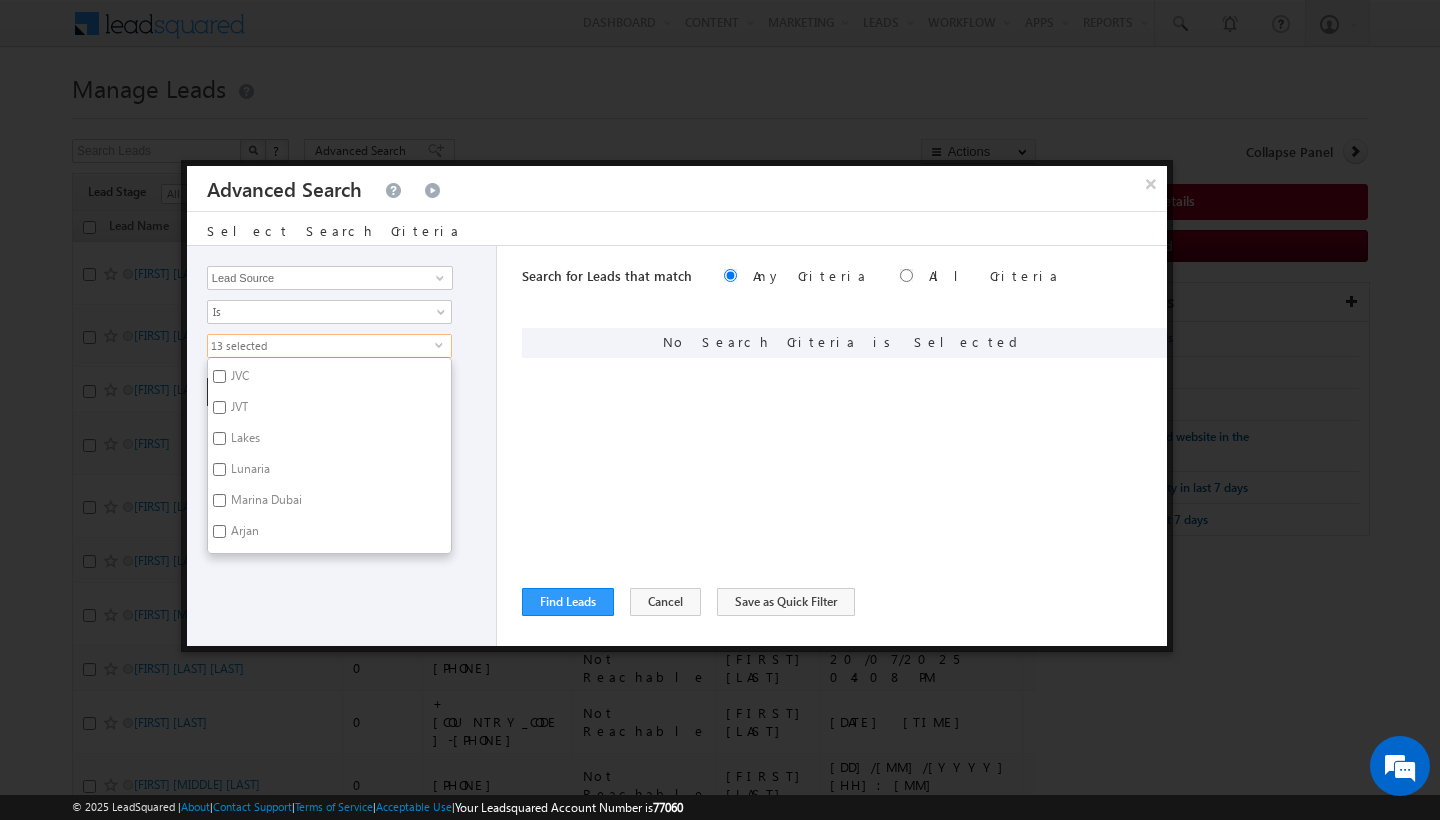 scroll, scrollTop: 773, scrollLeft: 0, axis: vertical 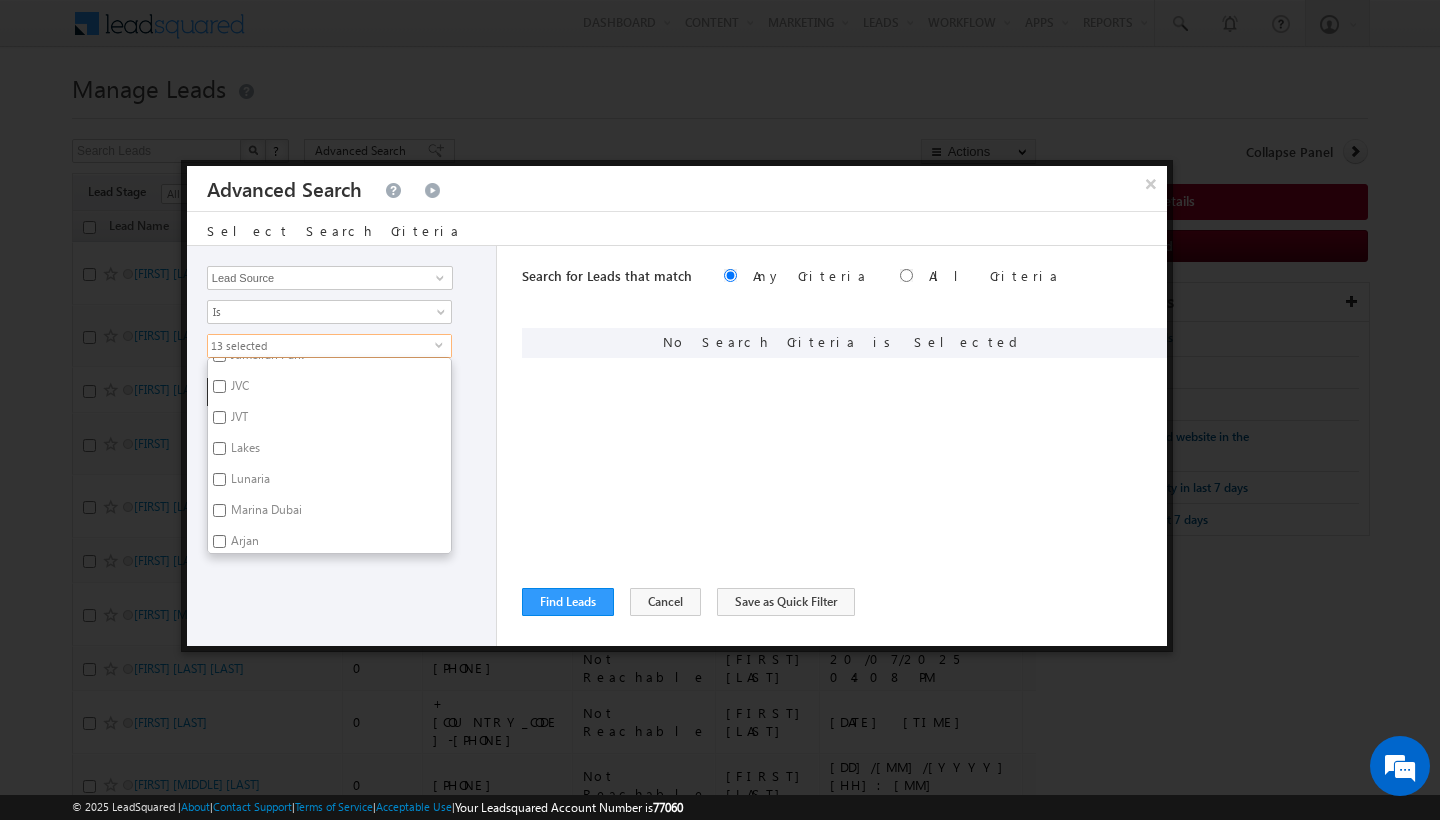 click on "Marina Dubai" at bounding box center (265, 513) 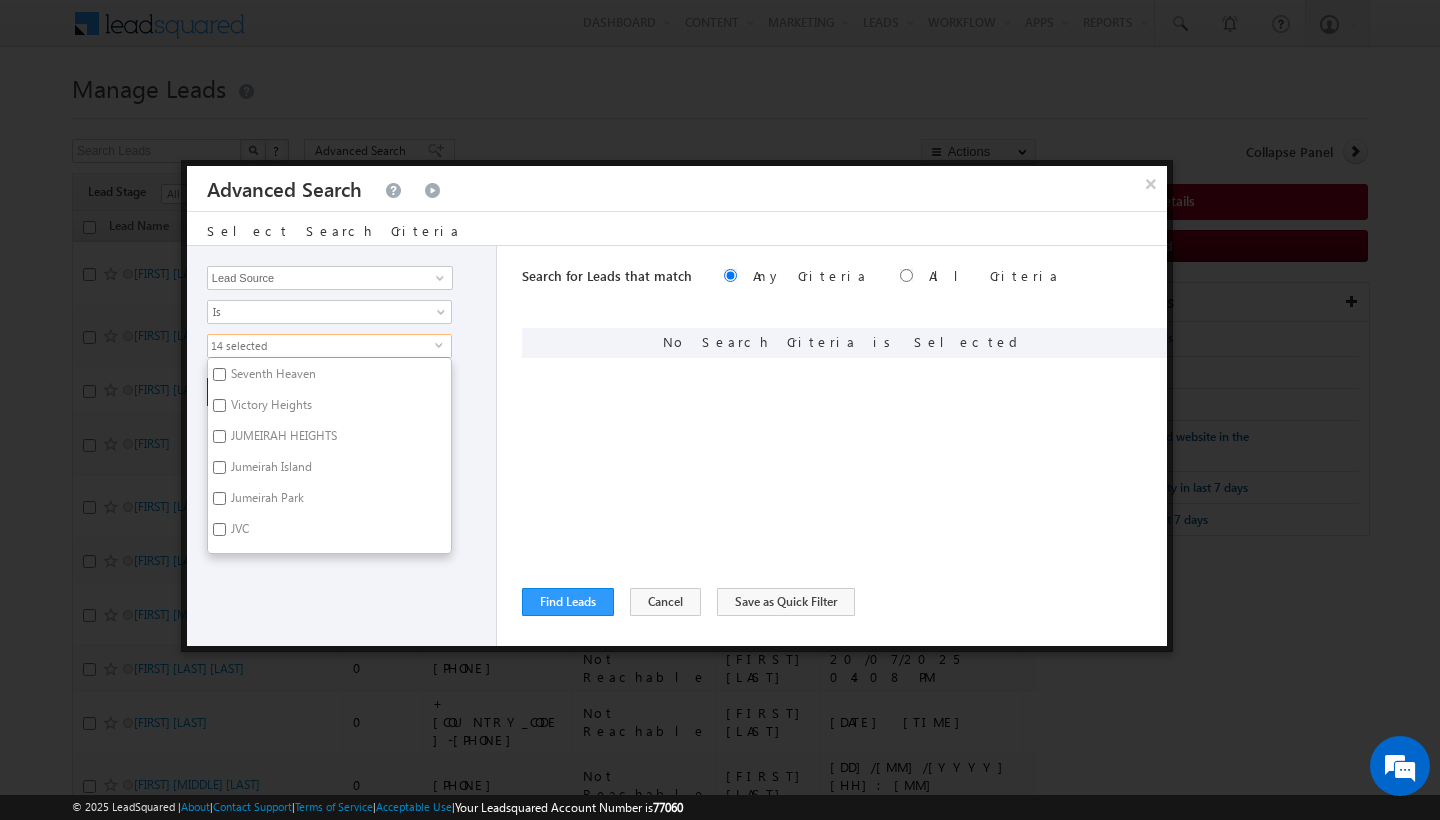 scroll, scrollTop: 623, scrollLeft: 0, axis: vertical 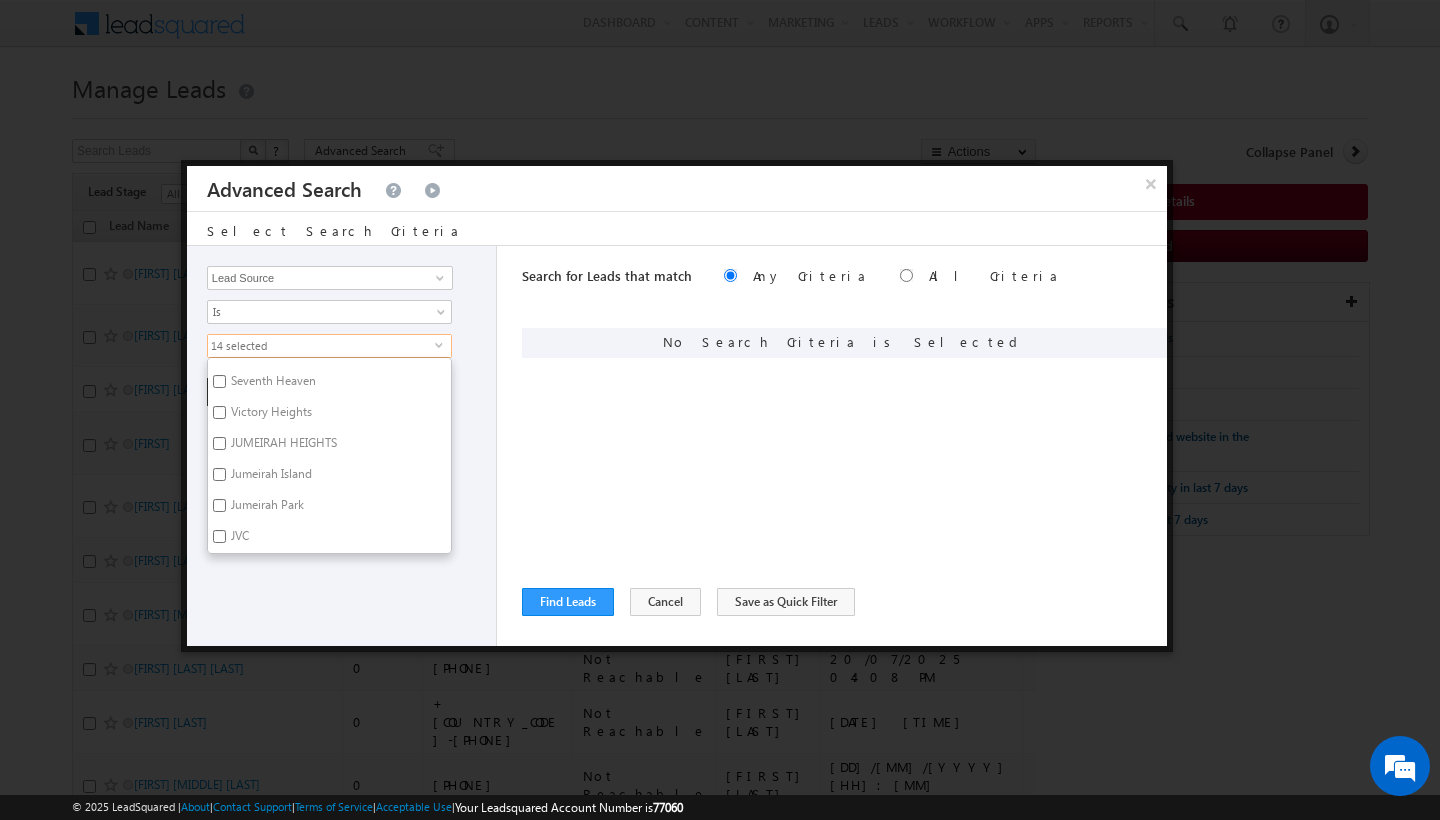 click on "Jumeirah Island" at bounding box center (270, 477) 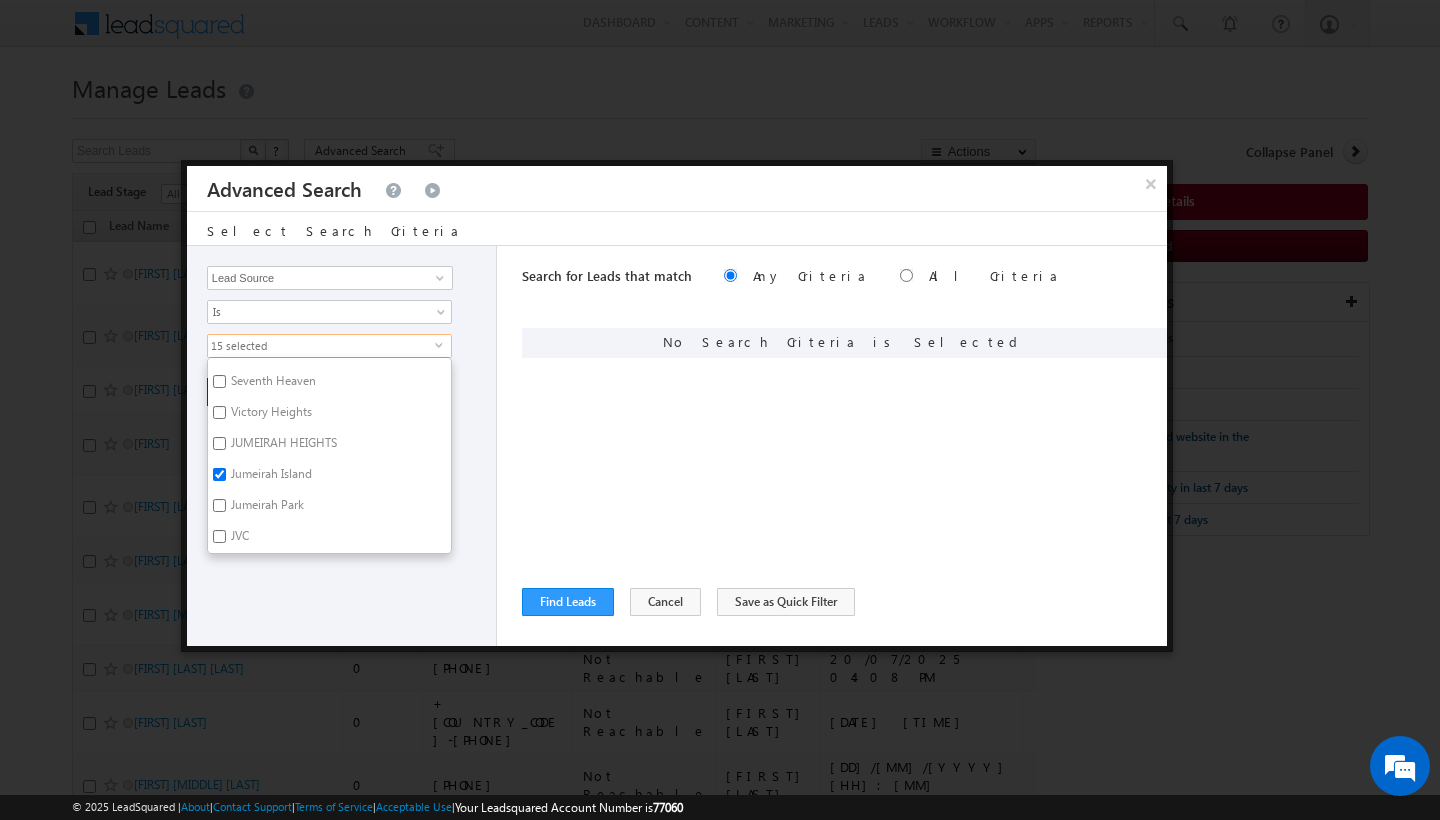 click on "Jumeirah Park" at bounding box center [266, 508] 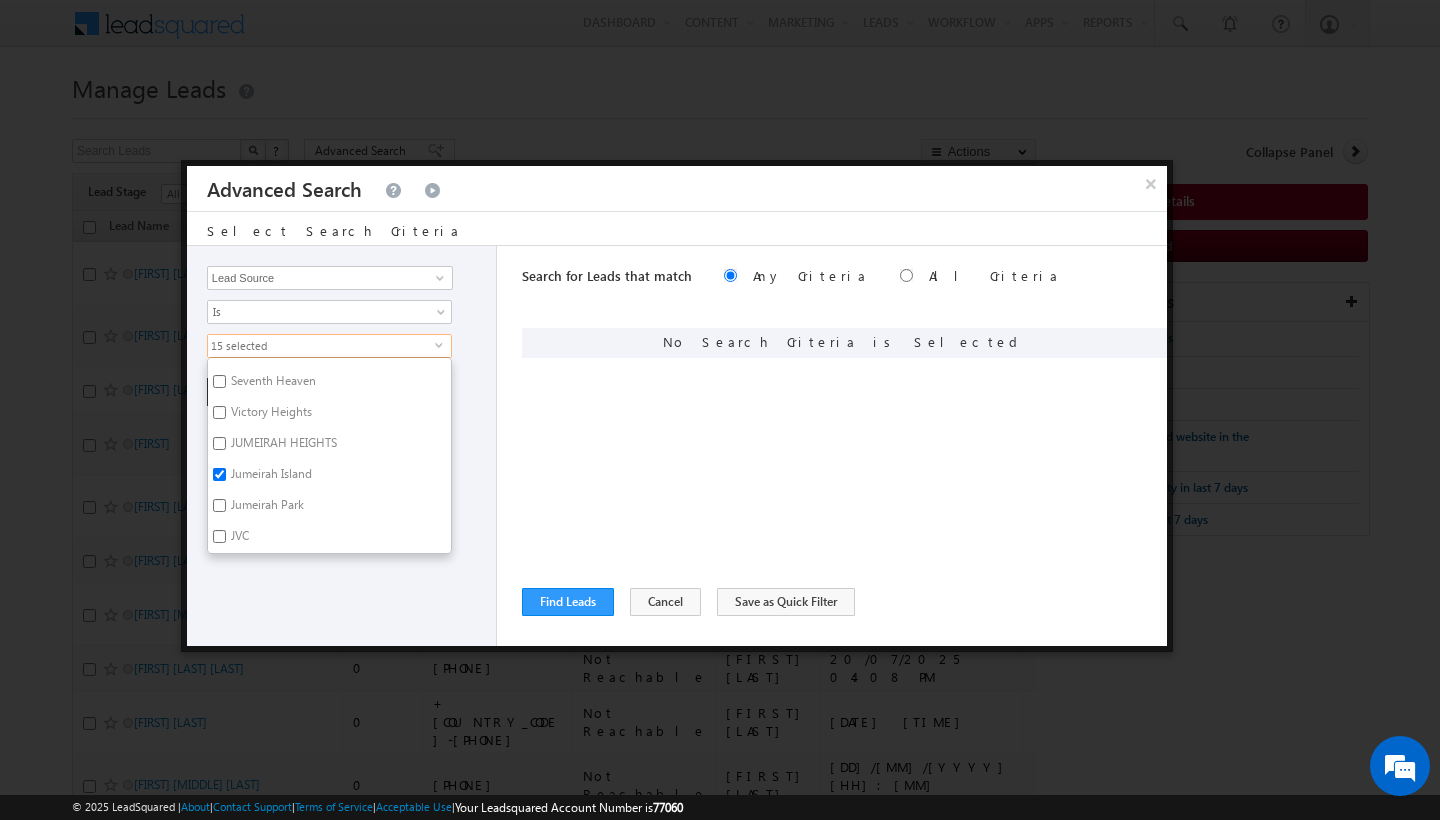 click on "Jumeirah Park" at bounding box center [219, 505] 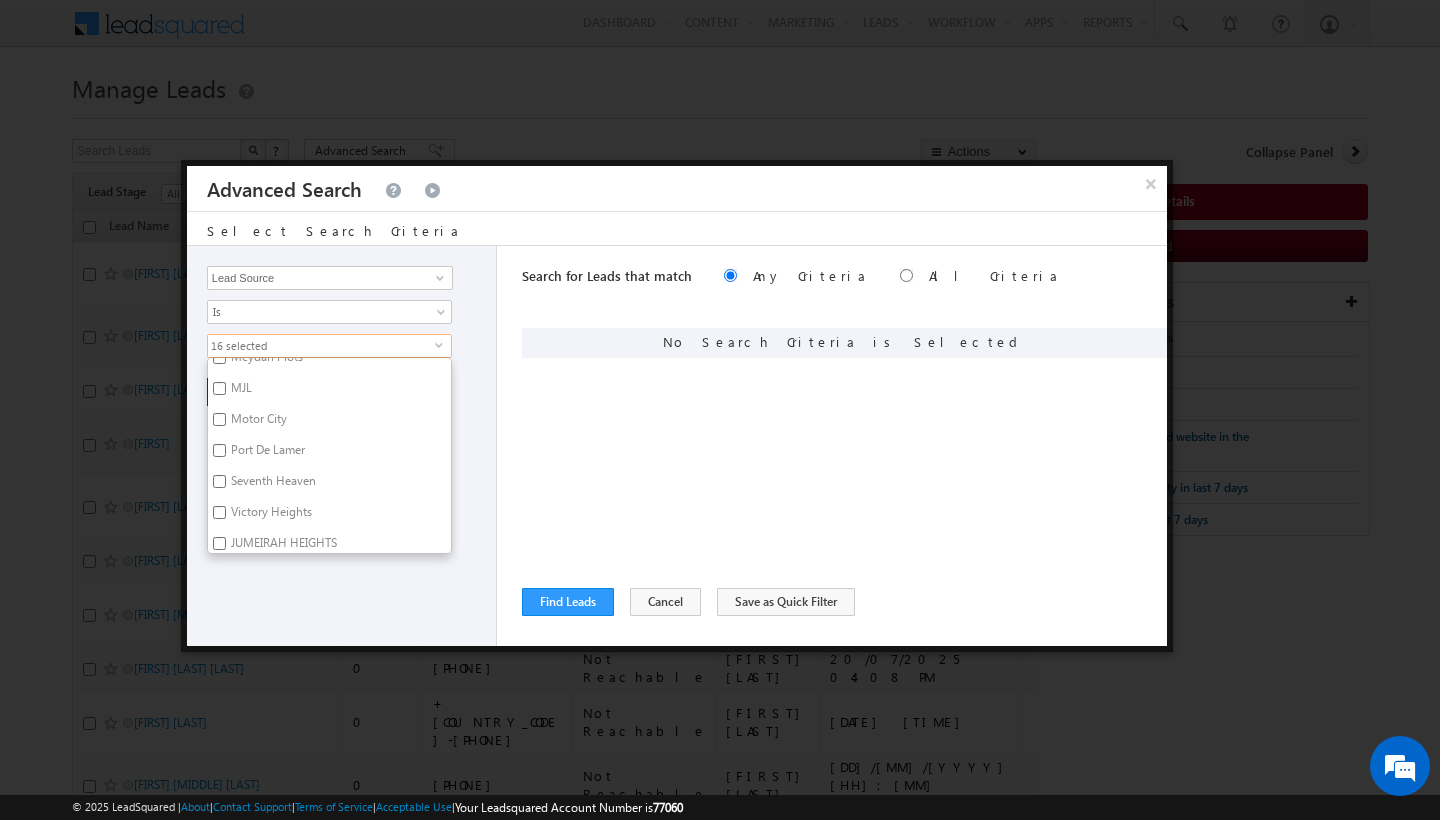 scroll, scrollTop: 512, scrollLeft: 0, axis: vertical 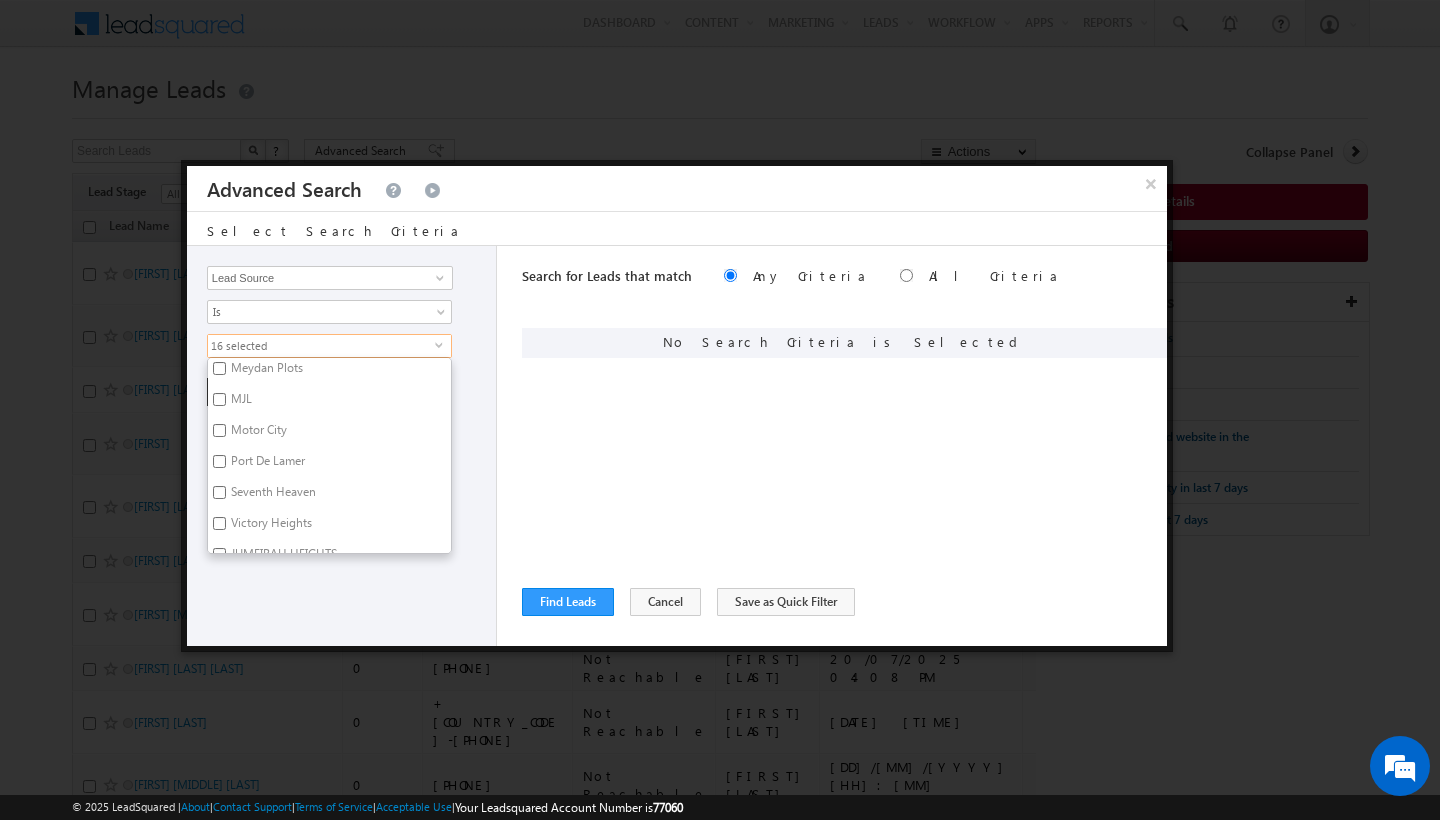click on "Port De Lamer" at bounding box center [219, 461] 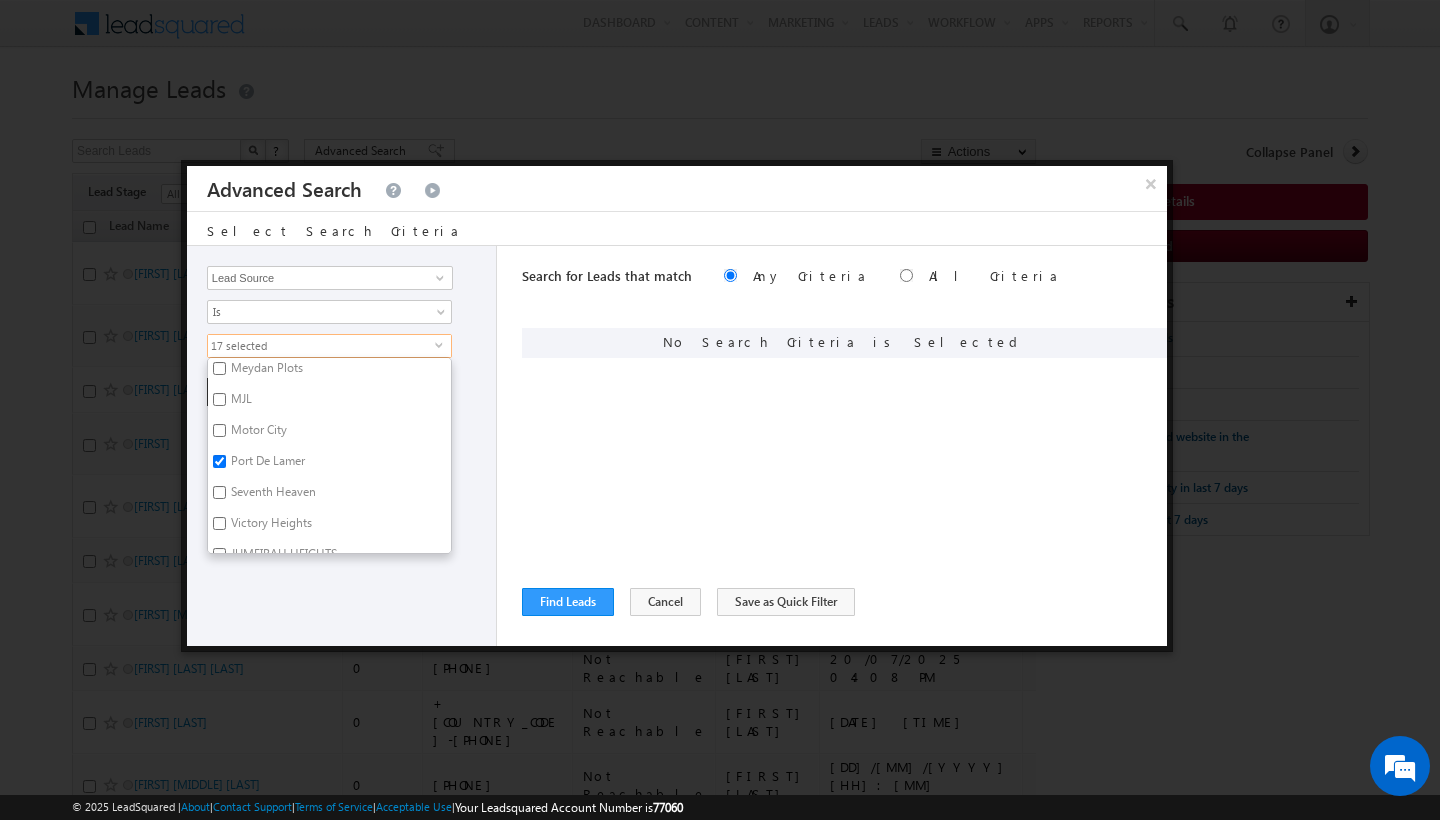 click on "MJL" at bounding box center [240, 402] 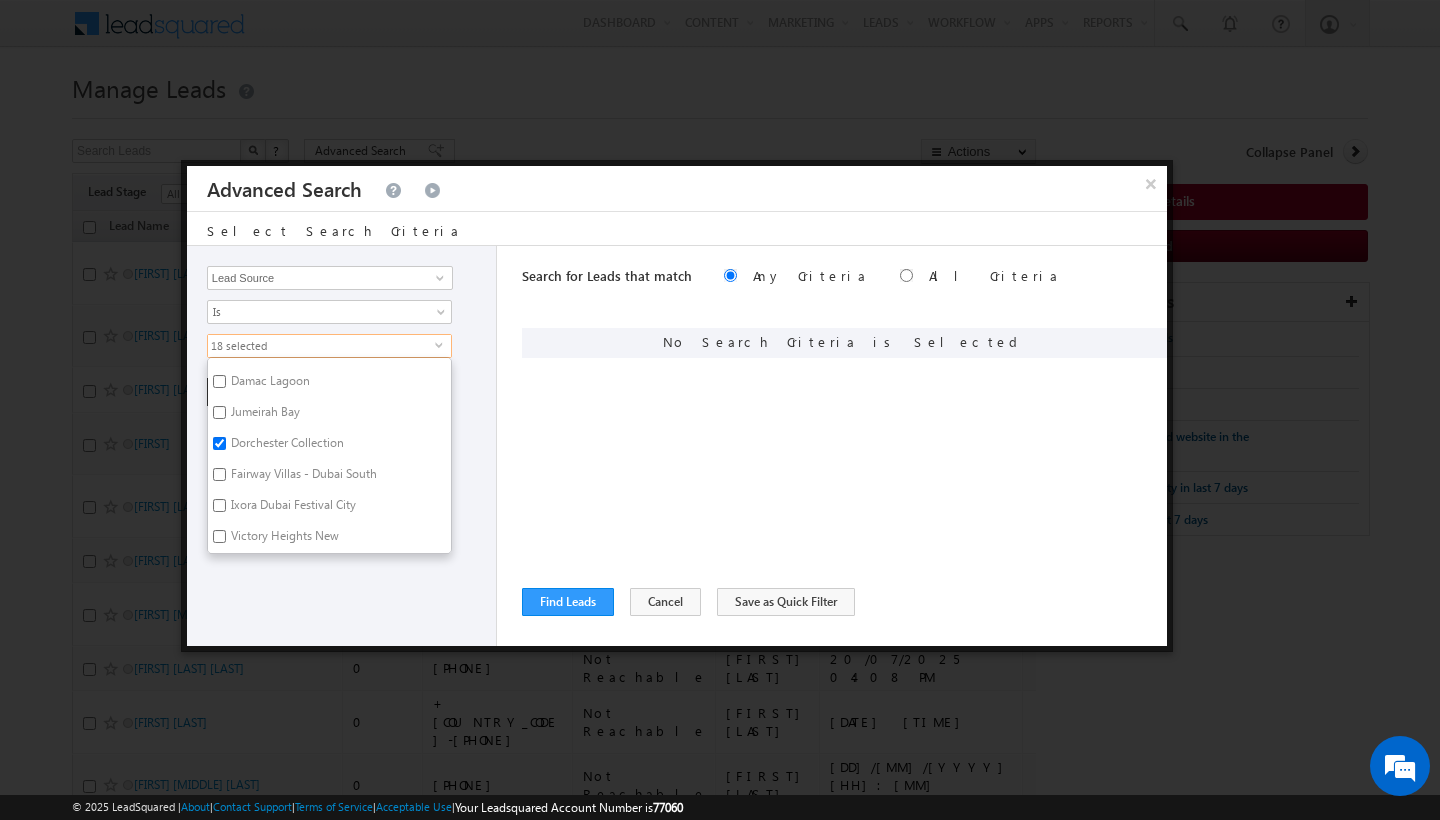 scroll, scrollTop: 1617, scrollLeft: 0, axis: vertical 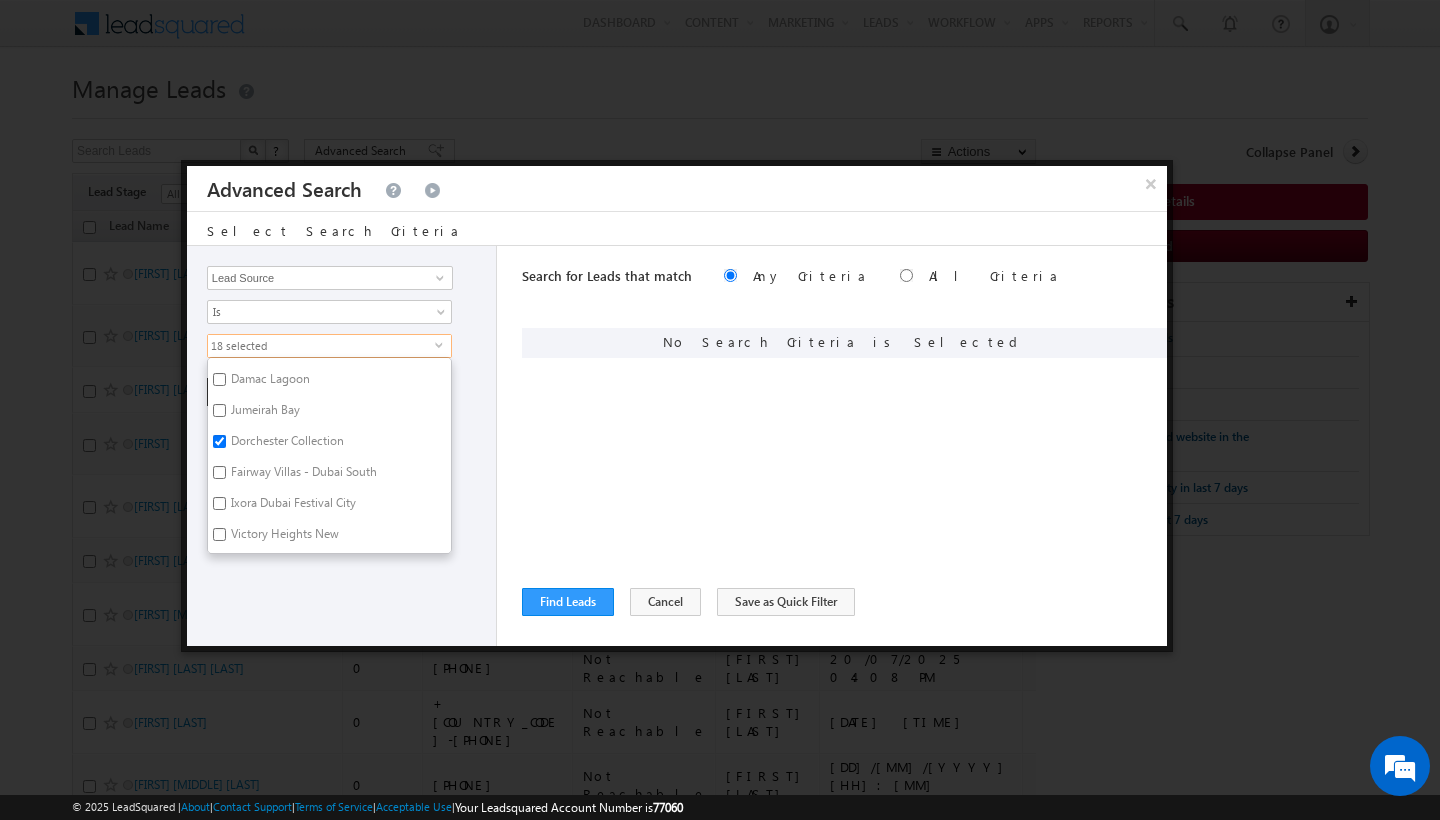 click on "Jumeirah Bay" at bounding box center (264, 413) 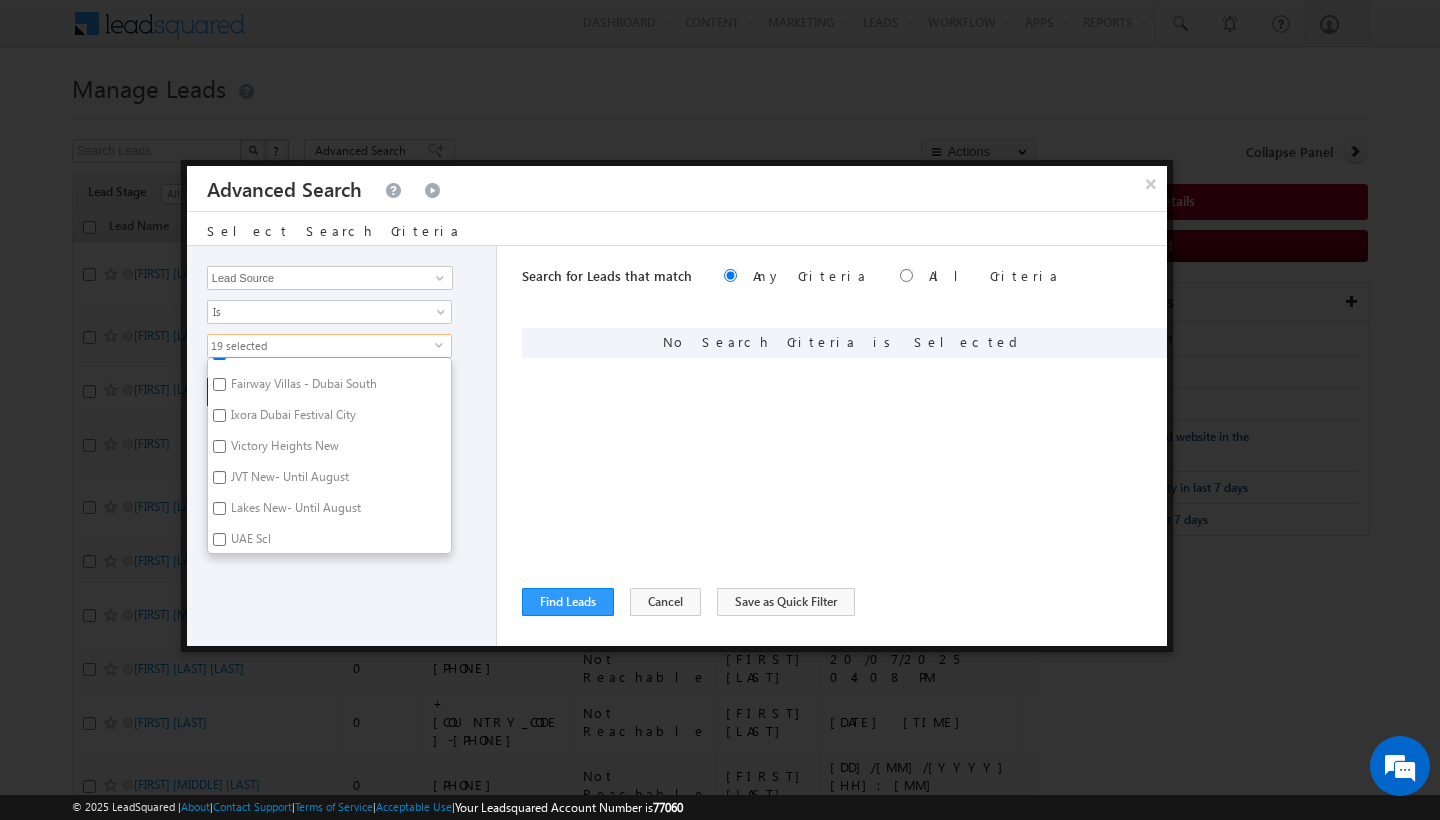 scroll, scrollTop: 1723, scrollLeft: 0, axis: vertical 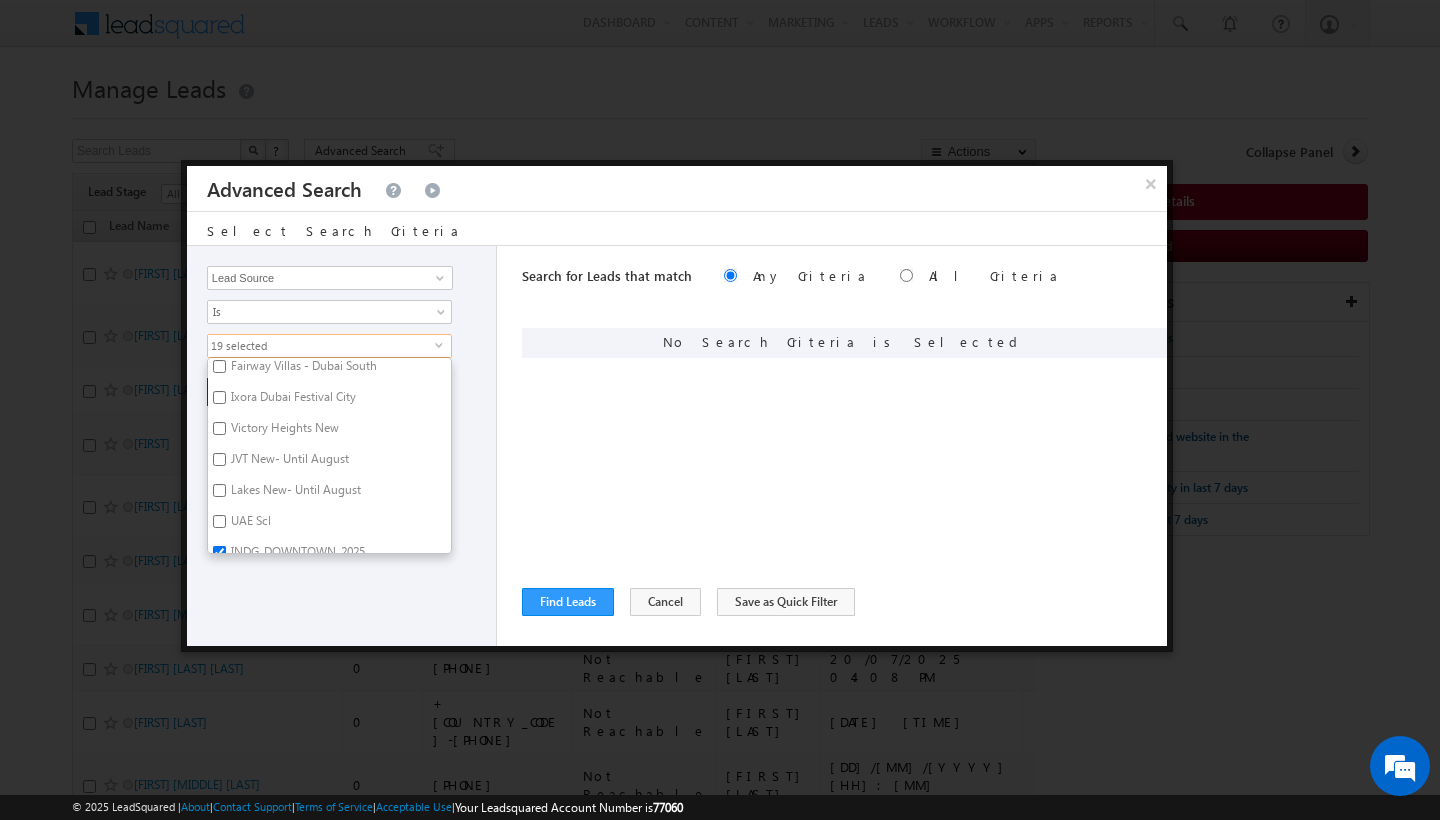 click on "Ixora Dubai Festival City" at bounding box center (292, 400) 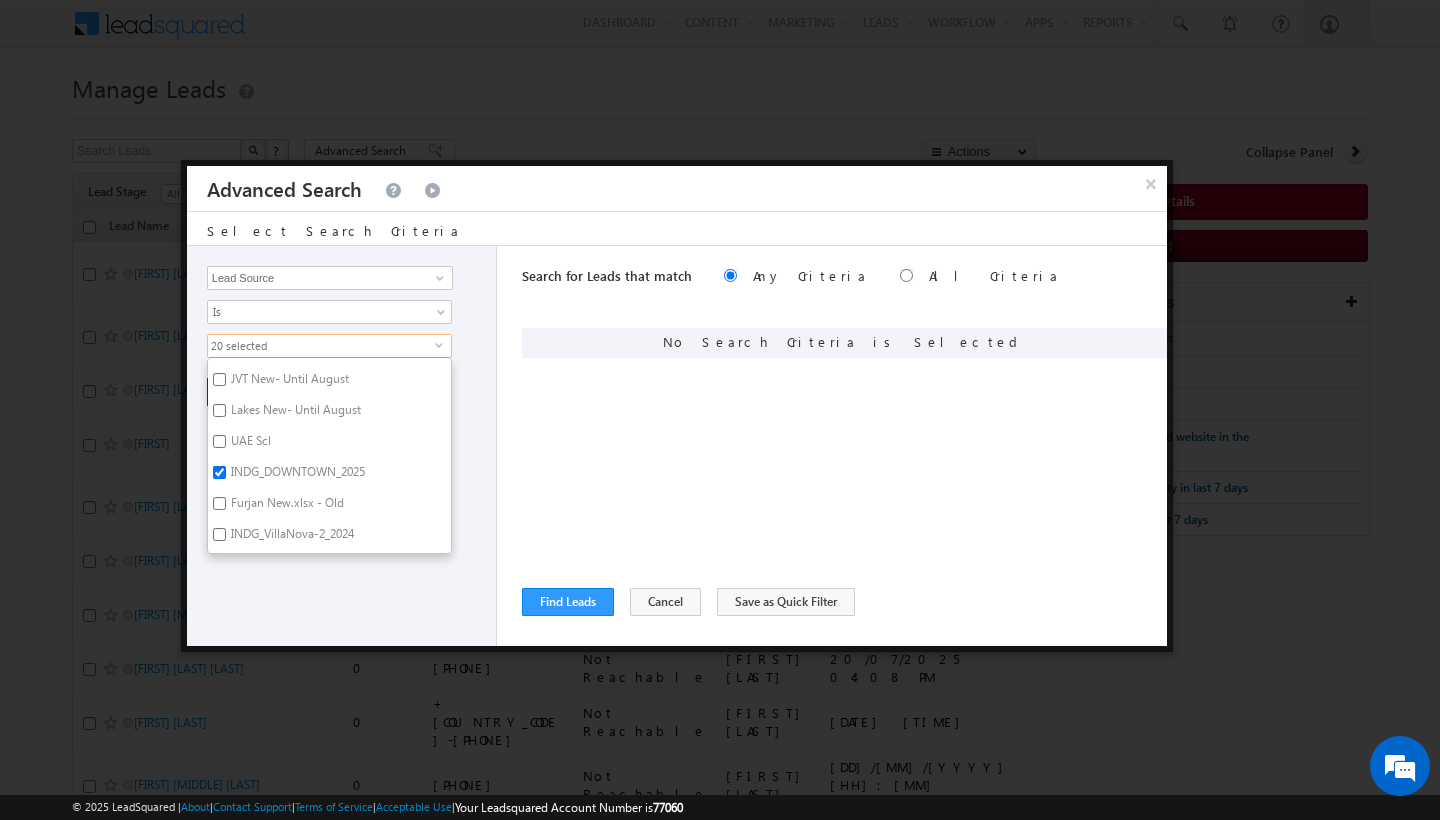 scroll, scrollTop: 1803, scrollLeft: 0, axis: vertical 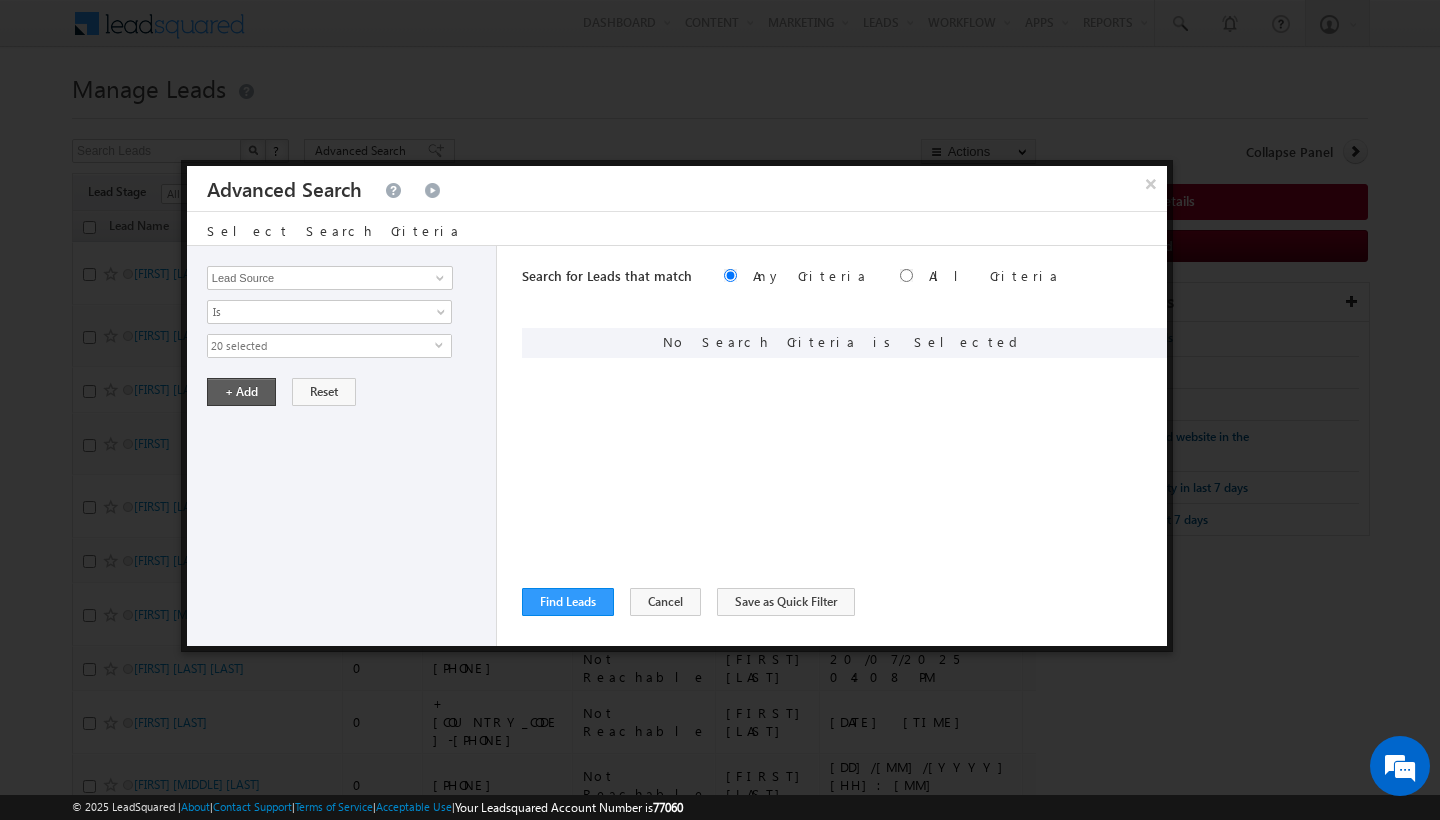 click on "+ Add" at bounding box center (241, 392) 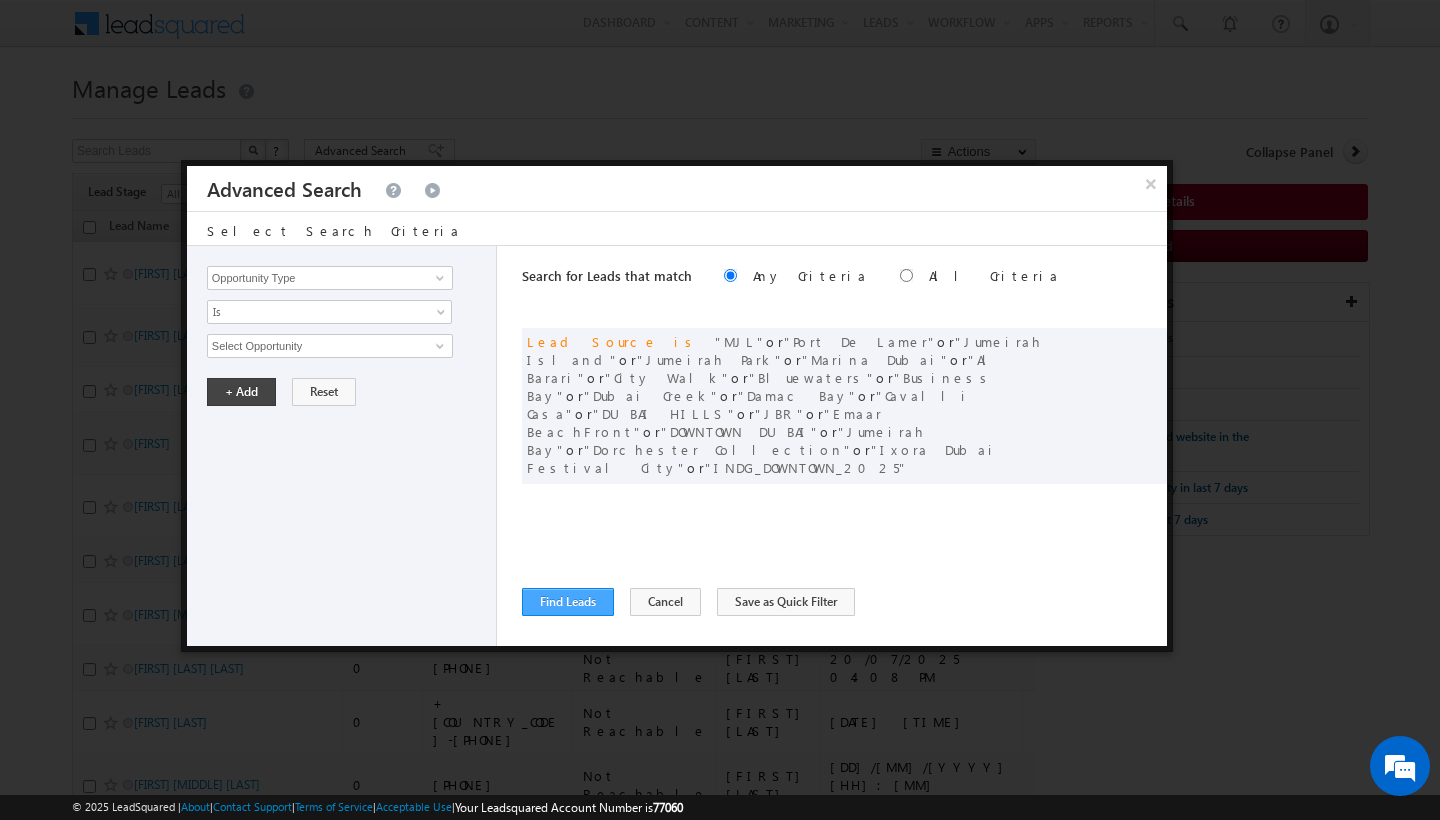 click on "Find Leads" at bounding box center [568, 602] 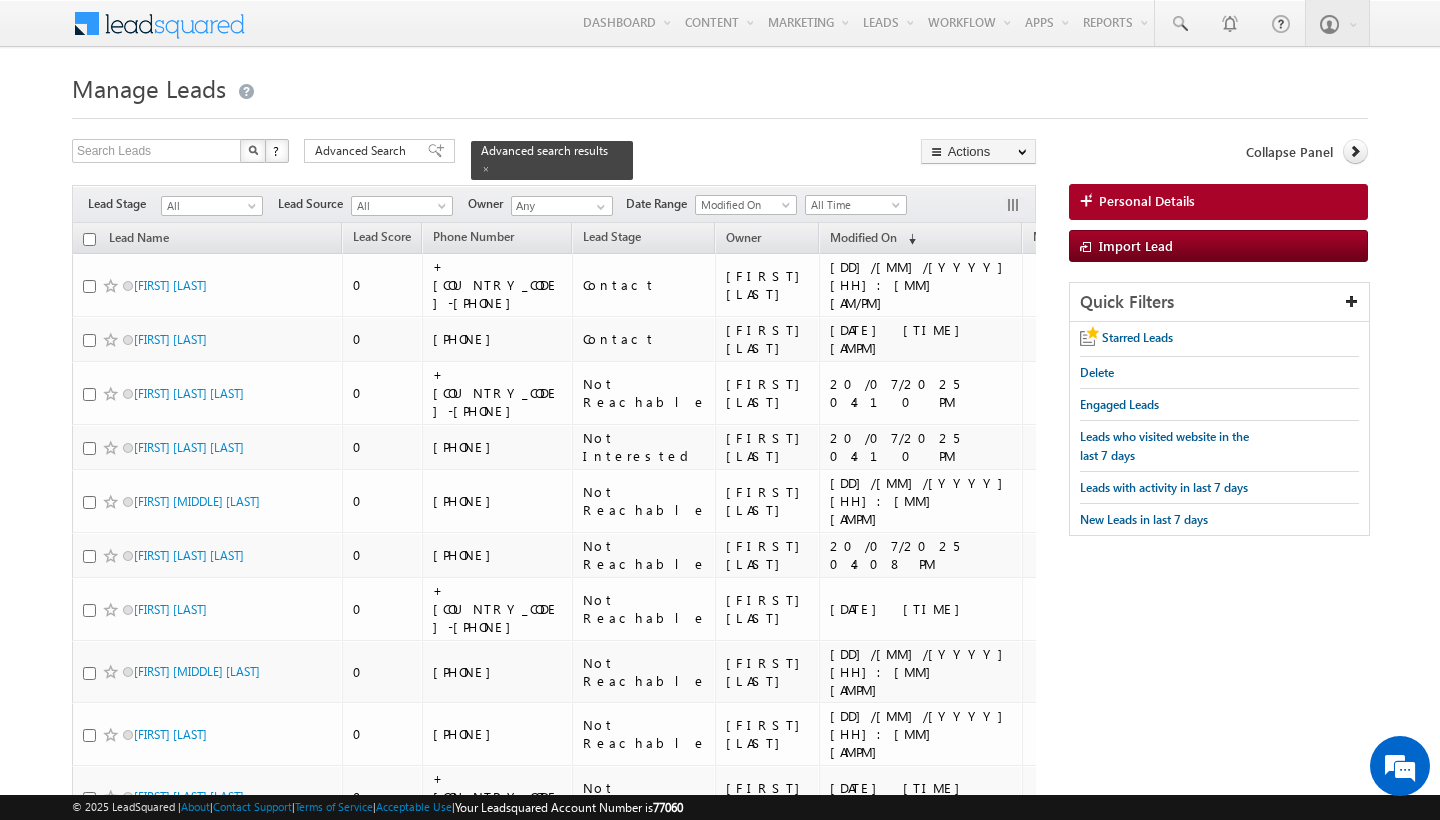 scroll, scrollTop: 0, scrollLeft: 0, axis: both 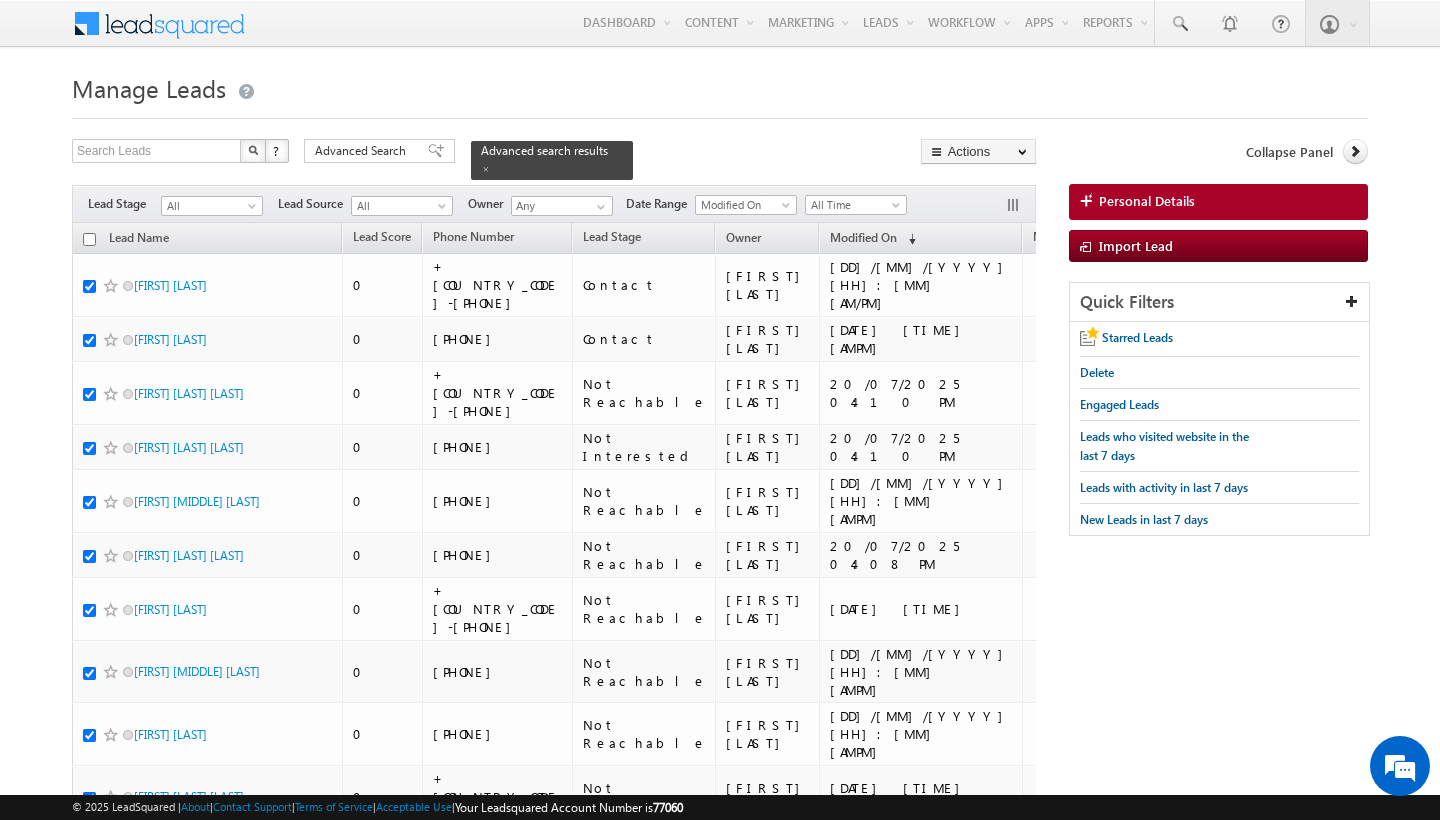 checkbox on "true" 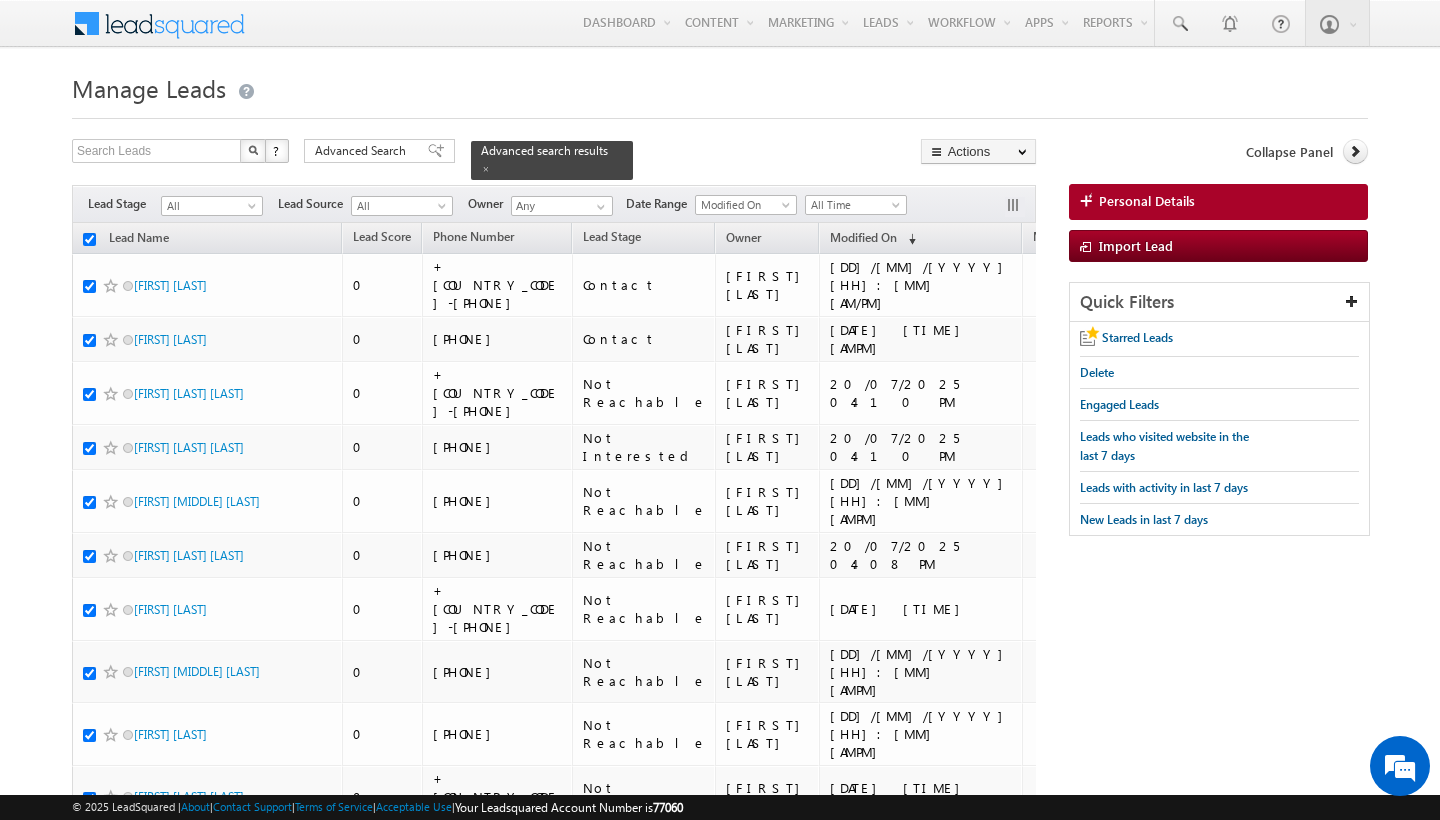 checkbox on "true" 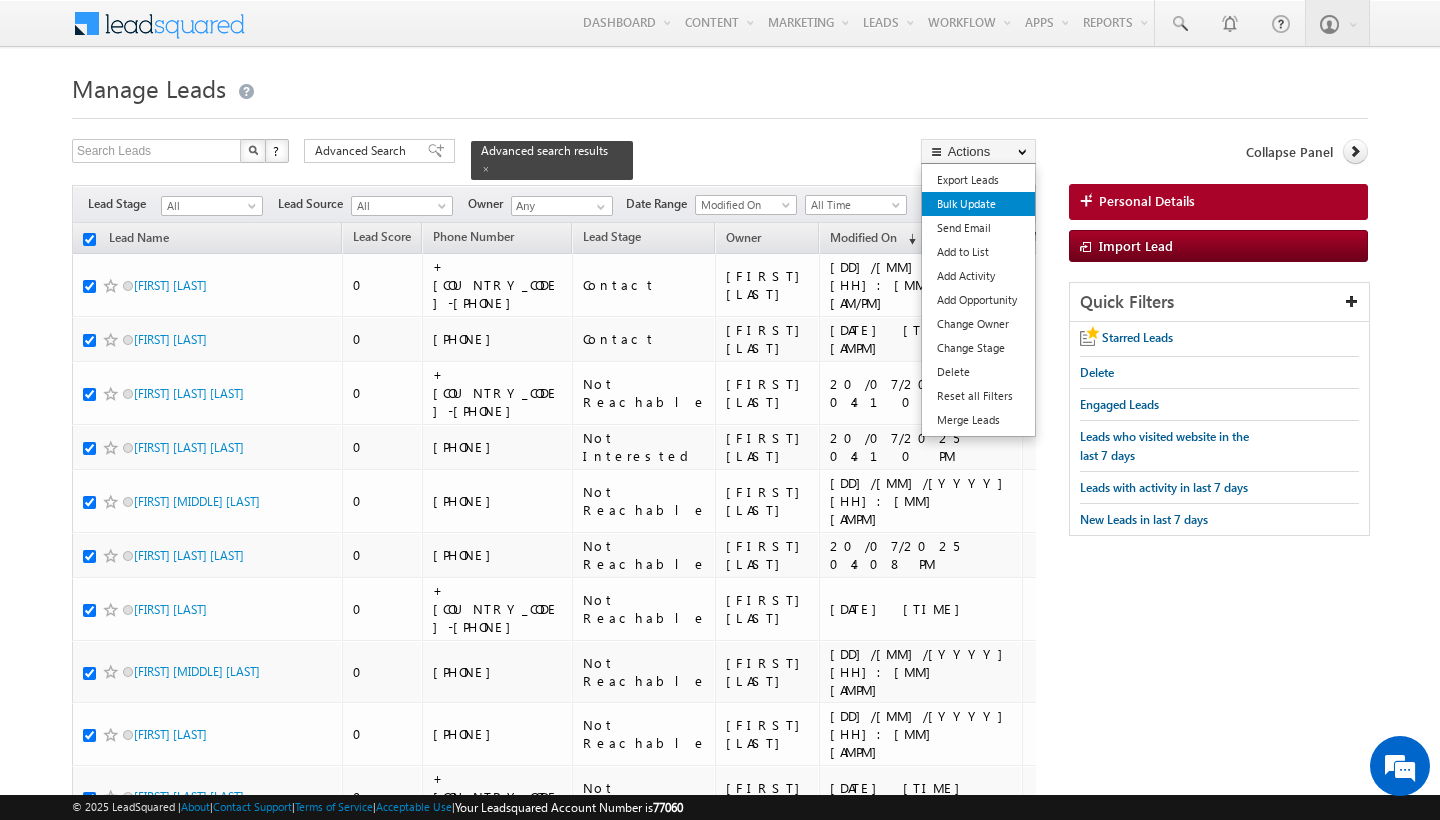 click on "Bulk Update" at bounding box center [978, 204] 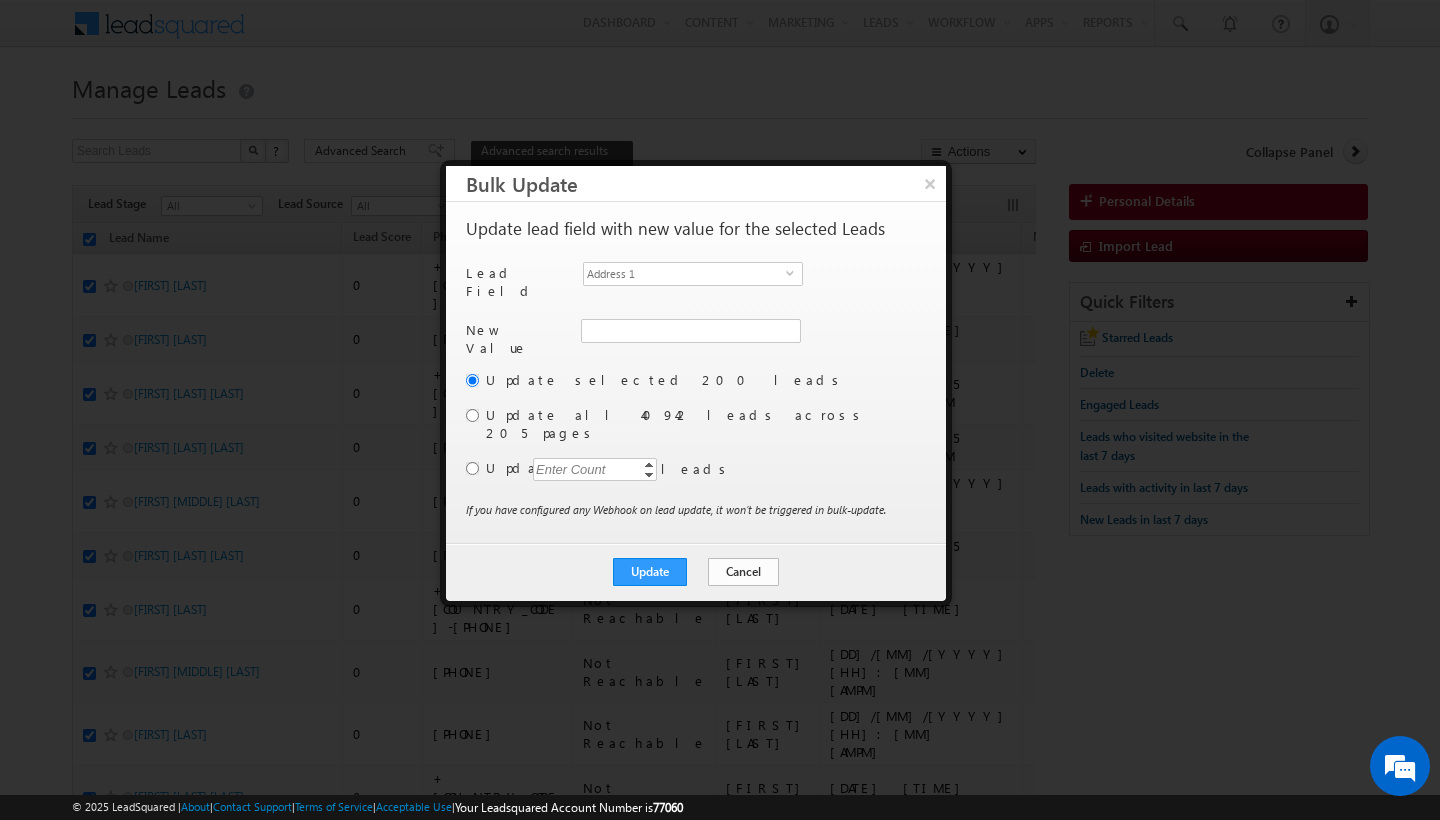 click on "Cancel" at bounding box center (743, 572) 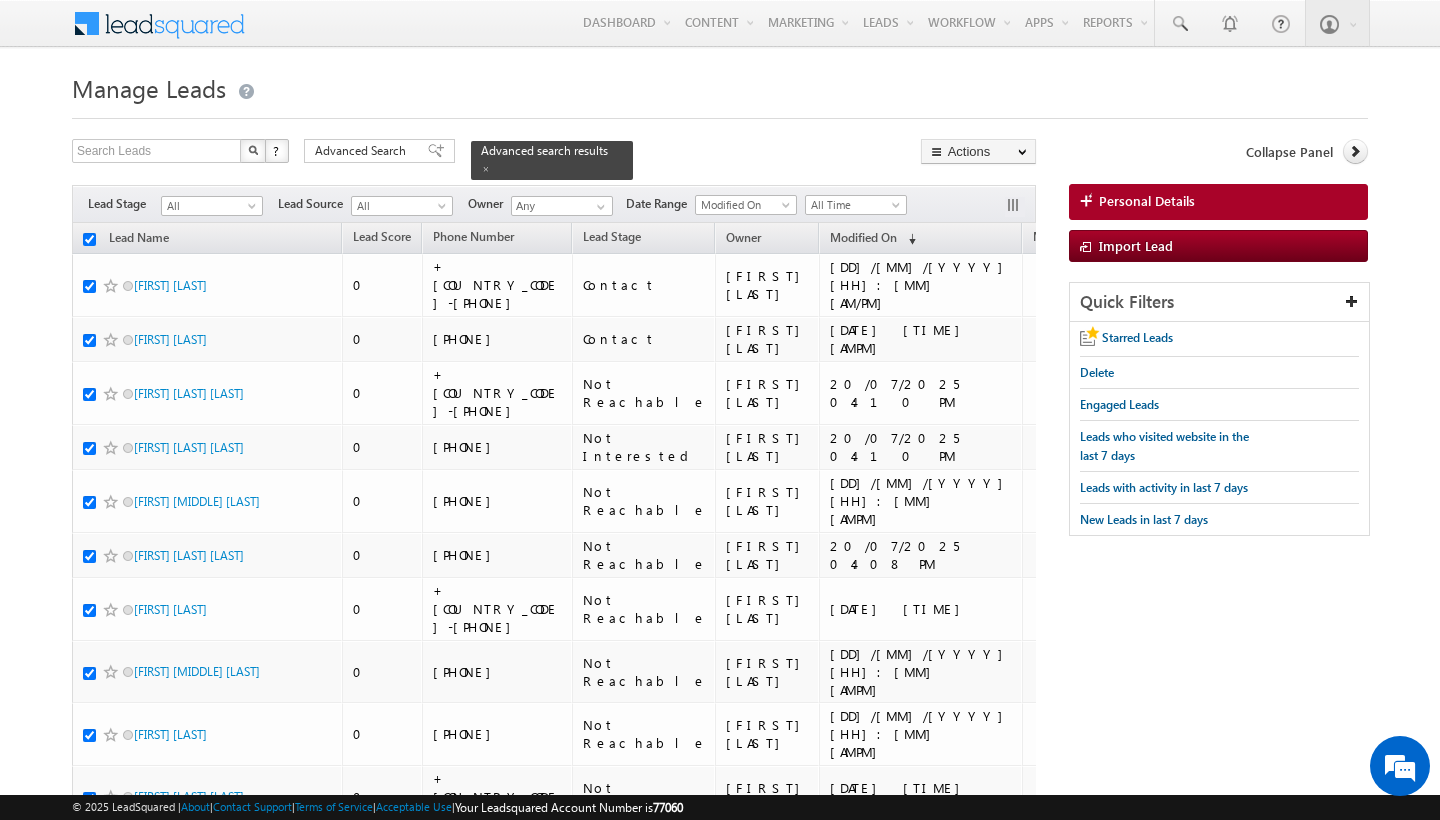 click on "Manage Leads
Search Leads X ?   40942 results found
Advanced Search
Advanced Search
Advanced search results
All" at bounding box center (720, 6299) 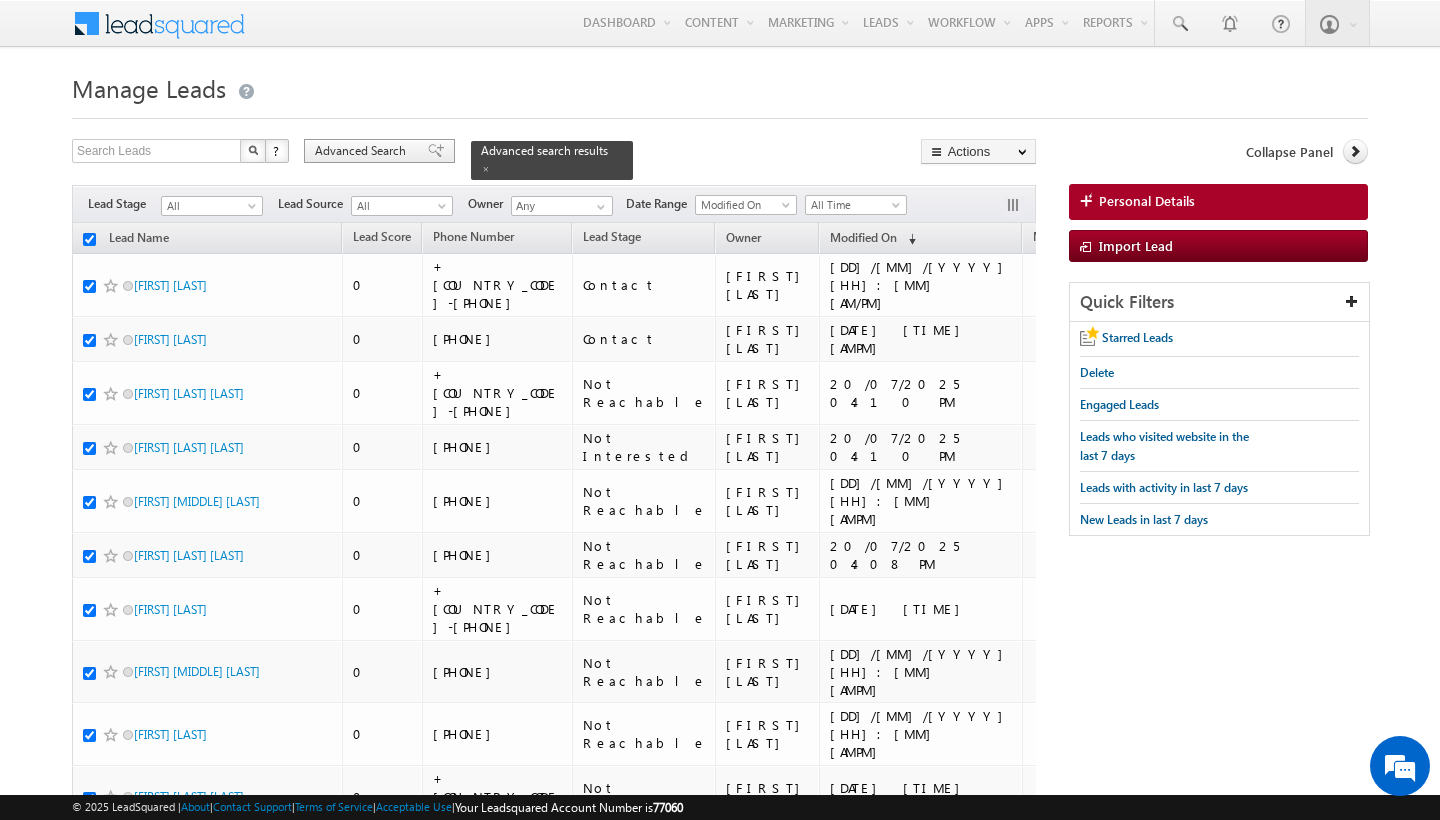 click on "Advanced Search" at bounding box center [363, 151] 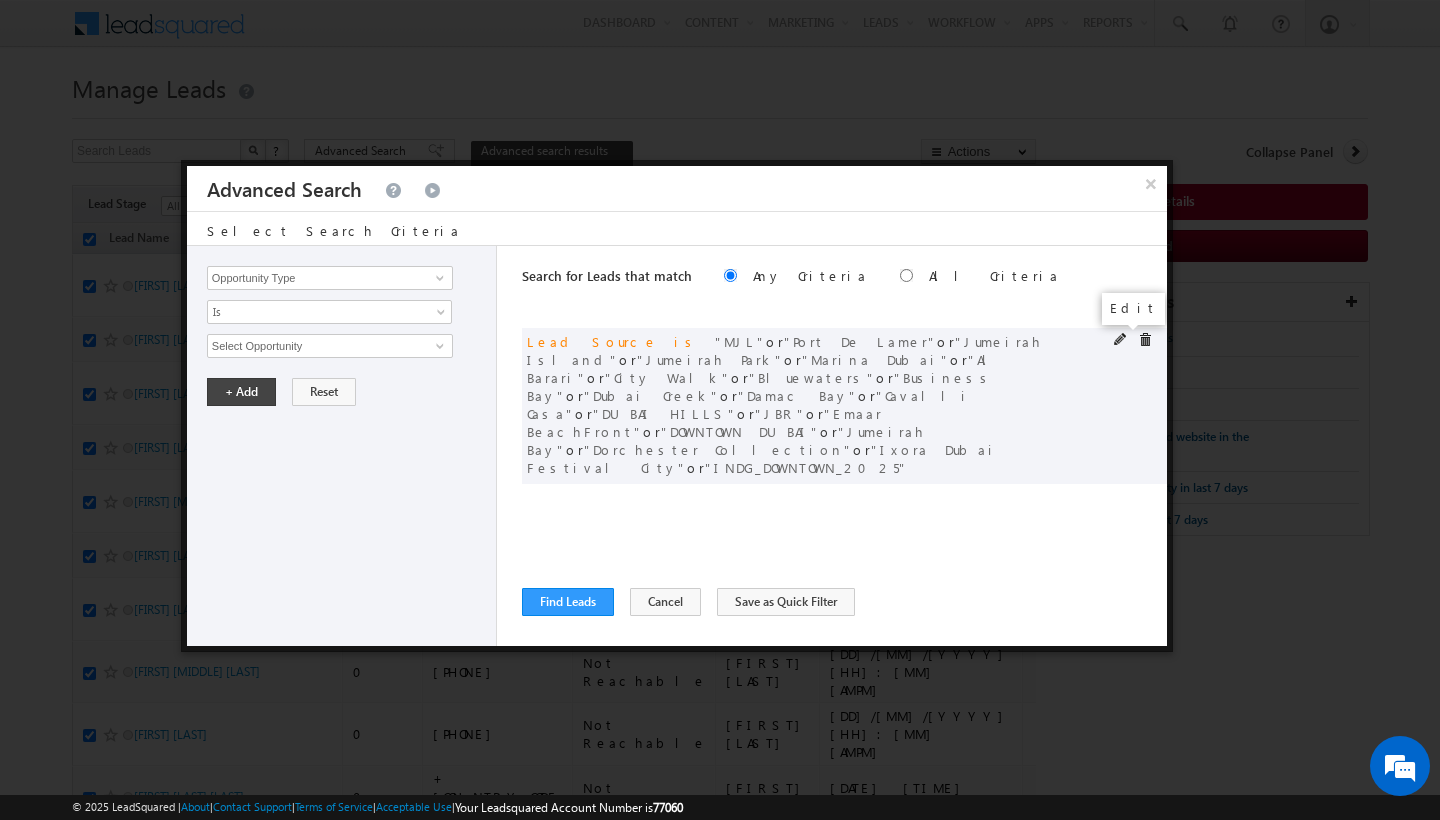 click at bounding box center (1121, 340) 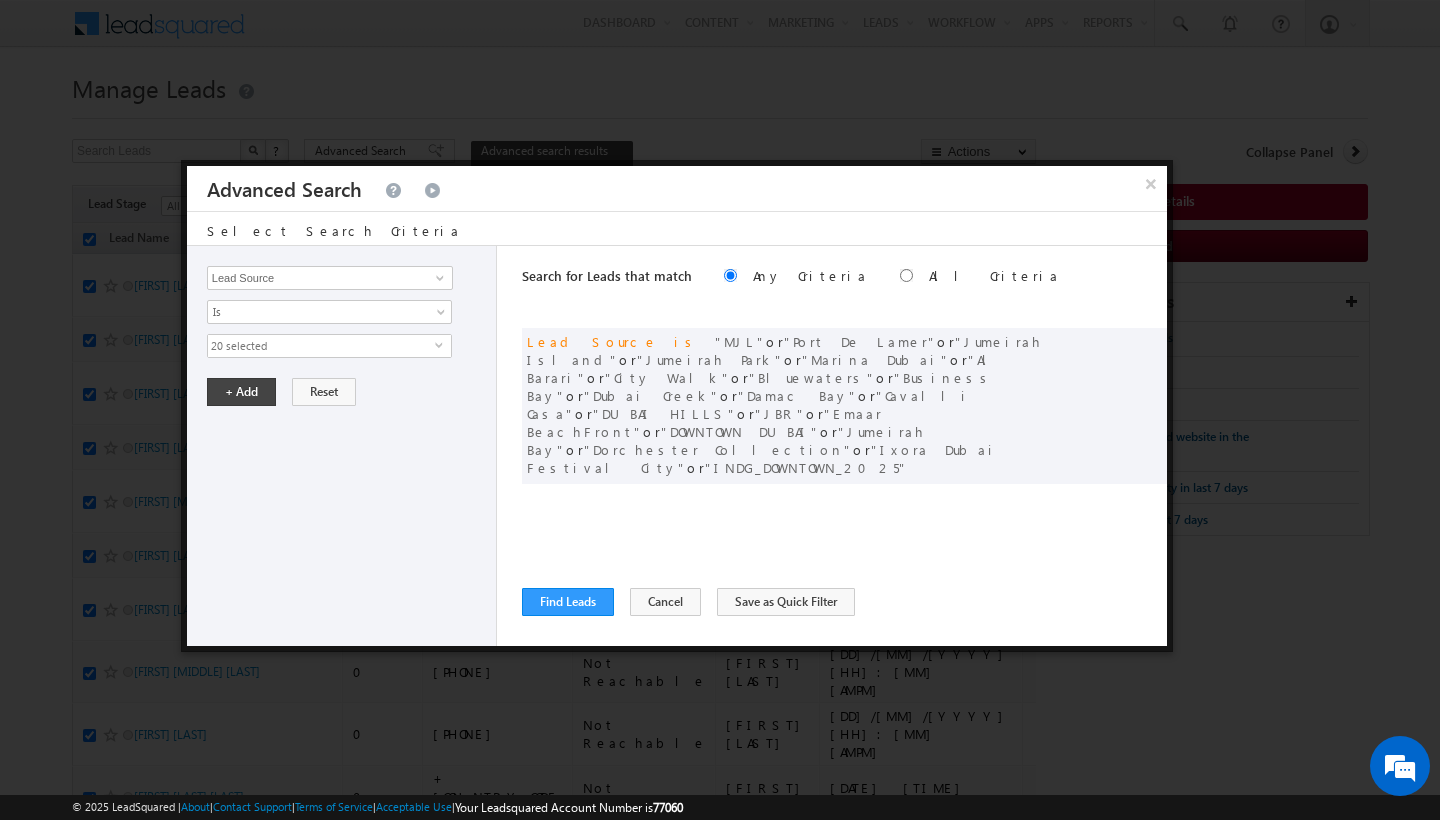 click on "20 selected" at bounding box center [321, 346] 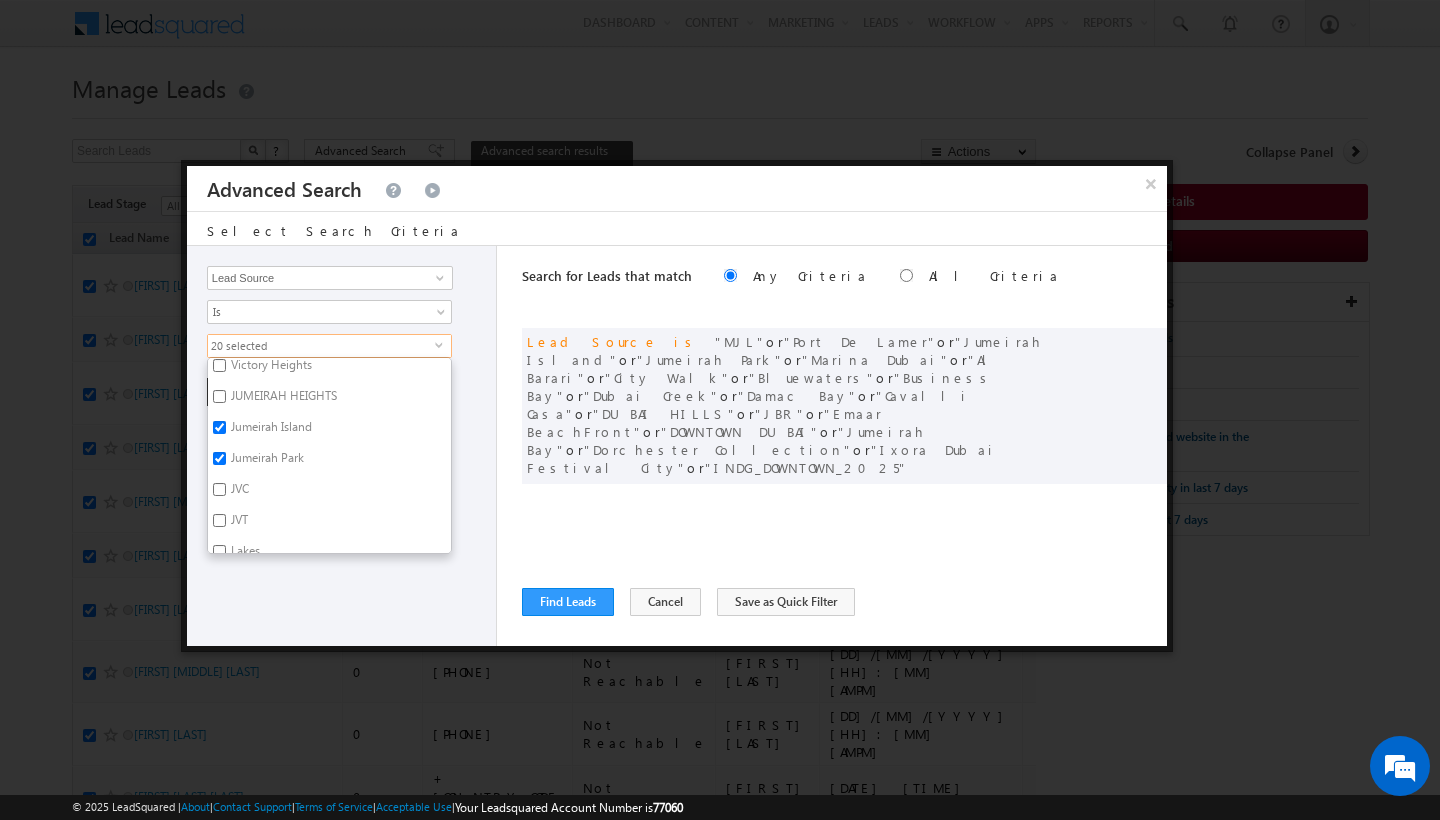 scroll, scrollTop: 673, scrollLeft: 0, axis: vertical 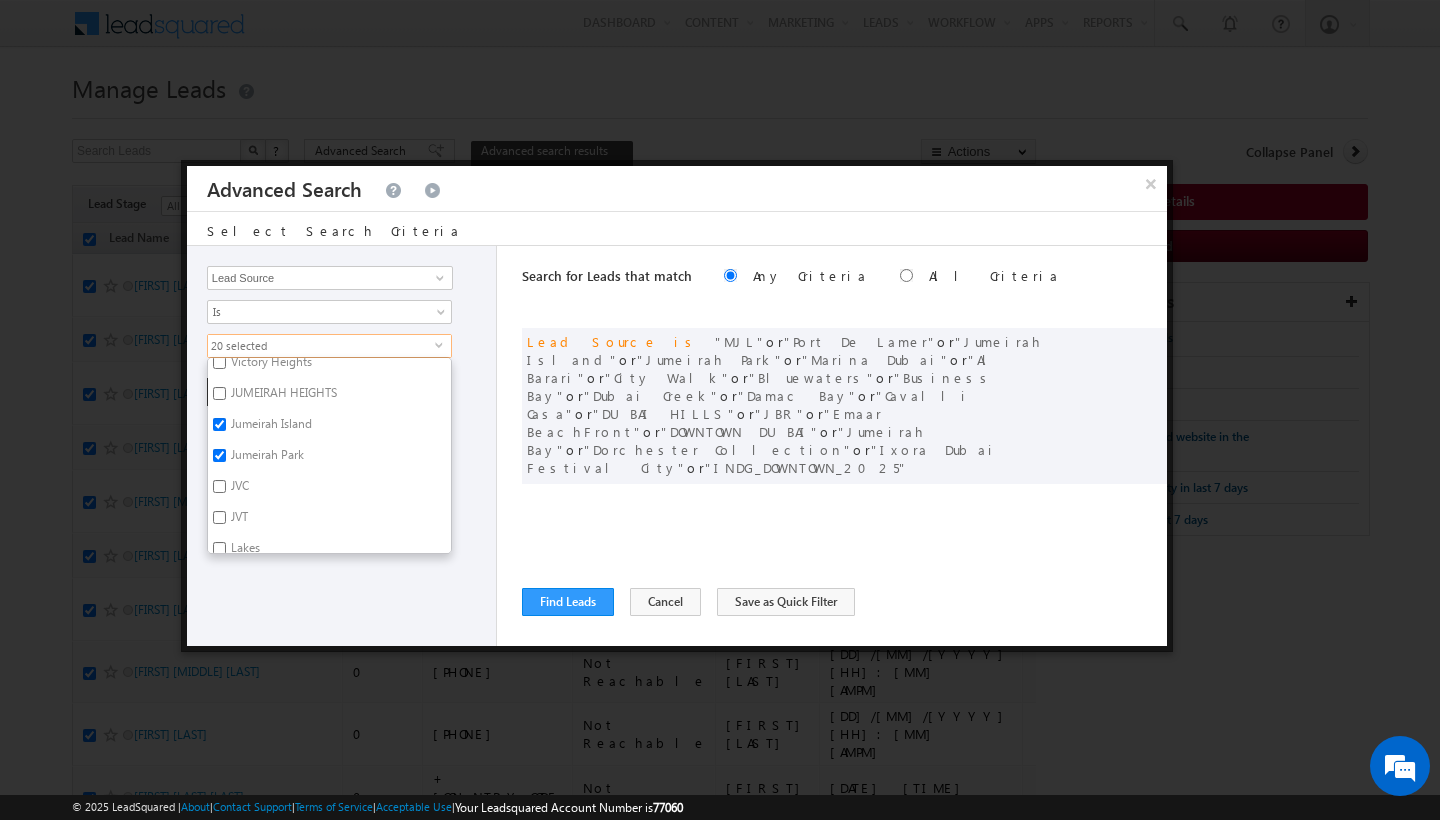 click on "Jumeirah Park" at bounding box center [266, 458] 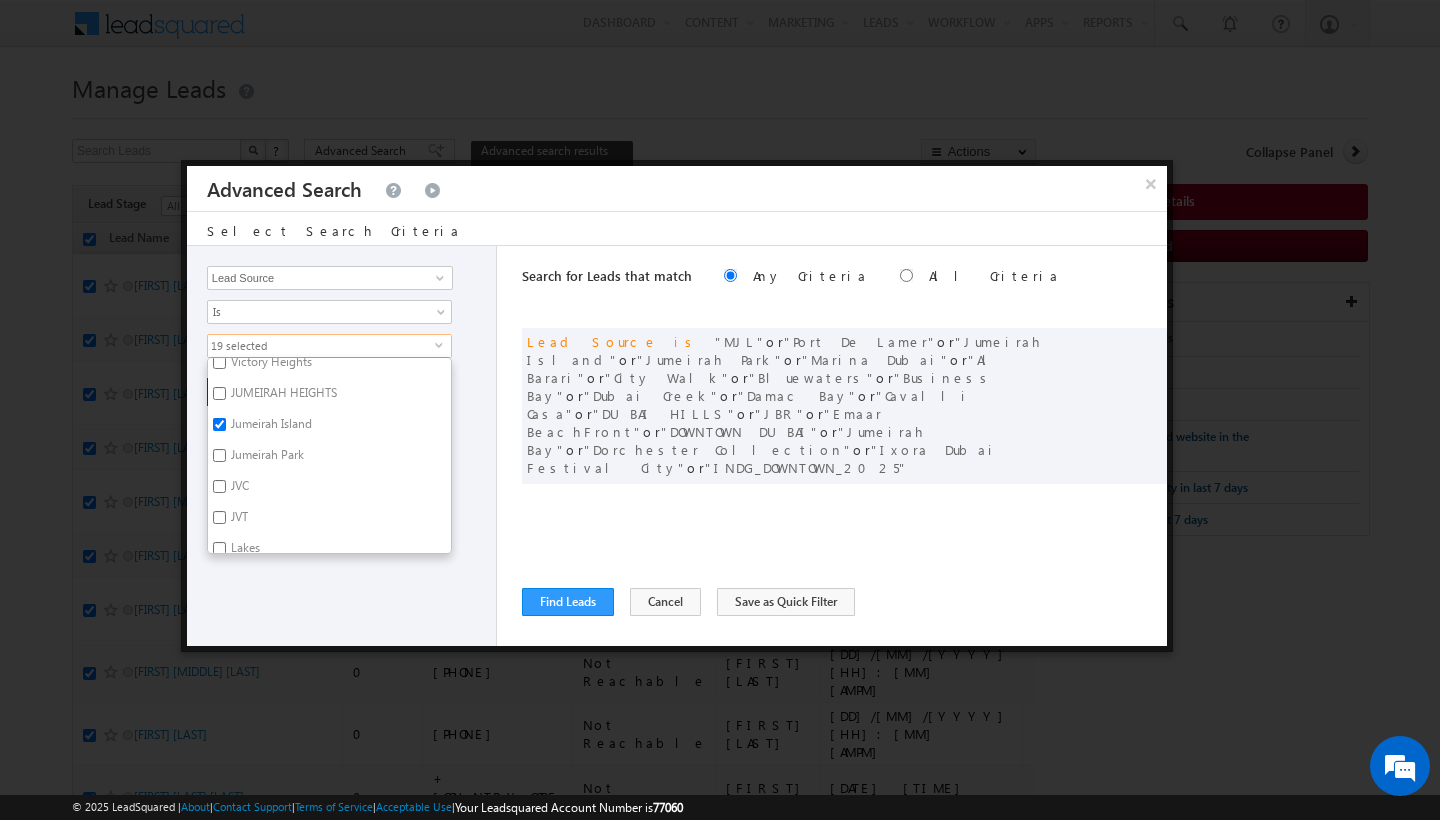 click on "Opportunity Type Lead Activity Task Sales Group  Prospect Id Address 1 Address 2 AML - File Booking Form - File Budget Building Name Buyer Persona Campaign Name Caste City Client Type Company Contact Stage Conversion Referrer URL Country Created By Id Created On Current Opt In Status Customer Type Developer DNCR Status Do Not Call Do Not Email Do Not SMS Do Not Track Do you want to invest in dubai Email Emirate Emirates ID - File Engagement Score Father Name First Name Form Name Grade Job Title Last Activity Last Activity Date Last Name Last Opt In Email Sent Date Latitude Lead Number Lead Origin Lead Remarks Lead Score Lead Source Lead Stage Longitude Master Project meet your team Date Meeting Done Date  Meeting Location Mobile Number Modified By Id Modified On Nationality Not Picked counter Notes Opt In Date Opt In Details Order Value Owner Passport - File Phone Number Plot Area Possession Procedure Name Project Project Name Project Suggested Prospect Creation Date Range Zip" at bounding box center [342, 446] 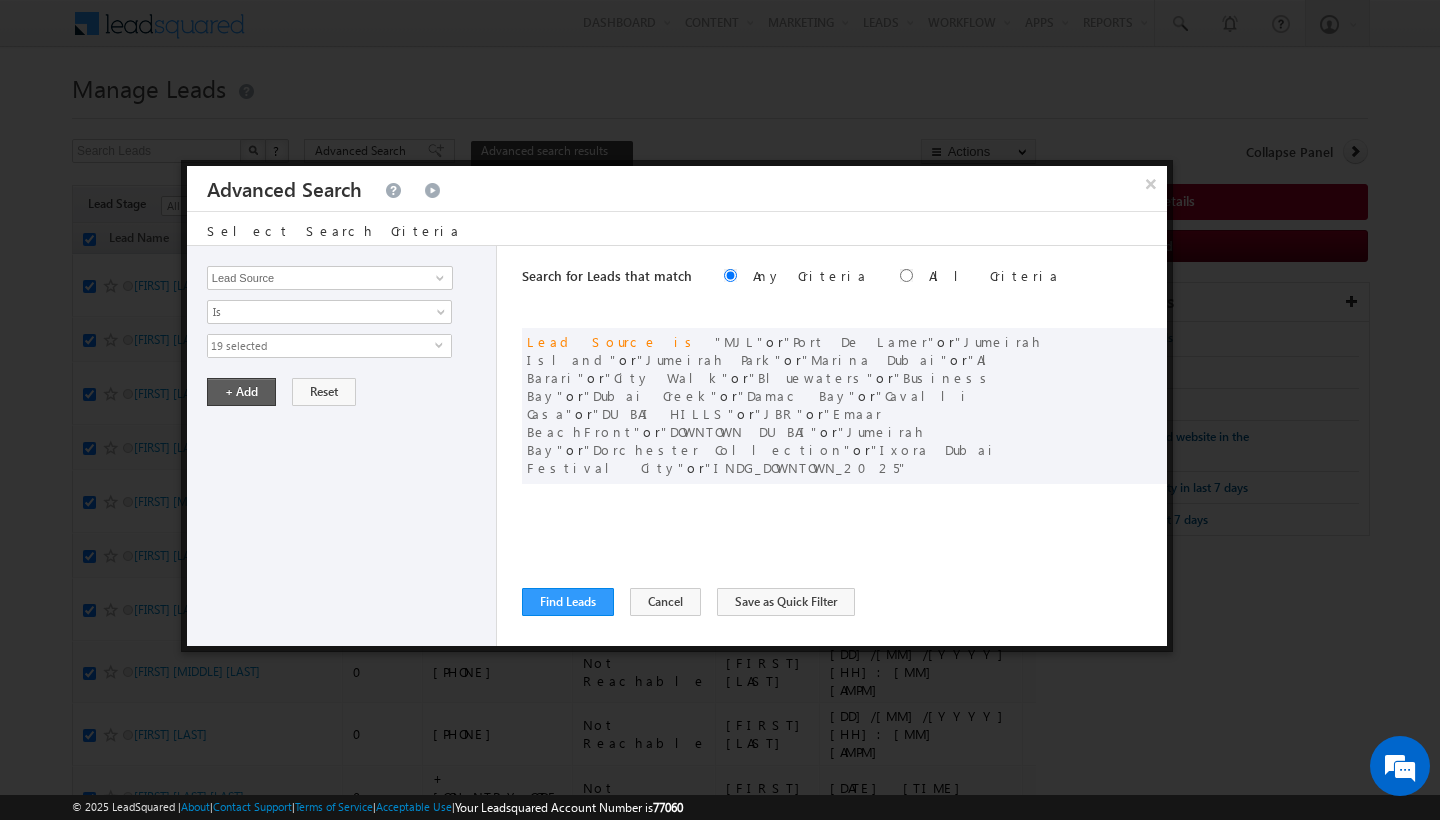 click on "+ Add" at bounding box center [241, 392] 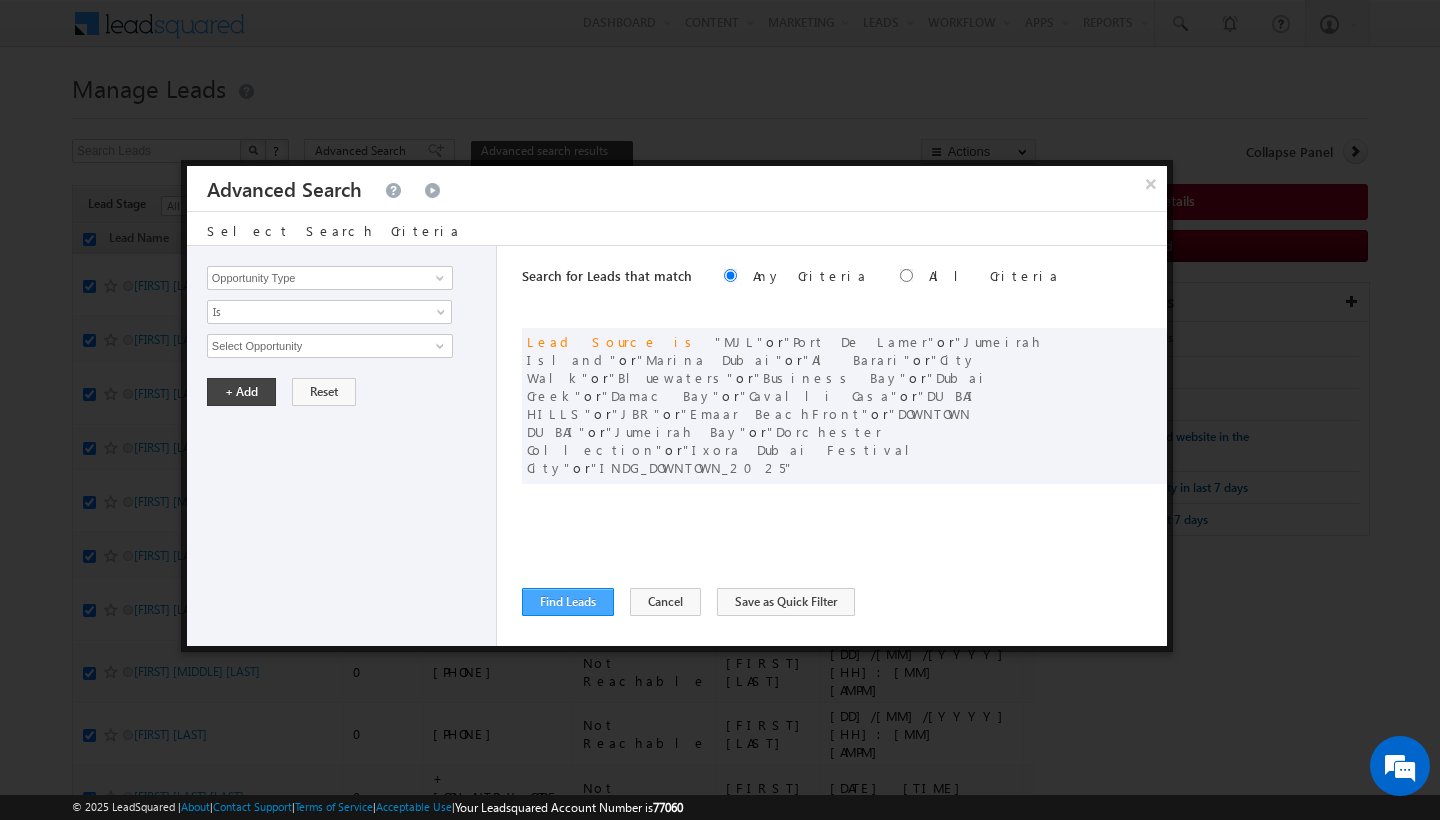 click on "Find Leads" at bounding box center [568, 602] 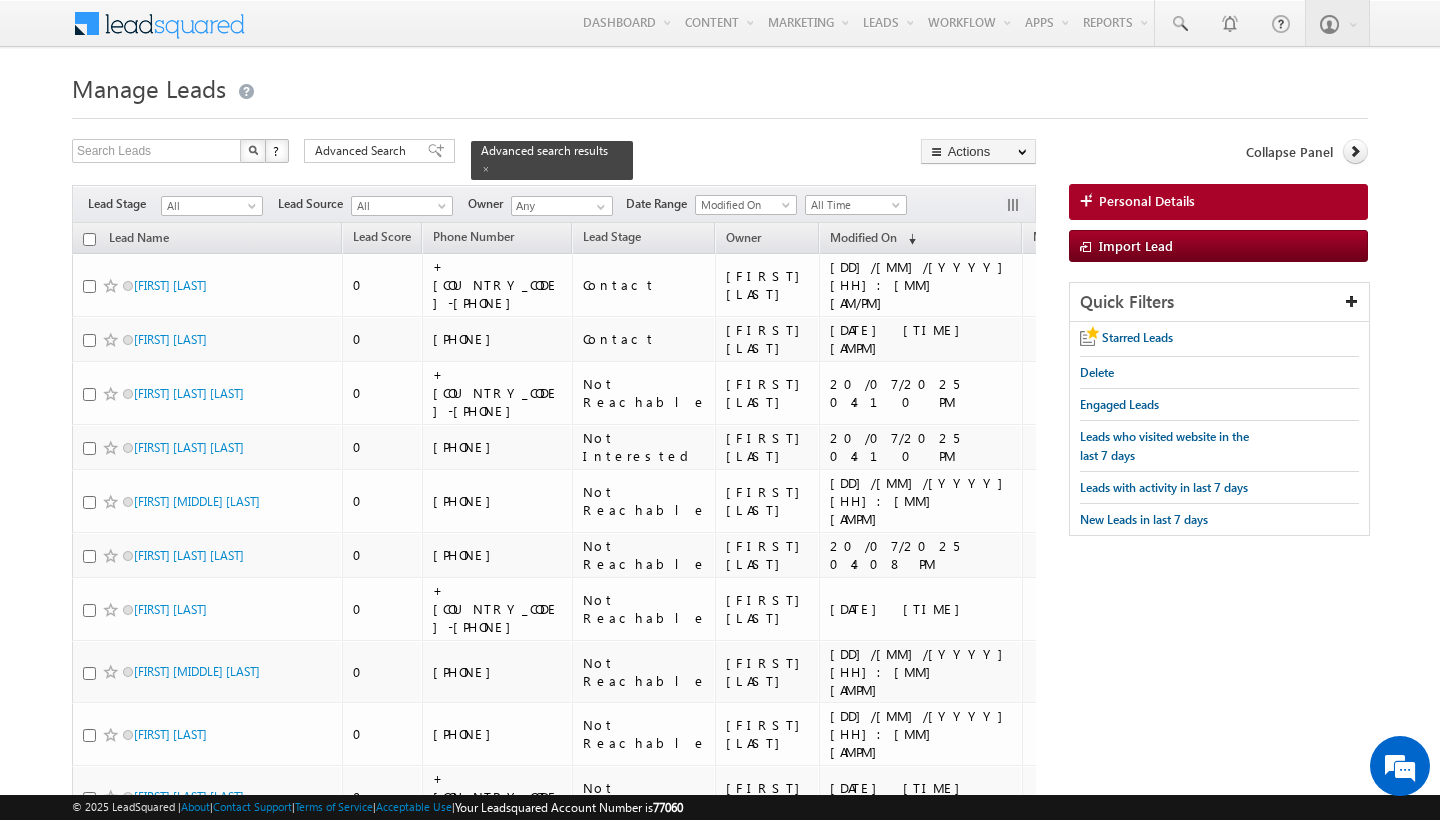scroll, scrollTop: 0, scrollLeft: 0, axis: both 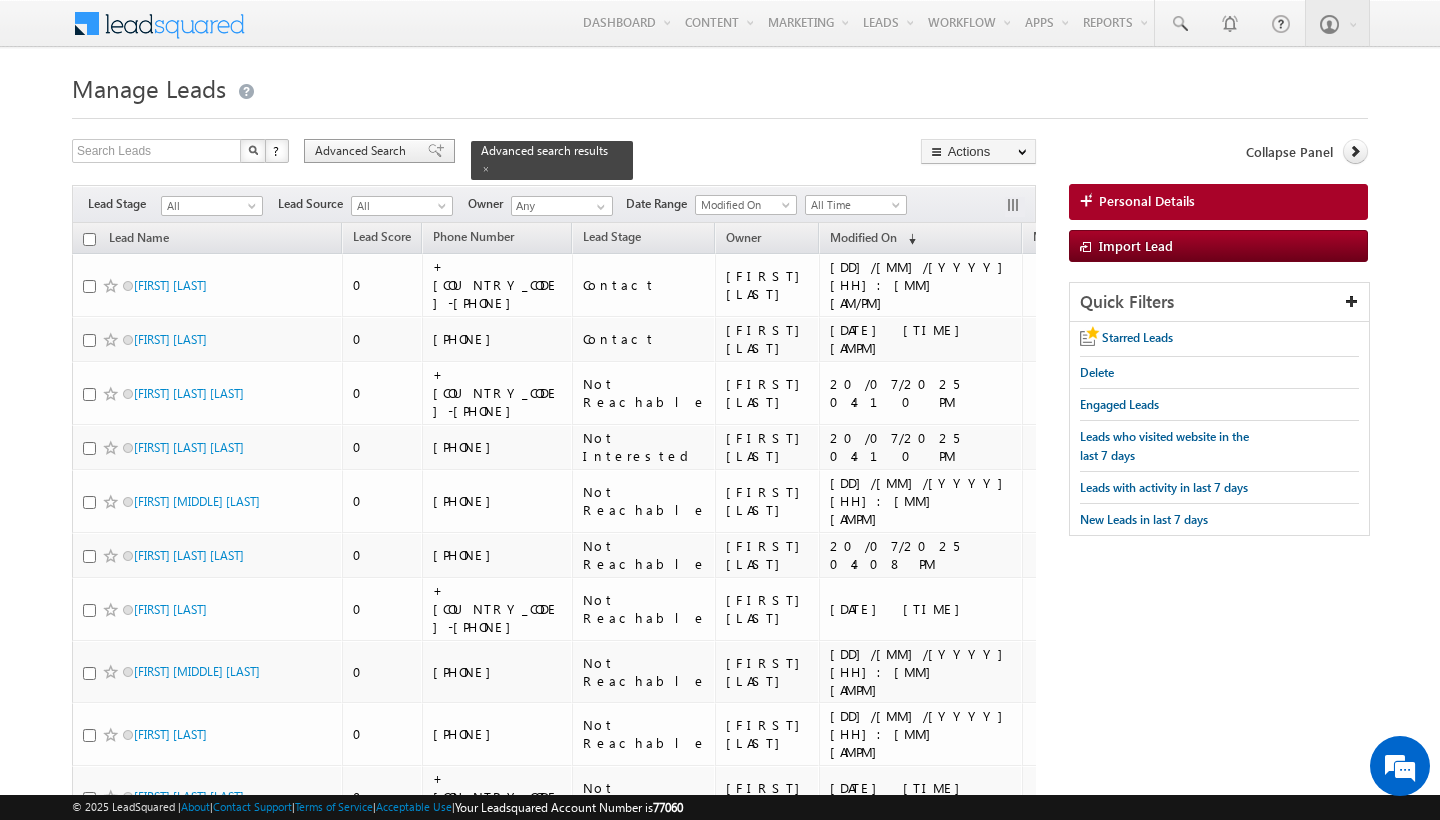 click on "Advanced Search" at bounding box center [379, 151] 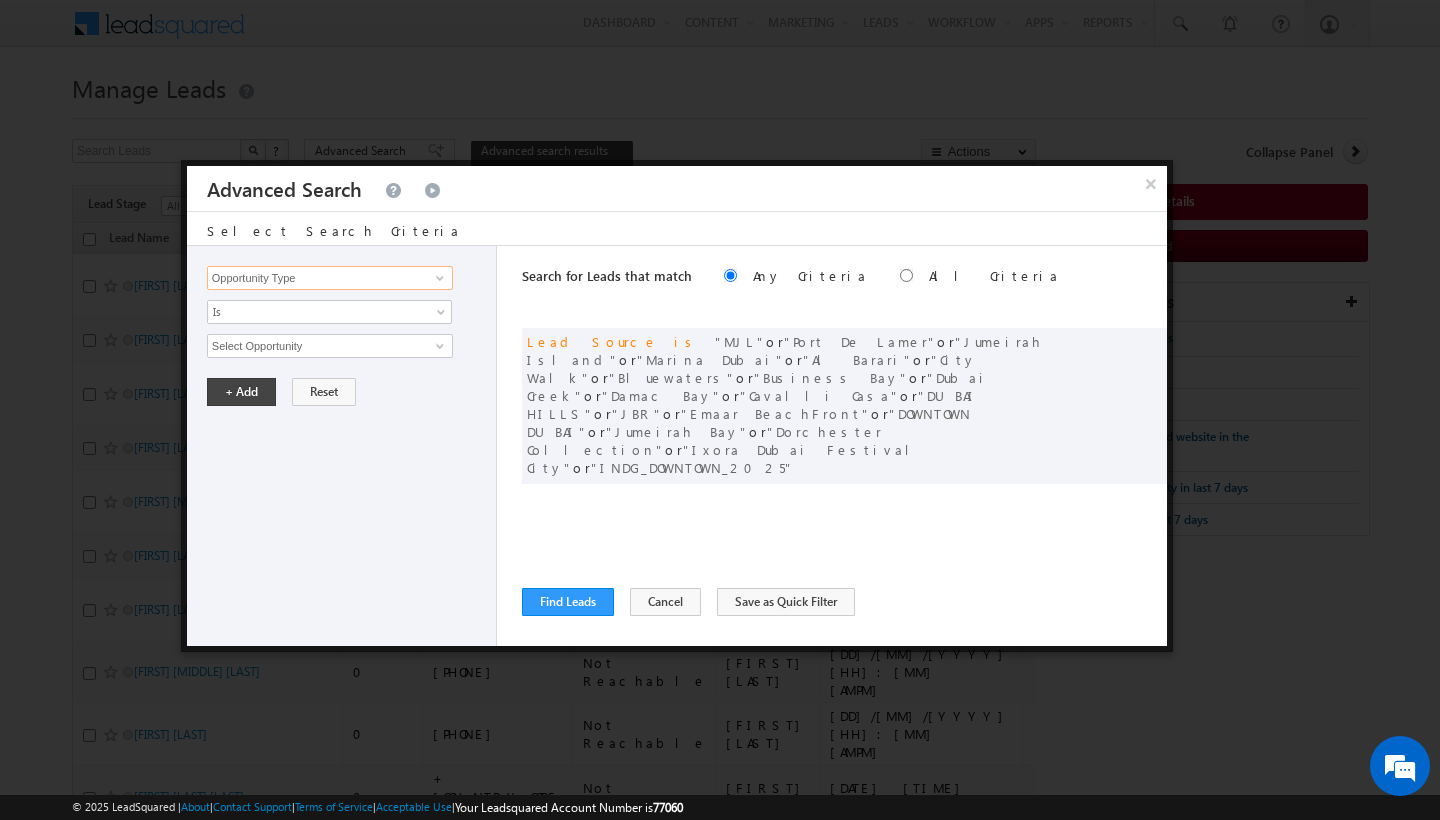 click on "Opportunity Type" at bounding box center (330, 278) 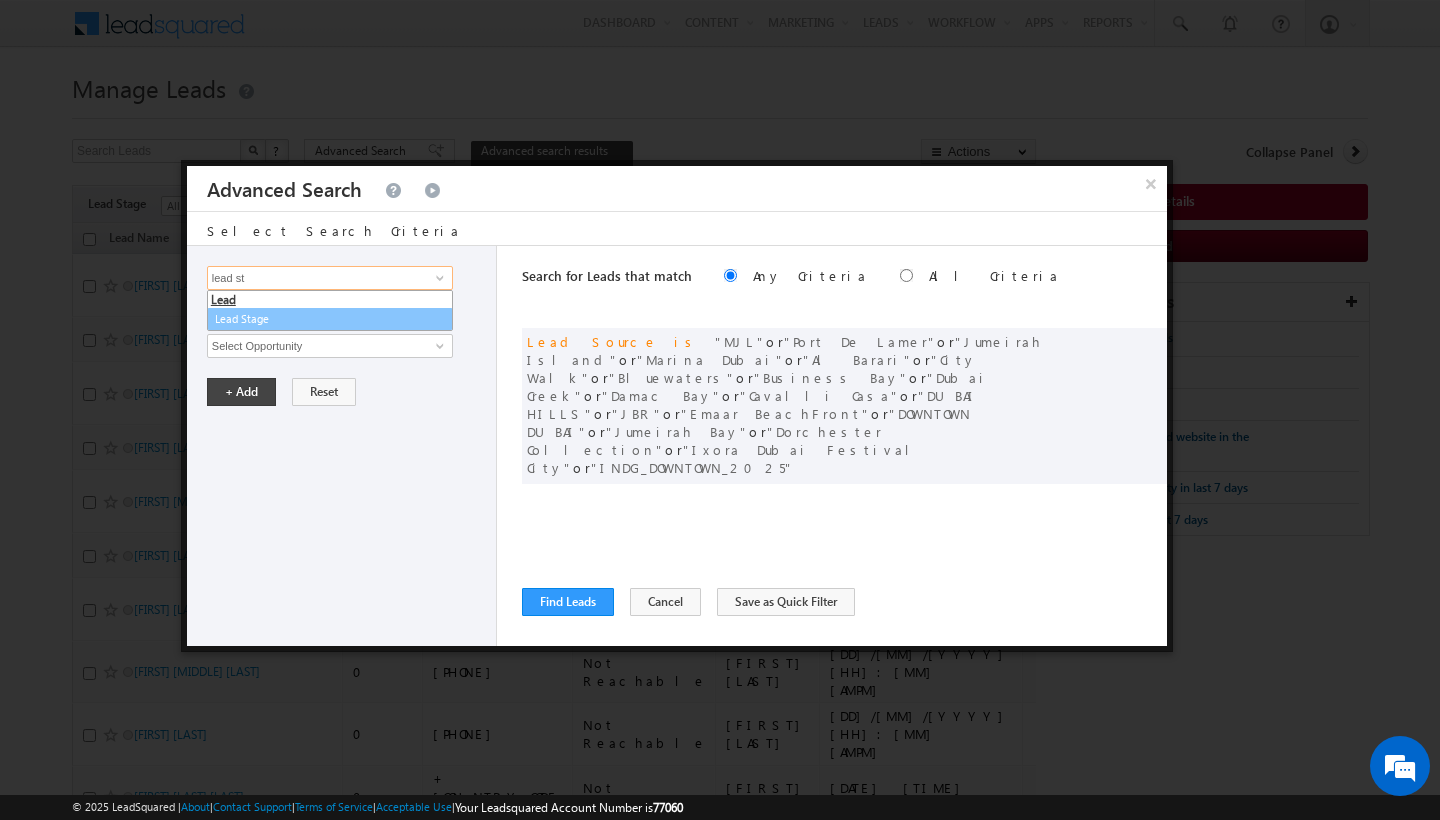 click on "Lead Stage" at bounding box center [330, 319] 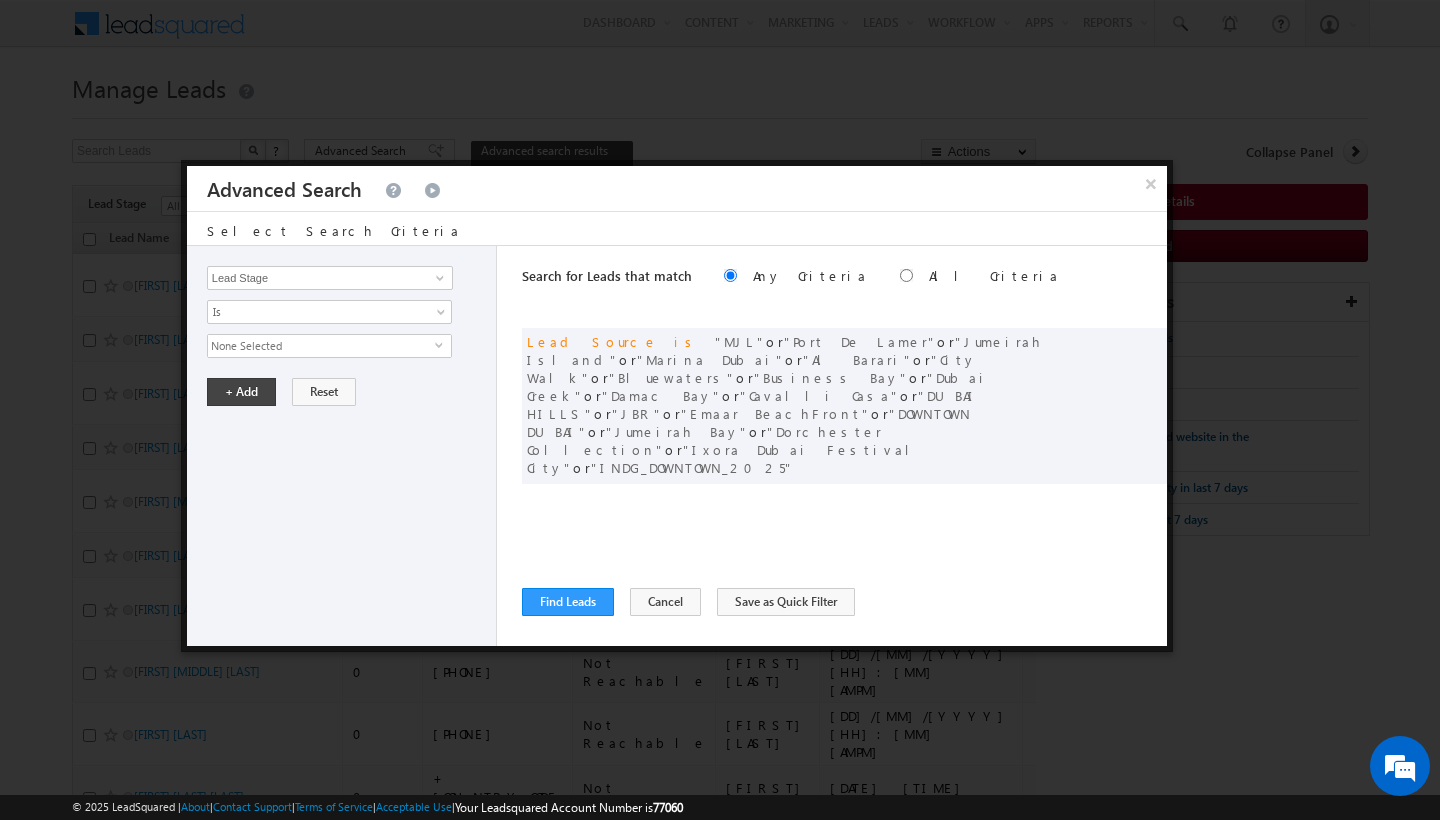 click on "Is" at bounding box center (316, 312) 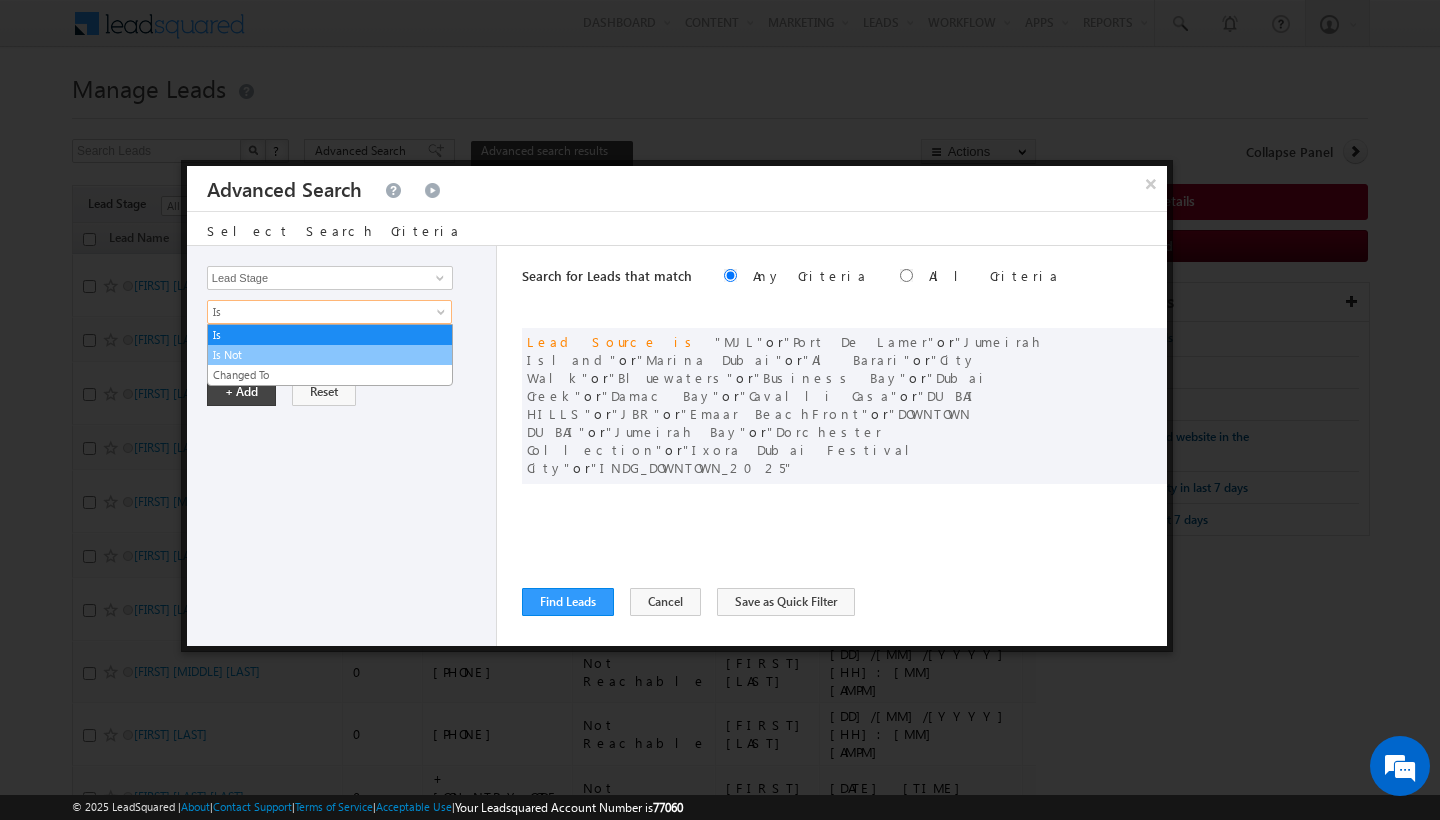 click on "Is Not" at bounding box center [330, 355] 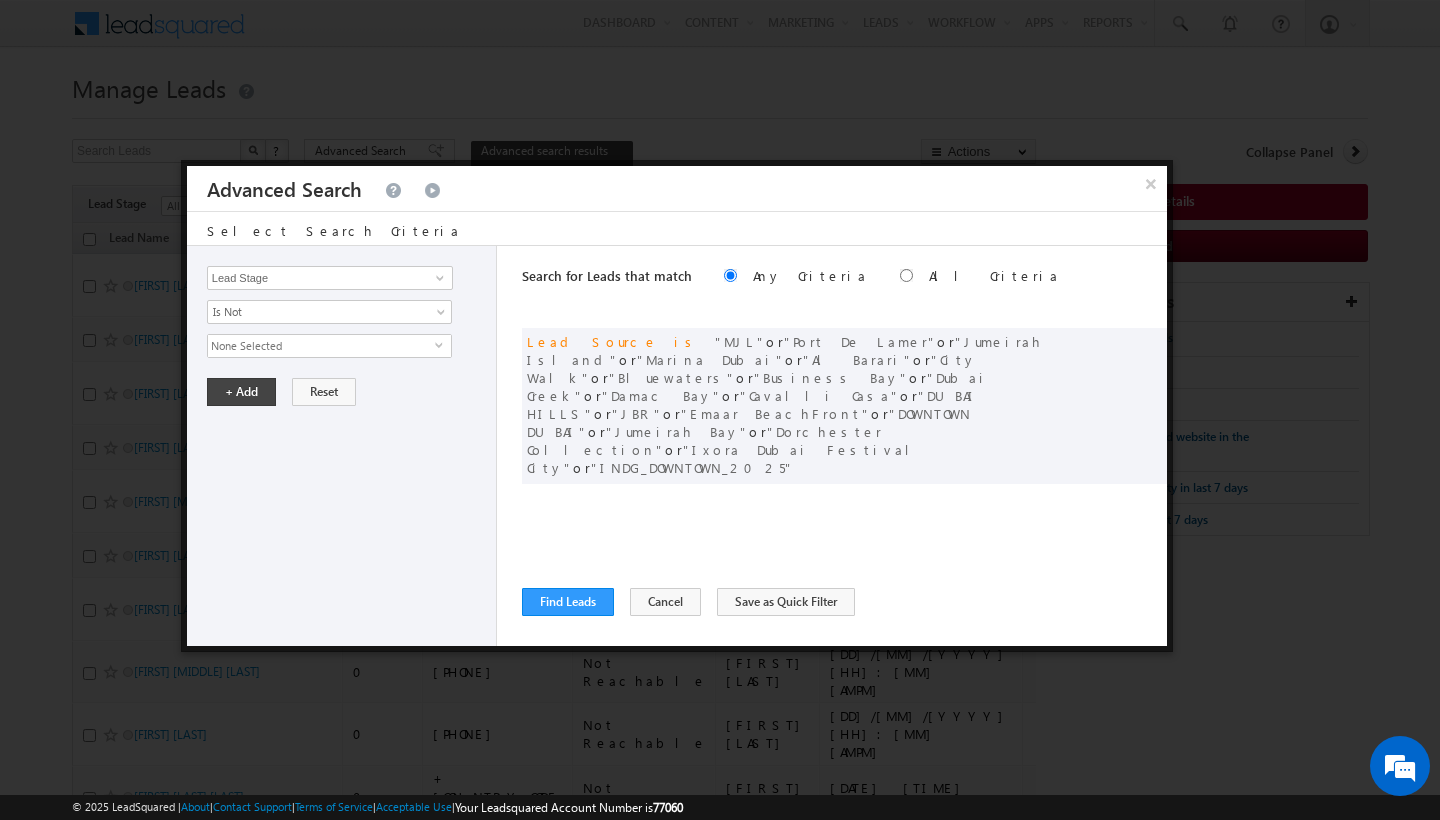 click on "None Selected" at bounding box center [321, 346] 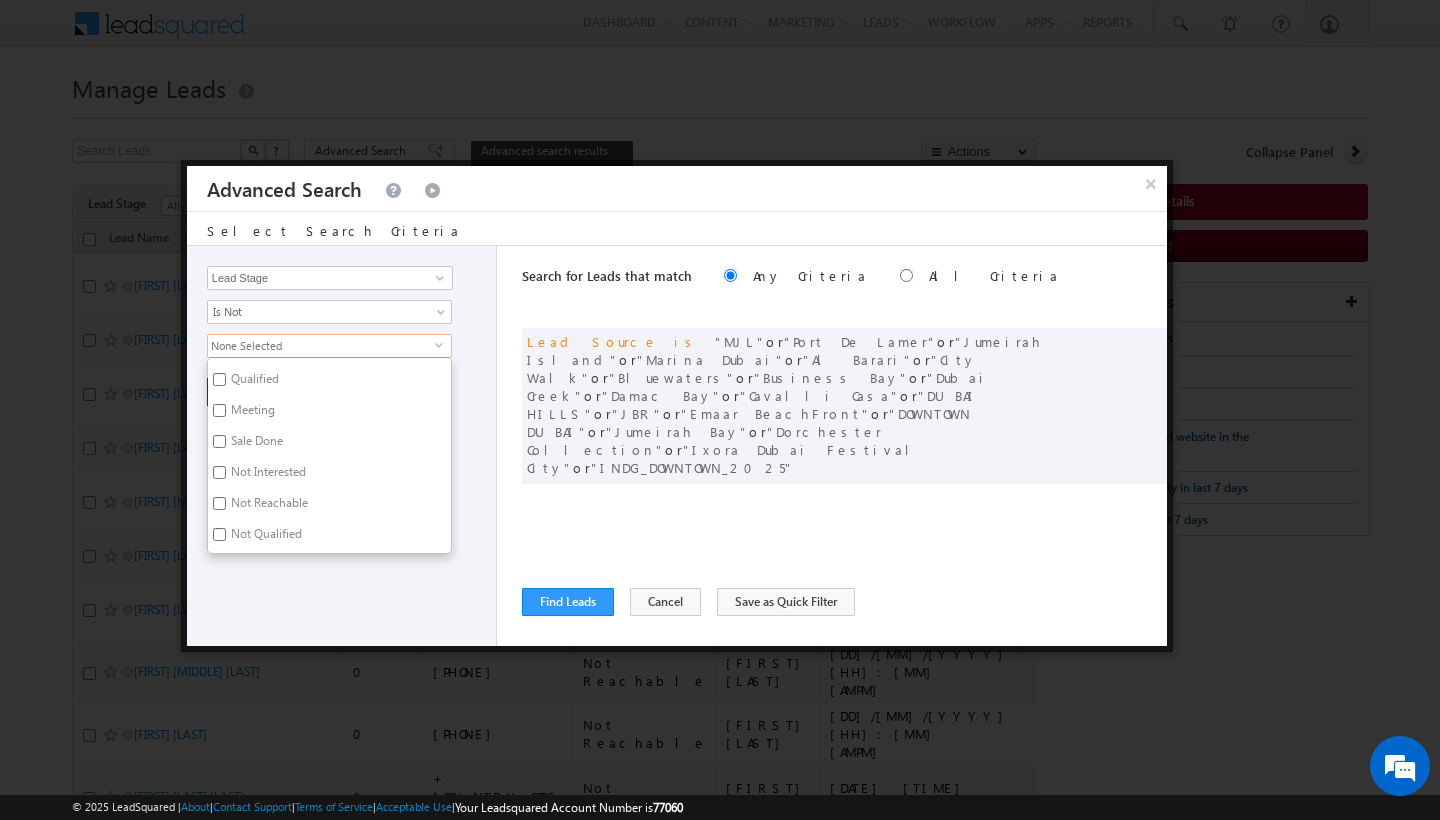 scroll, scrollTop: 87, scrollLeft: 0, axis: vertical 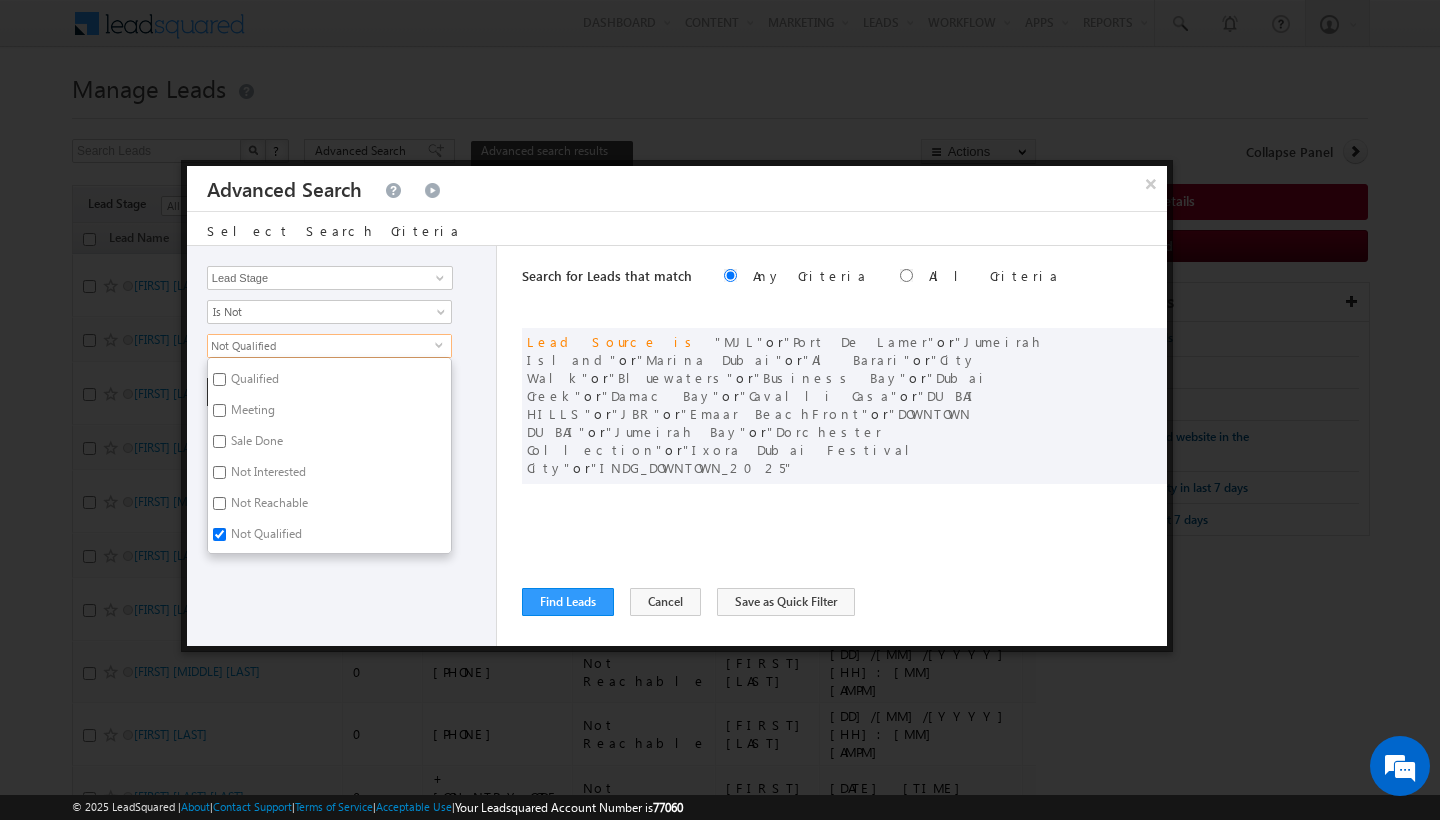 click on "Not Reachable" at bounding box center (268, 506) 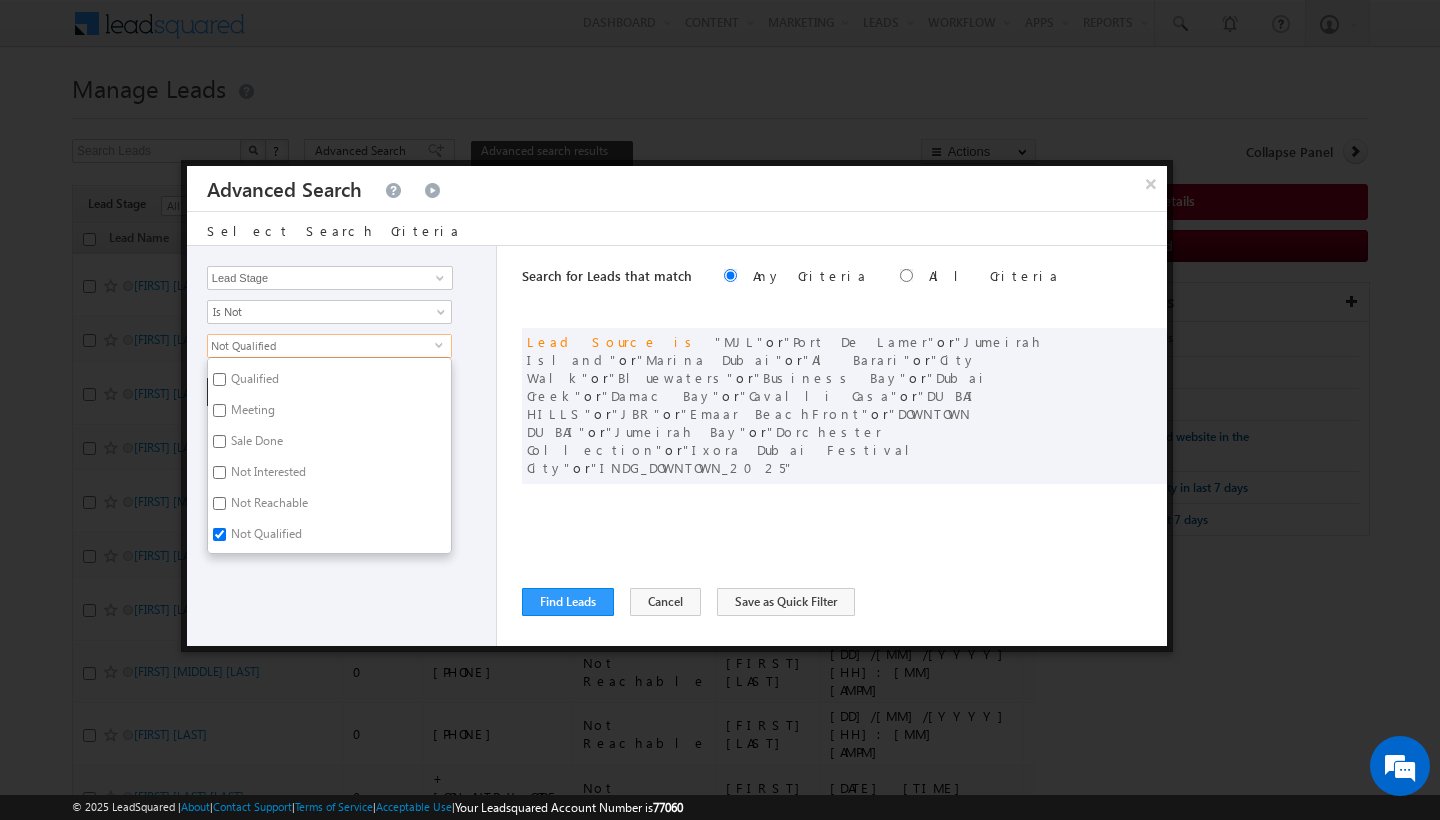 click on "Not Reachable" at bounding box center (219, 503) 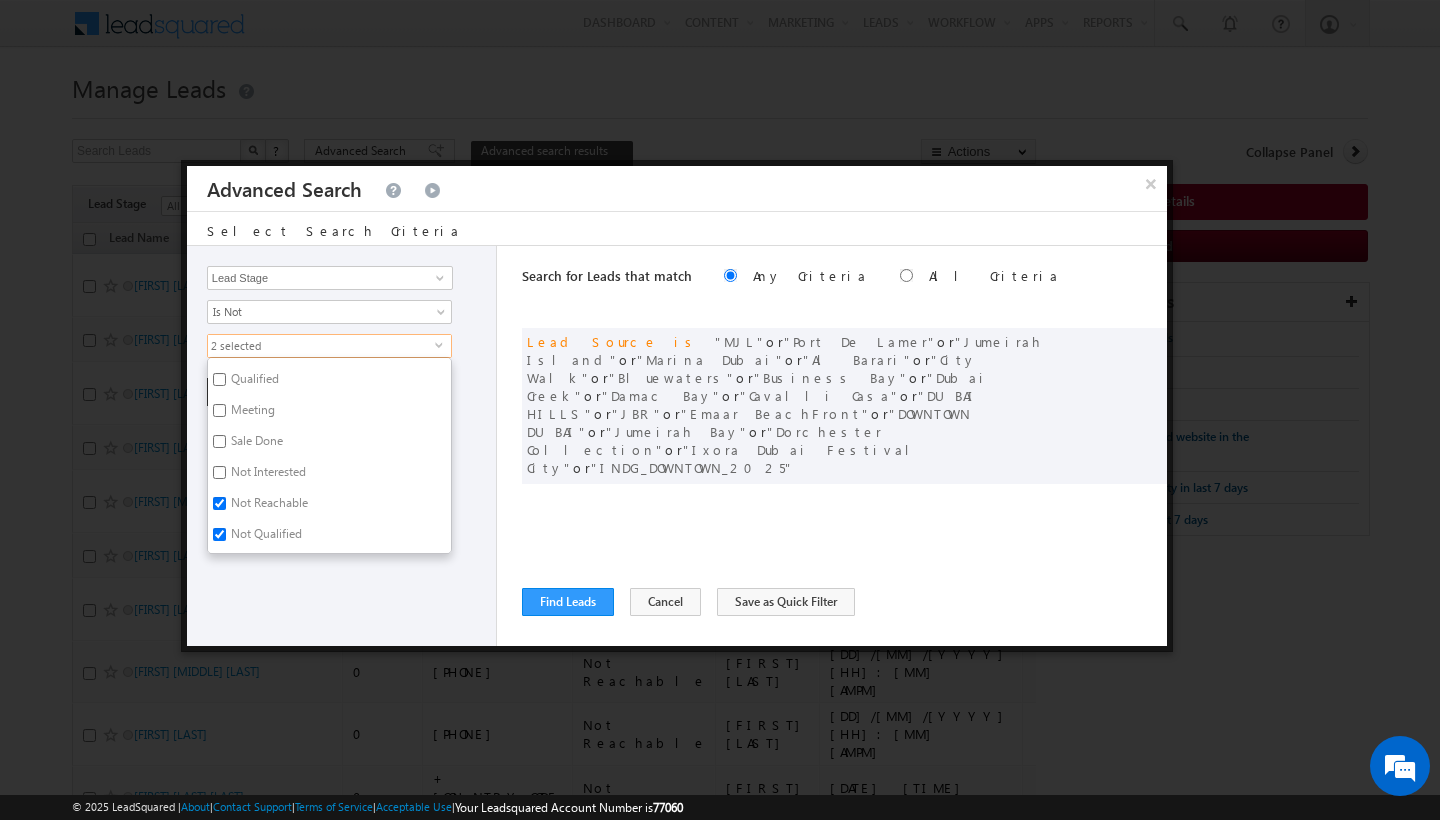 click on "Not Interested" at bounding box center (267, 475) 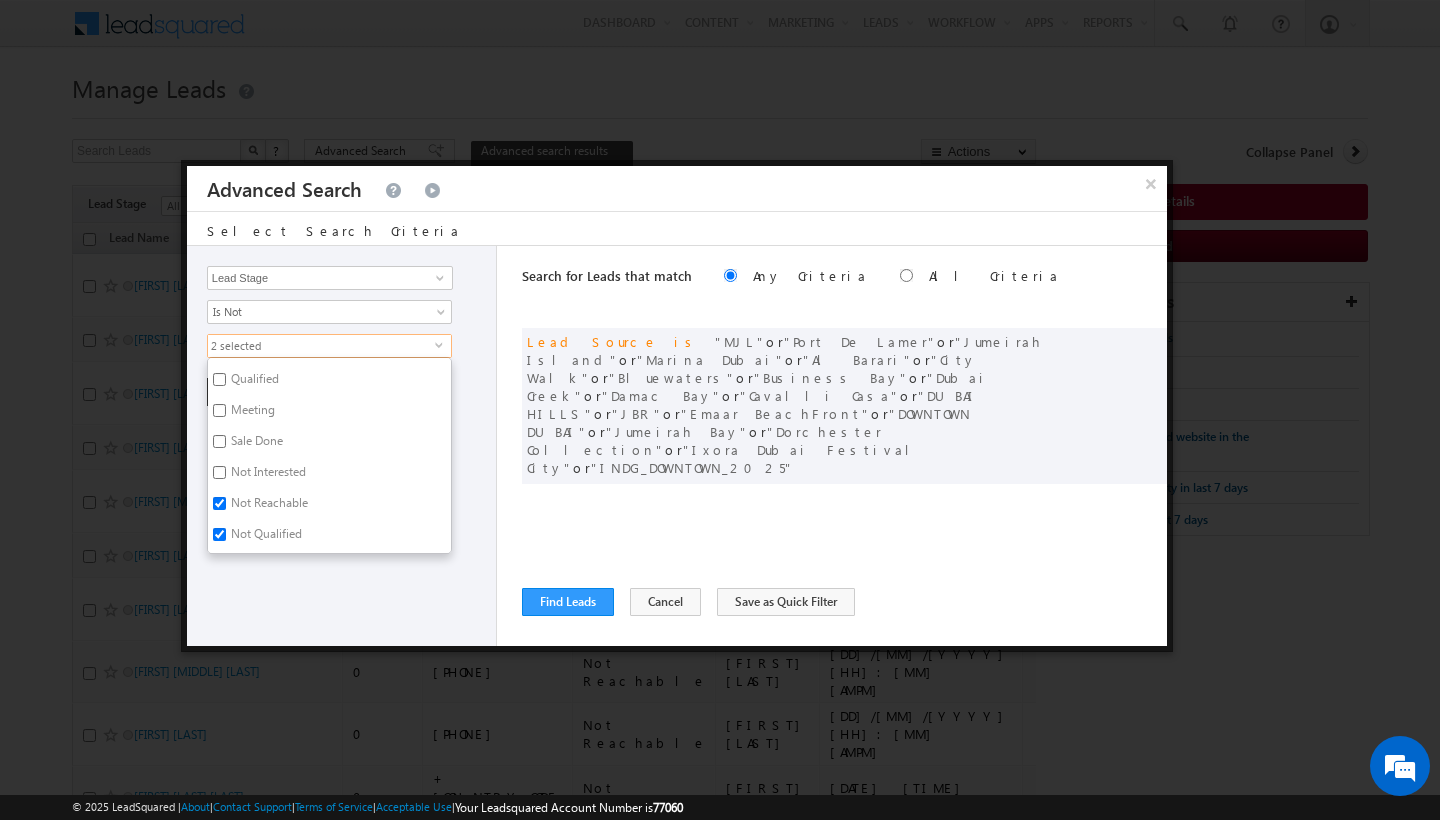 click on "Not Interested" at bounding box center [219, 472] 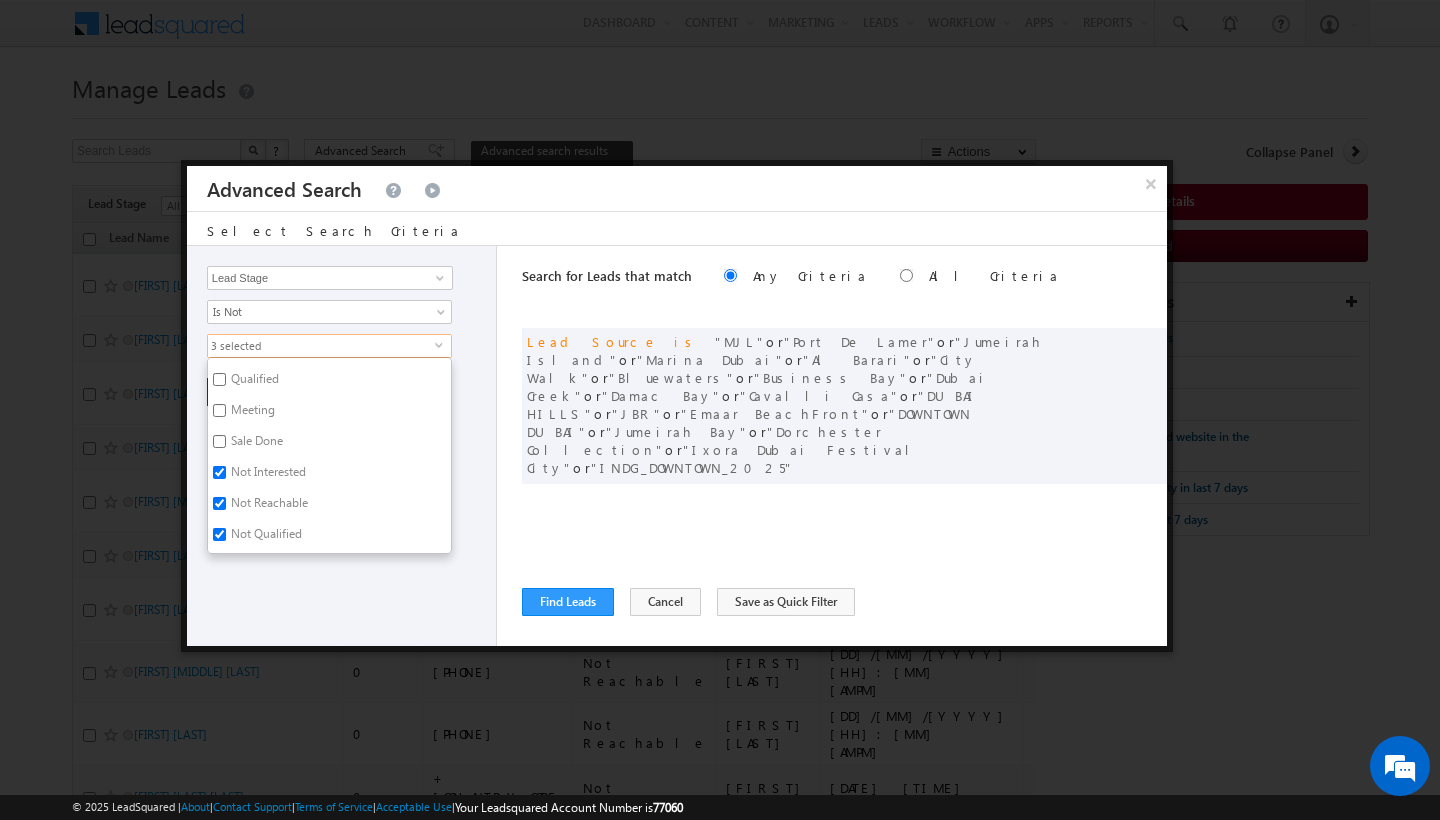 click on "Sale Done" at bounding box center (255, 444) 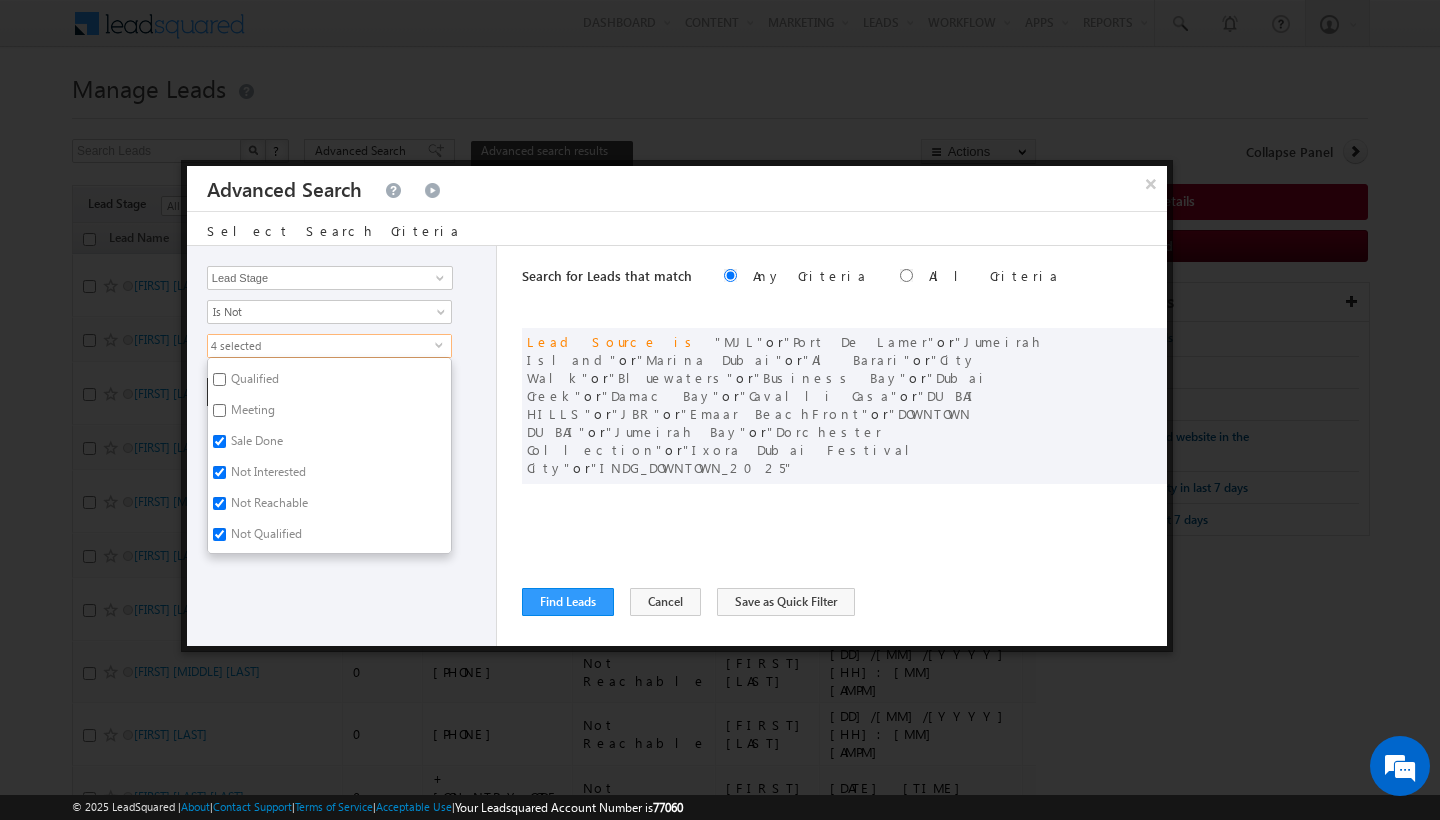 scroll, scrollTop: 66, scrollLeft: 0, axis: vertical 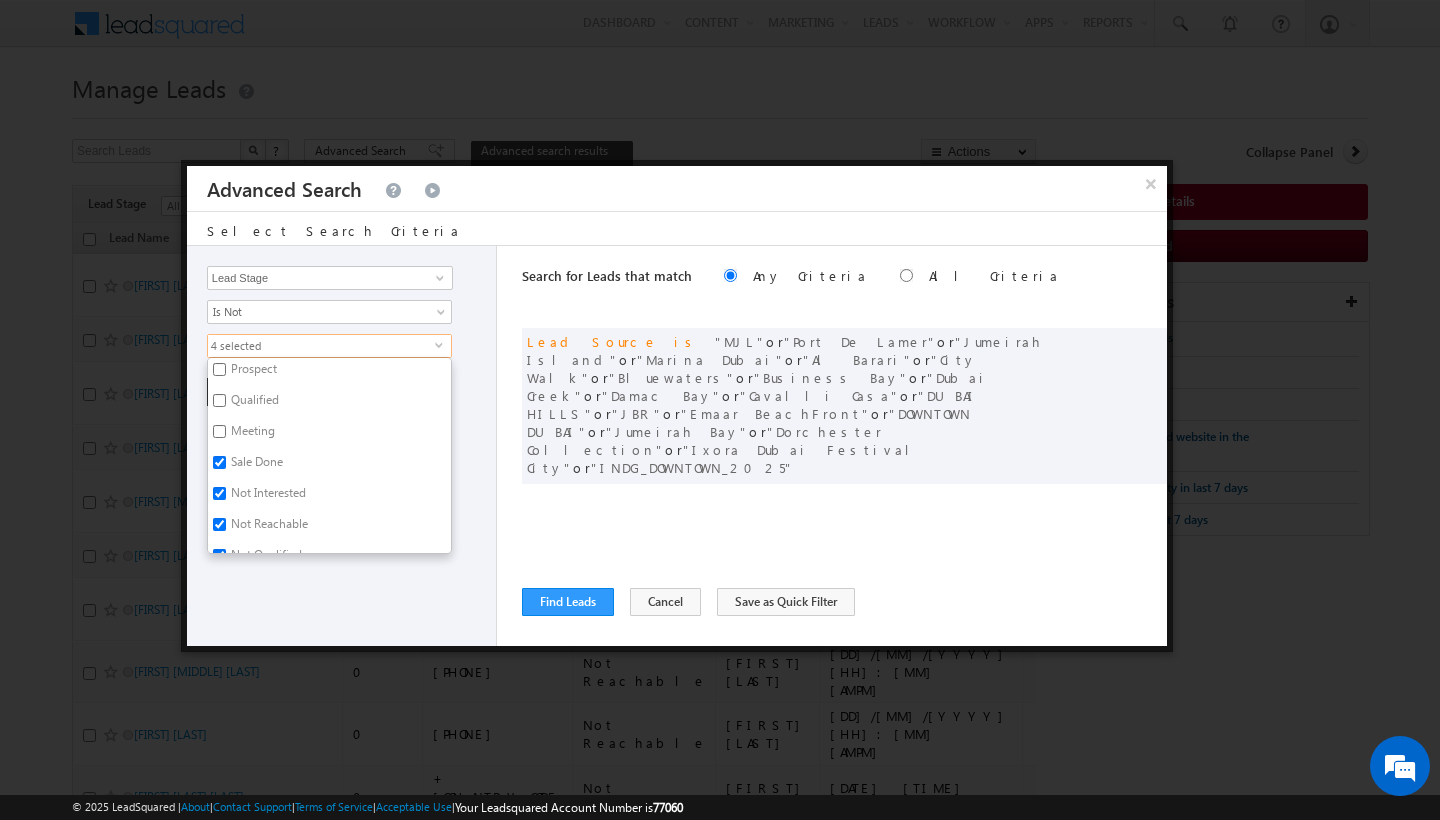 click on "Sale Done" at bounding box center [255, 465] 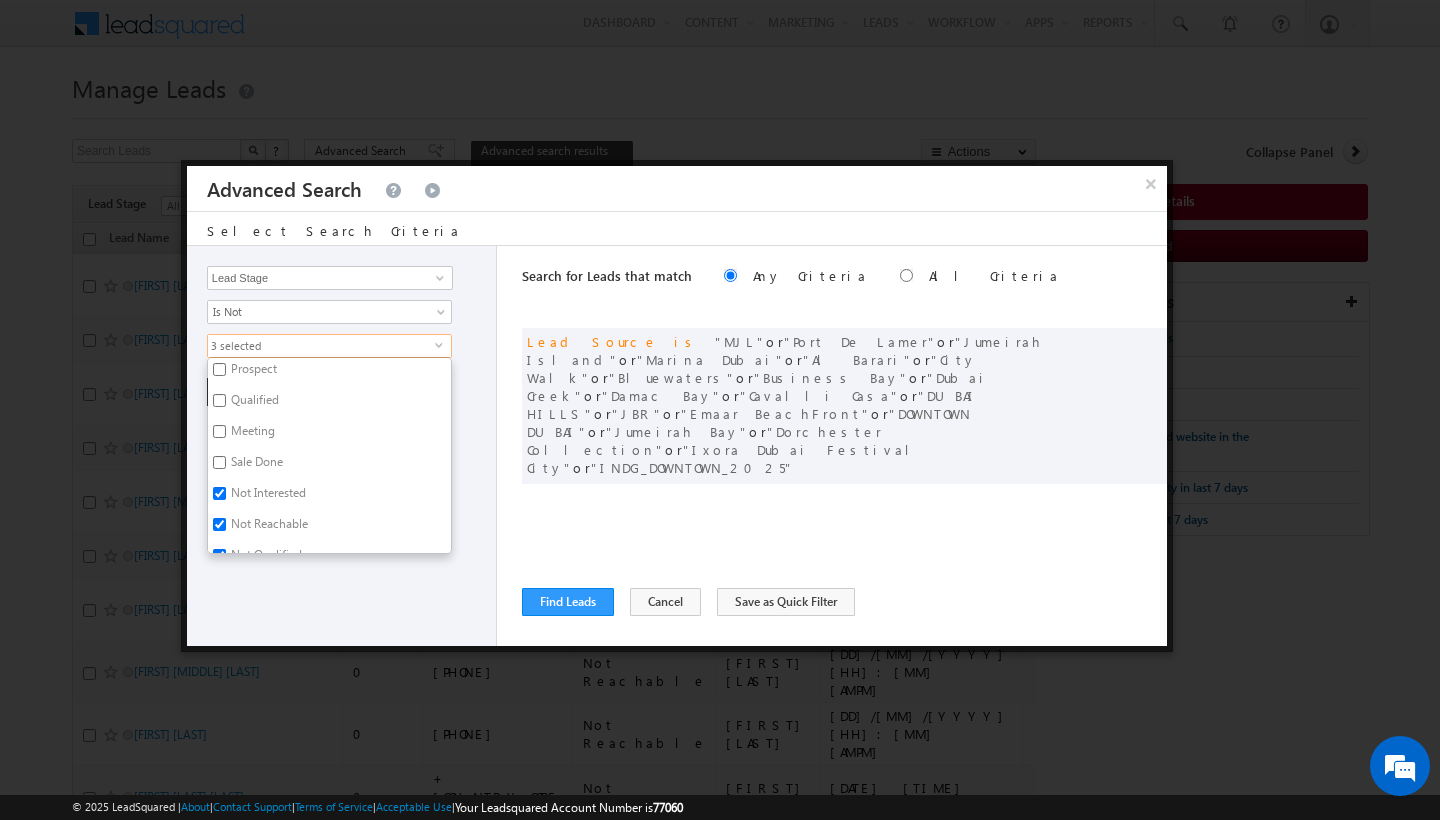 click on "Opportunity Type Lead Activity Task Sales Group  Prospect Id Address 1 Address 2 AML - File Booking Form - File Budget Building Name Buyer Persona Campaign Name Caste City Client Type Company Contact Stage Conversion Referrer URL Country Created By Id Created On Current Opt In Status Customer Type Developer DNCR Status Do Not Call Do Not Email Do Not SMS Do Not Track Do you want to invest in dubai Email Emirate Emirates ID - File Engagement Score Father Name First Name Form Name Grade Job Title Last Activity Last Activity Date Last Name Last Opt In Email Sent Date Latitude Lead Number Lead Origin Lead Remarks Lead Score Lead Source Lead Stage Longitude Master Project meet your team Date Meeting Done Date  Meeting Location Mobile Number Modified By Id Modified On Nationality Not Picked counter Notes Opt In Date Opt In Details Order Value Owner Passport - File Phone Number Plot Area Possession Procedure Name Project Project Name Project Suggested Prospect Creation Date Range Zip" at bounding box center (342, 446) 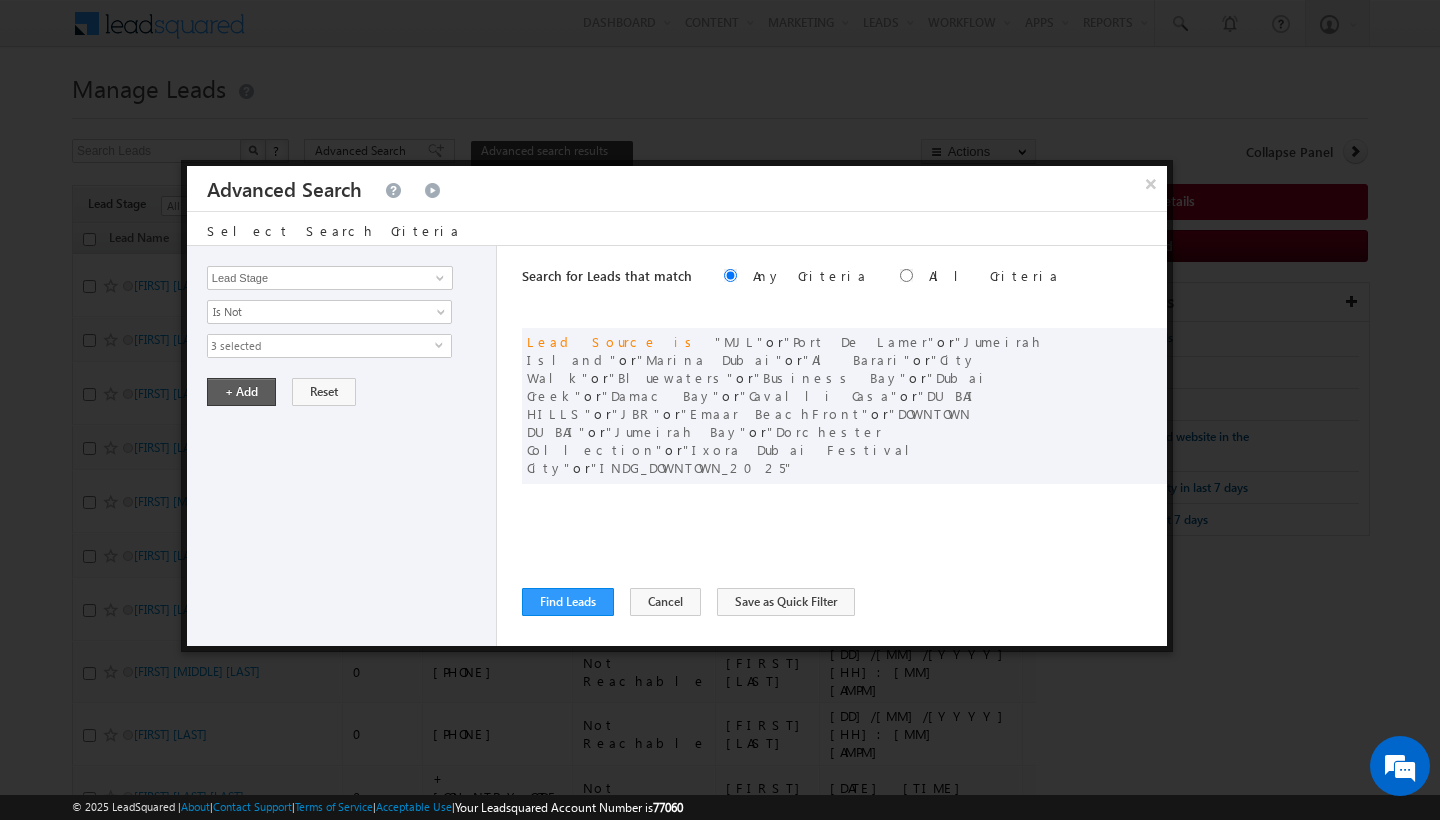 click on "+ Add" at bounding box center (241, 392) 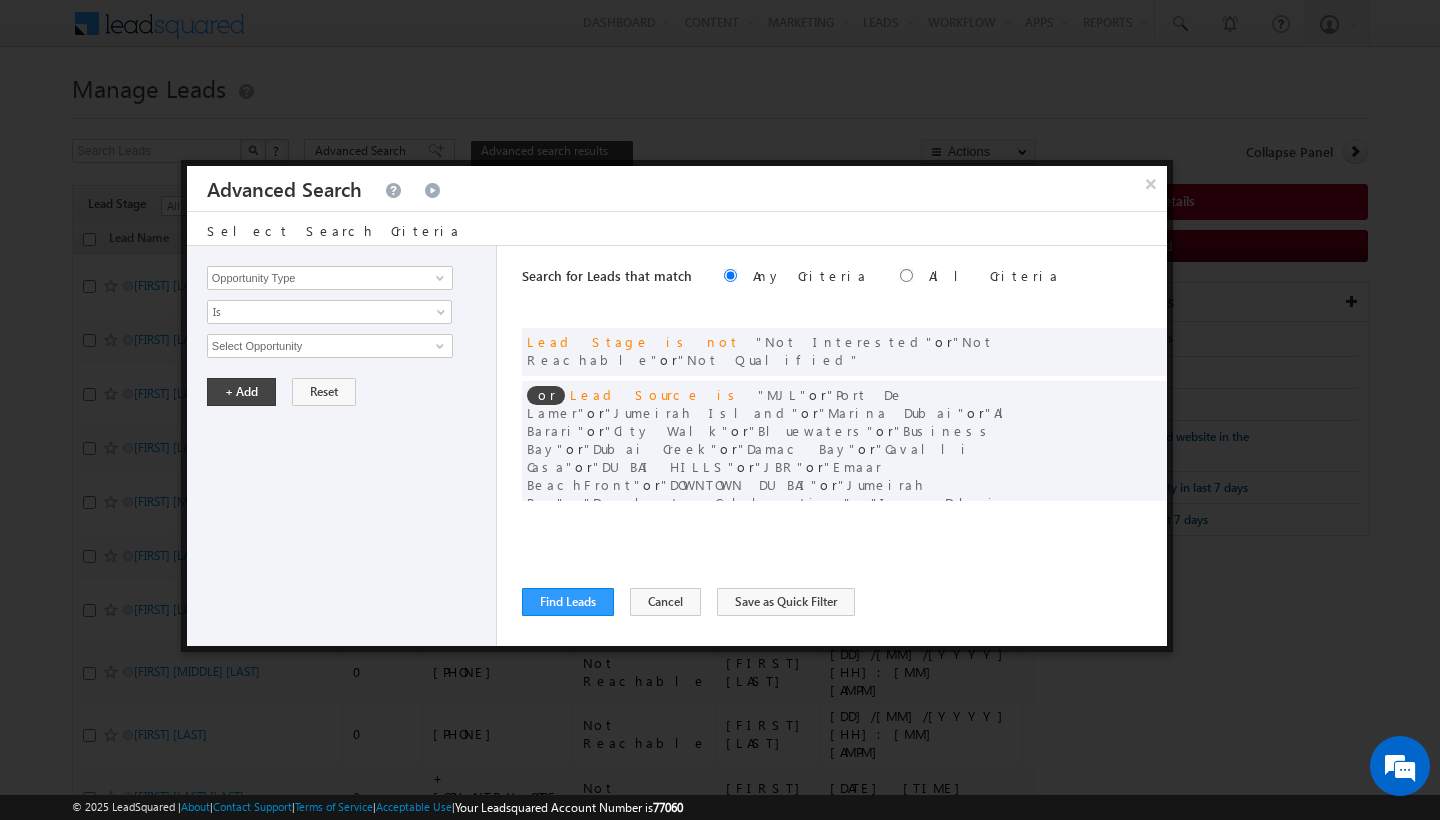 click at bounding box center [906, 275] 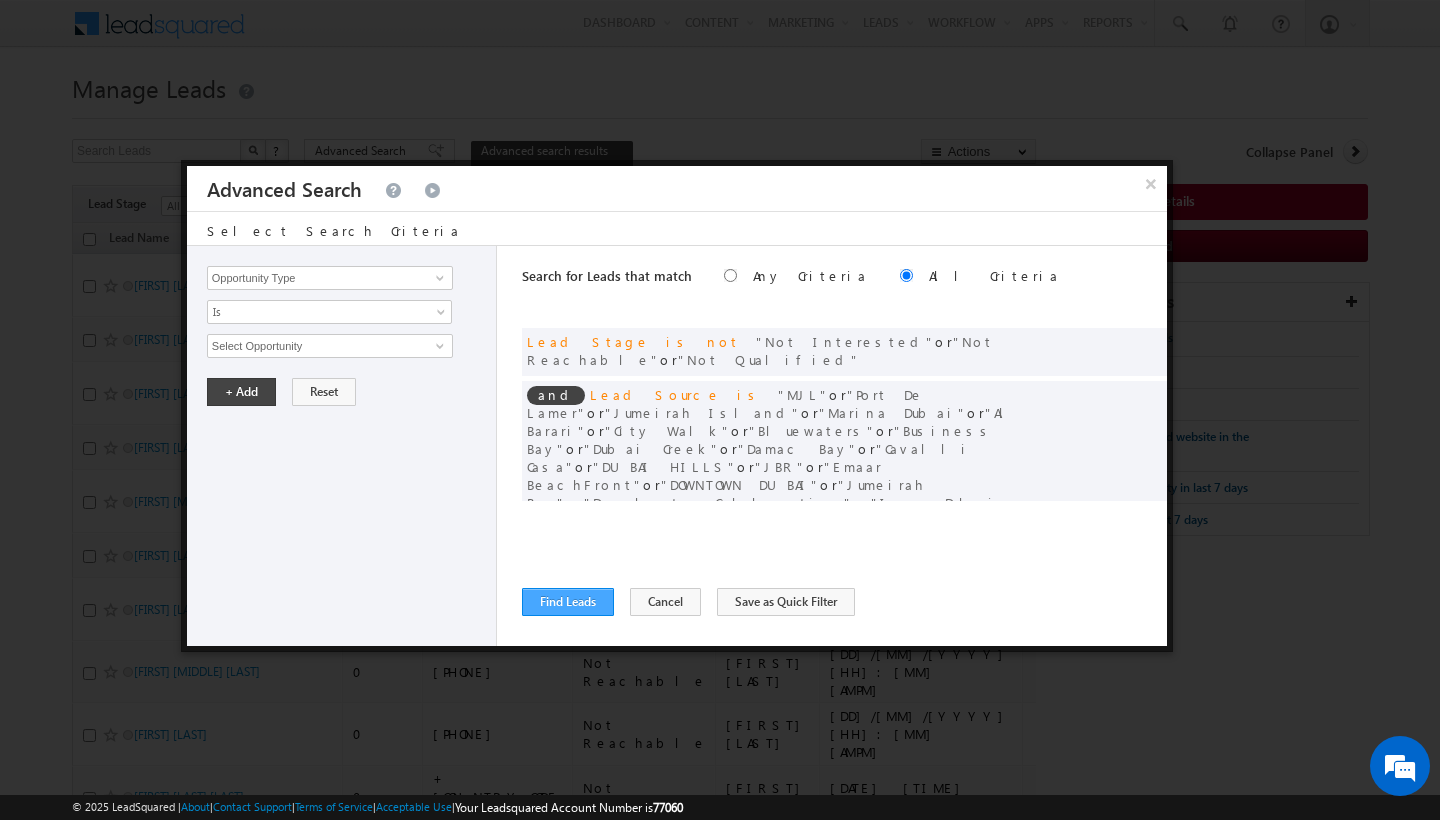 click on "Find Leads" at bounding box center [568, 602] 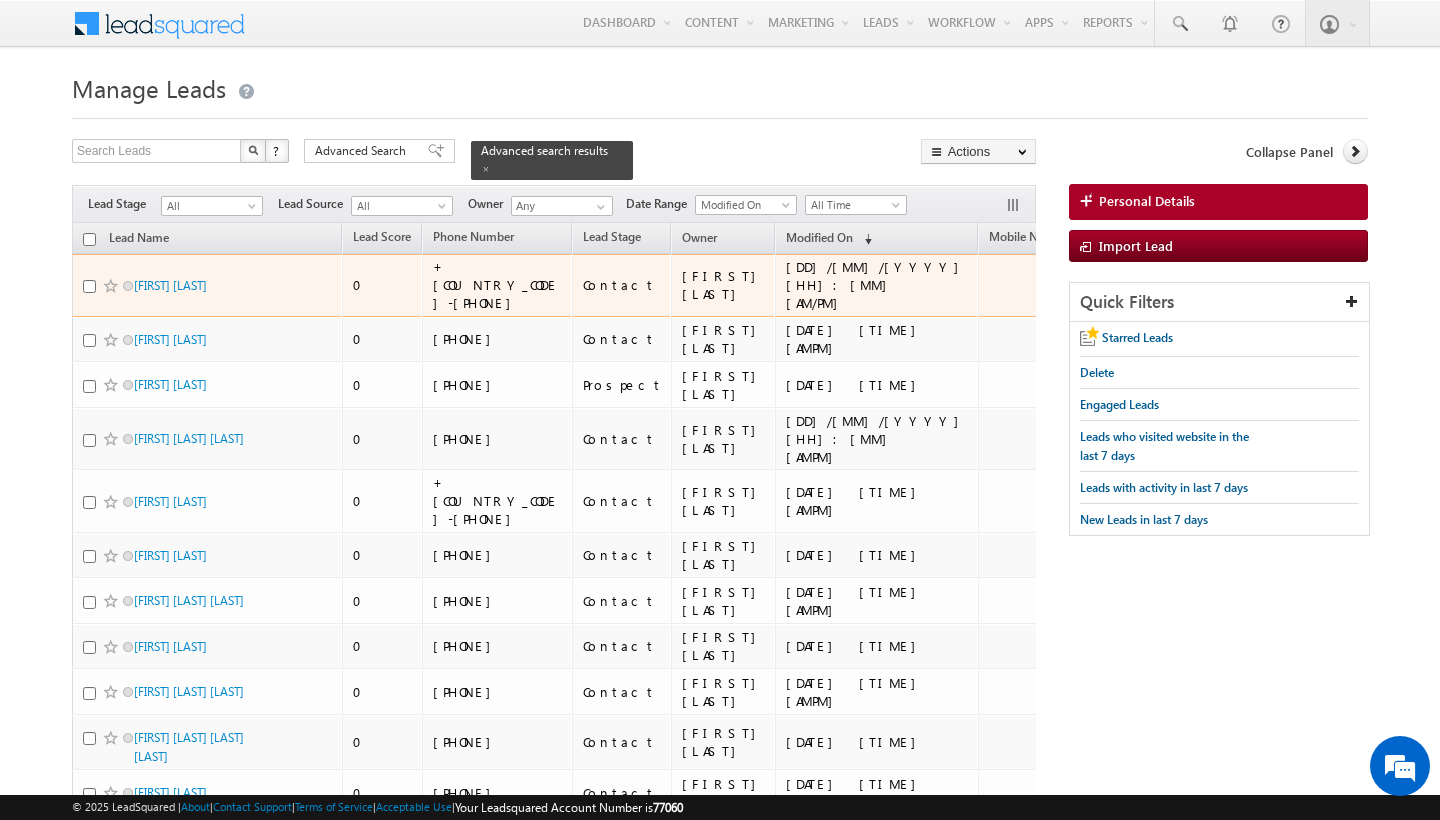 scroll, scrollTop: 0, scrollLeft: 0, axis: both 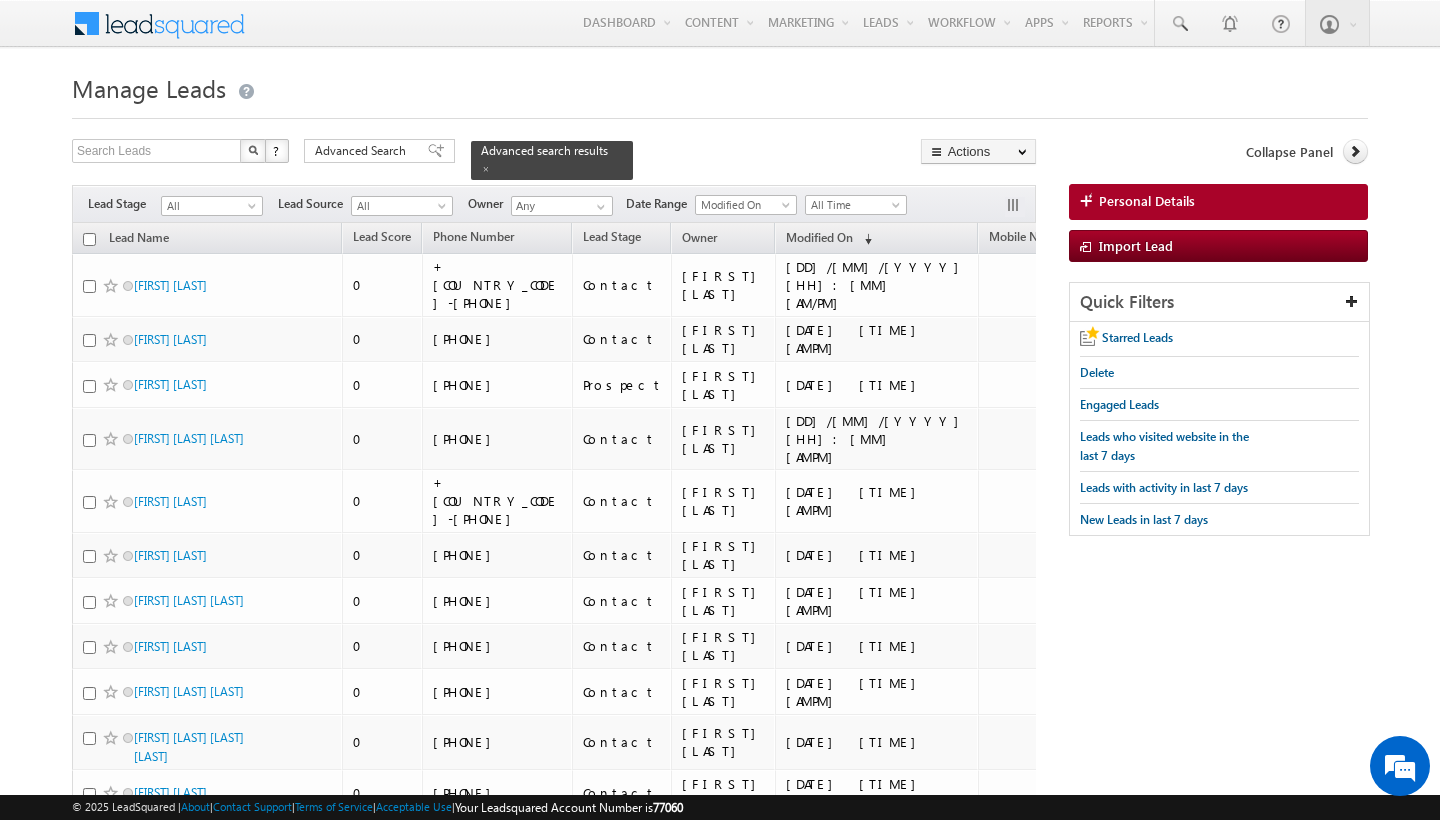 click at bounding box center (89, 239) 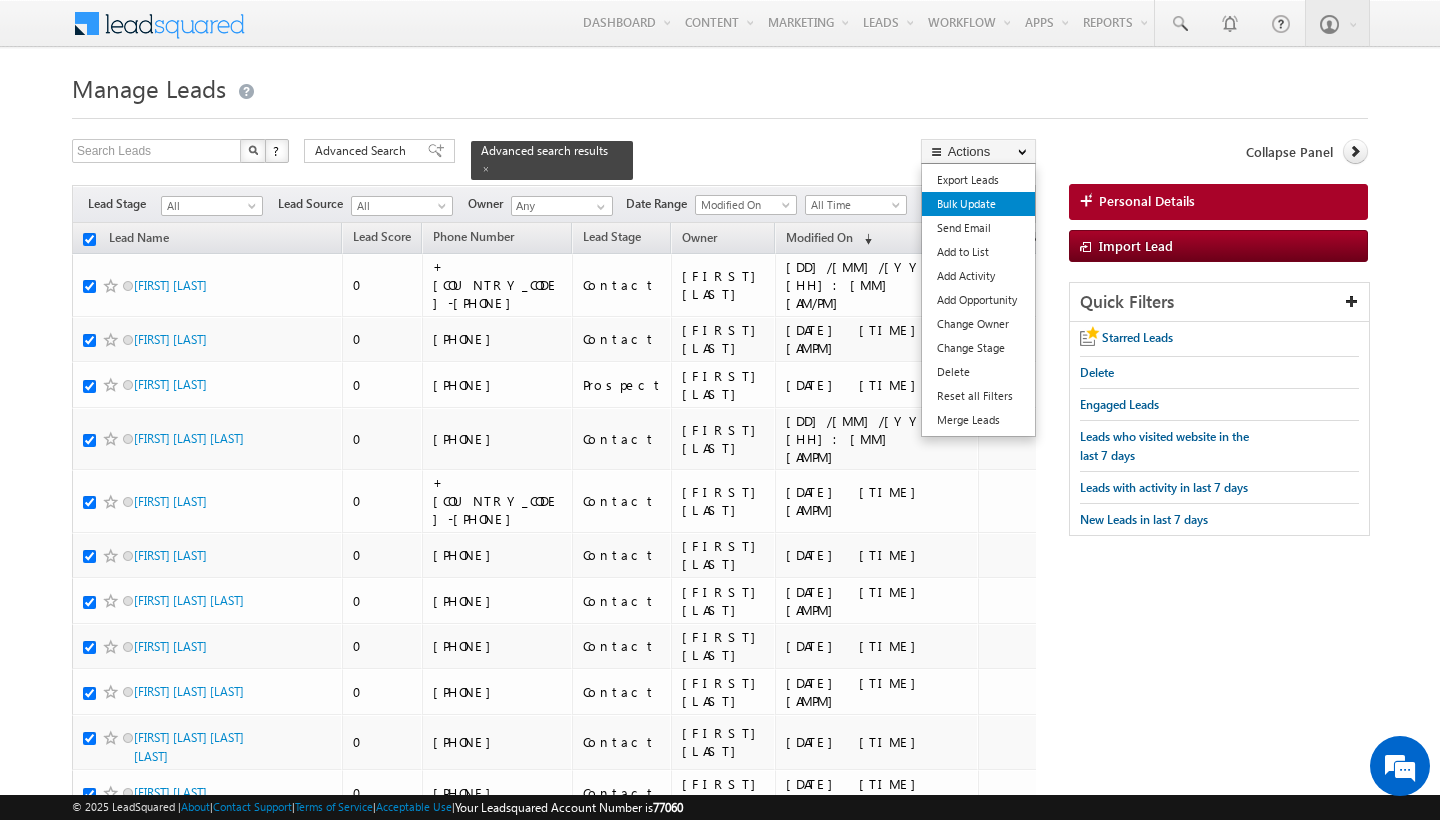 click on "Bulk Update" at bounding box center (978, 204) 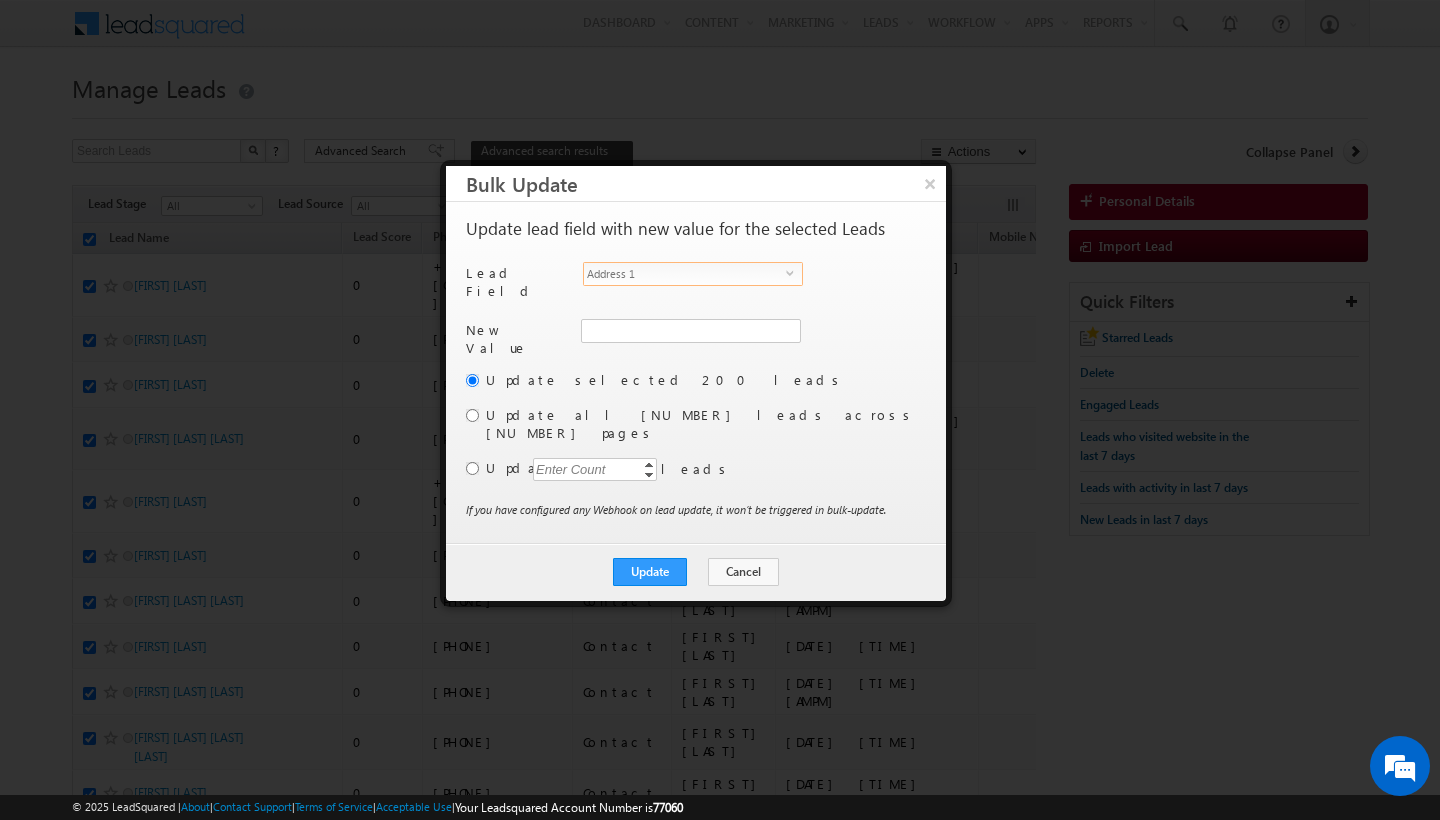 click on "Address 1" at bounding box center [685, 274] 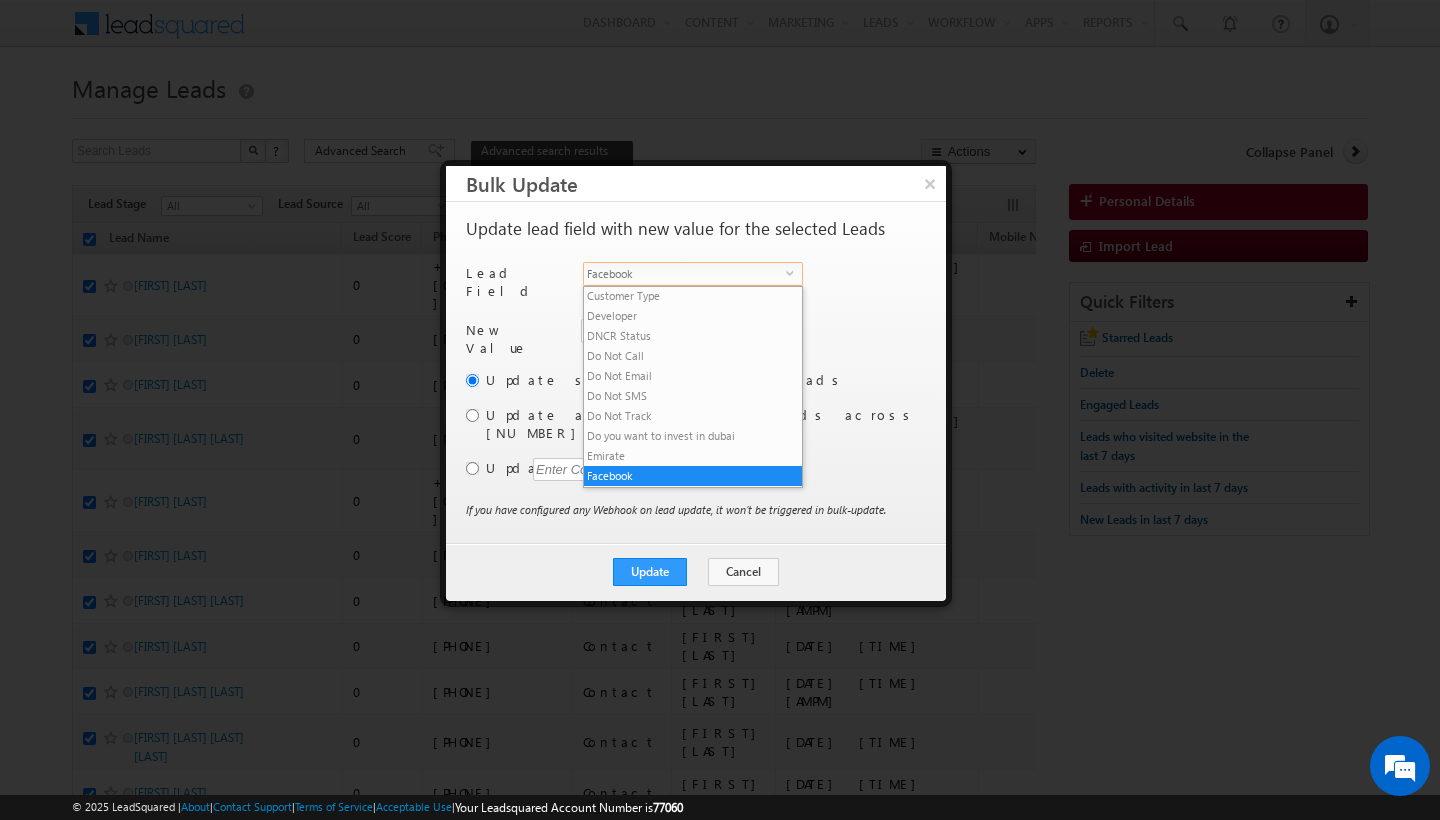 scroll, scrollTop: 301, scrollLeft: 0, axis: vertical 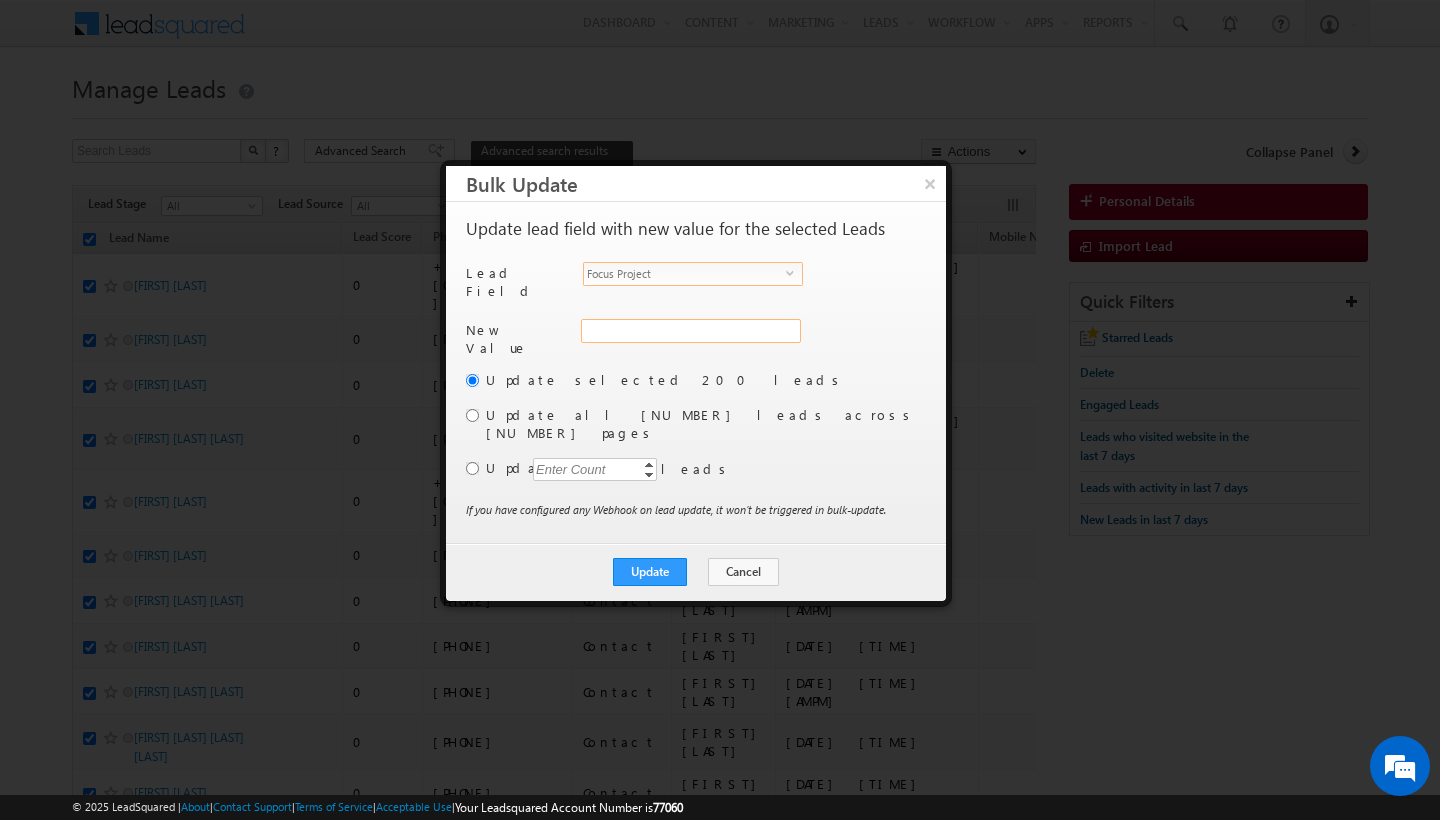 click on "Focus Project" at bounding box center (691, 331) 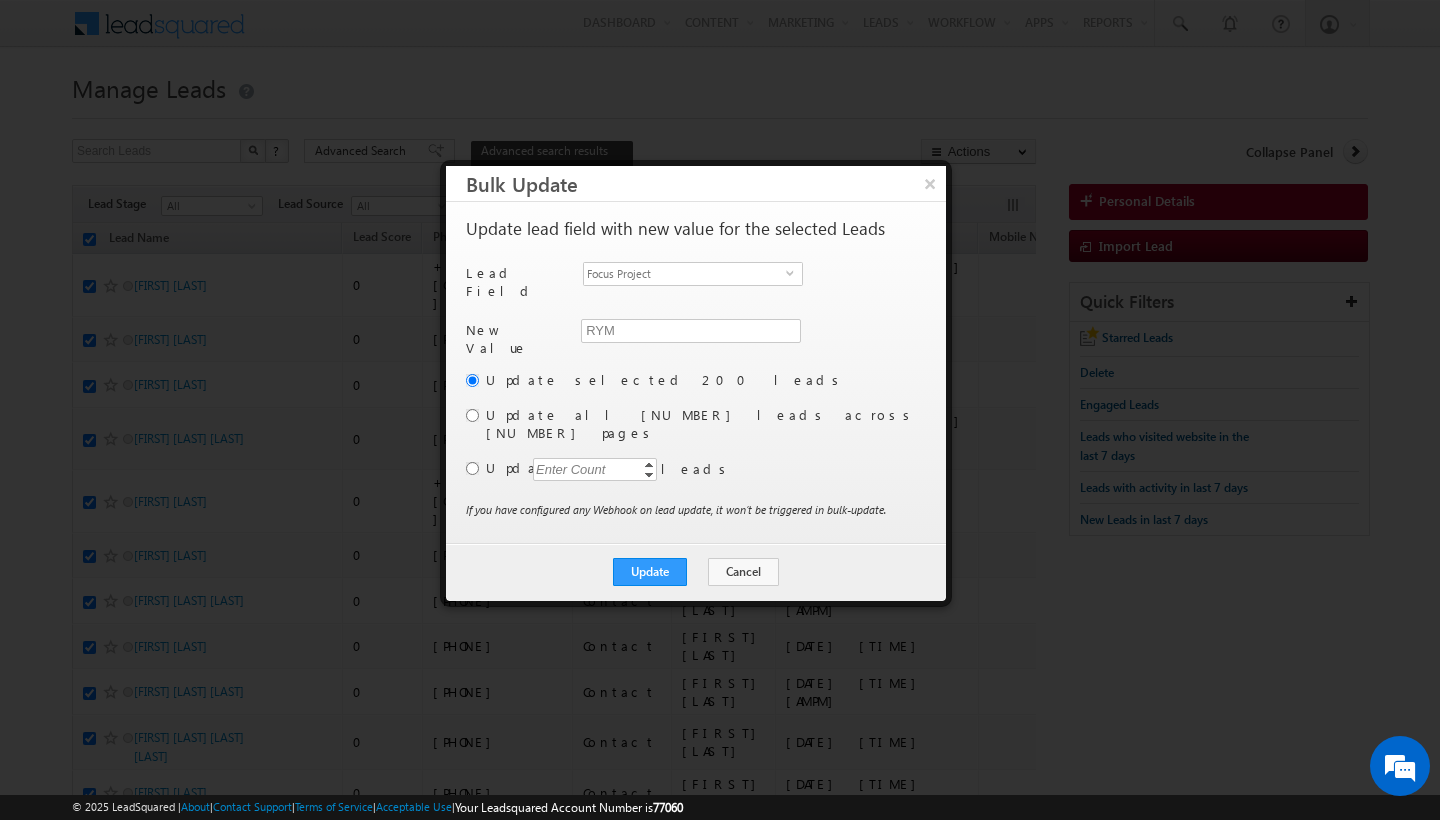 click at bounding box center (472, 415) 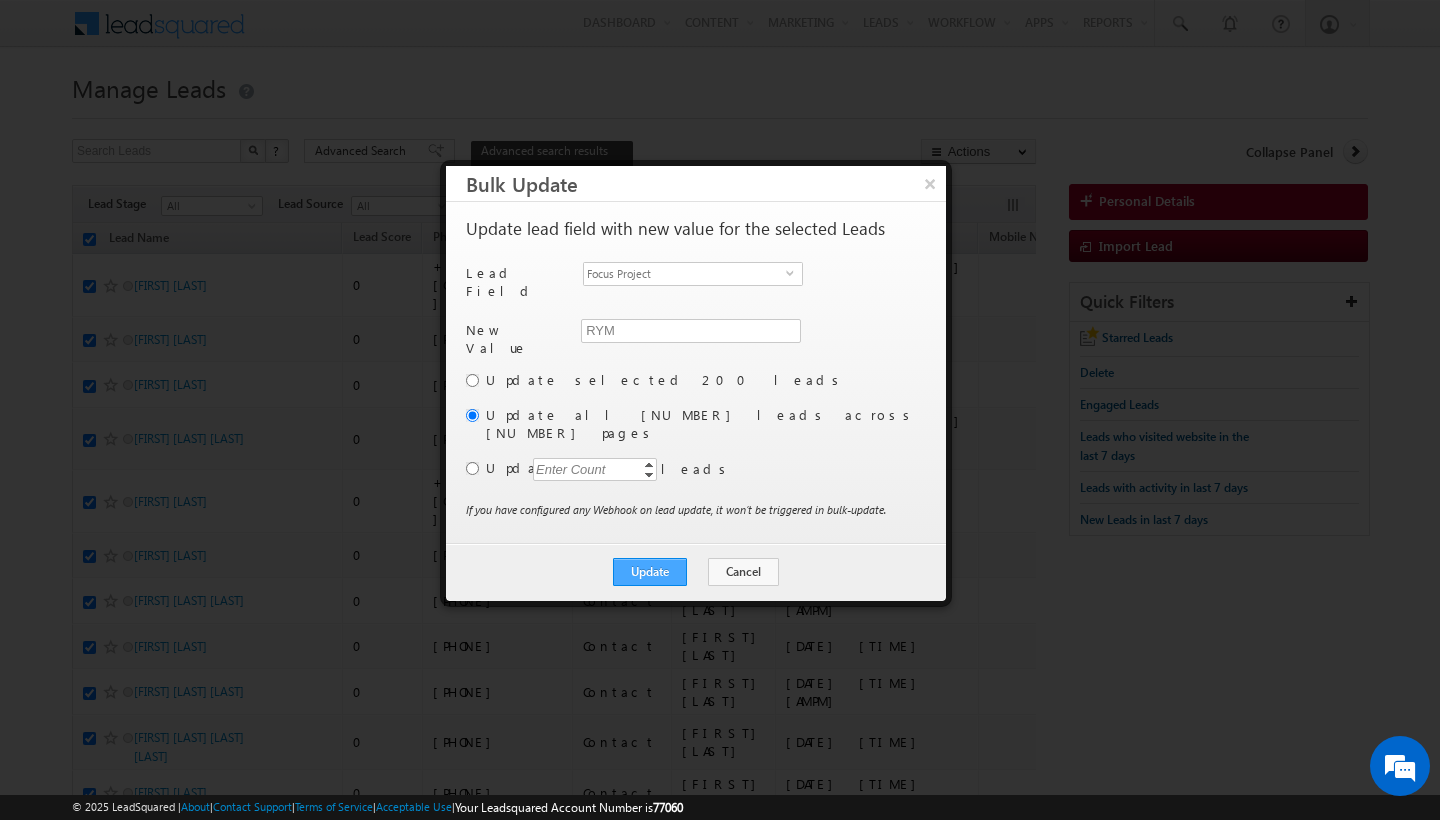 click on "Update" at bounding box center [650, 572] 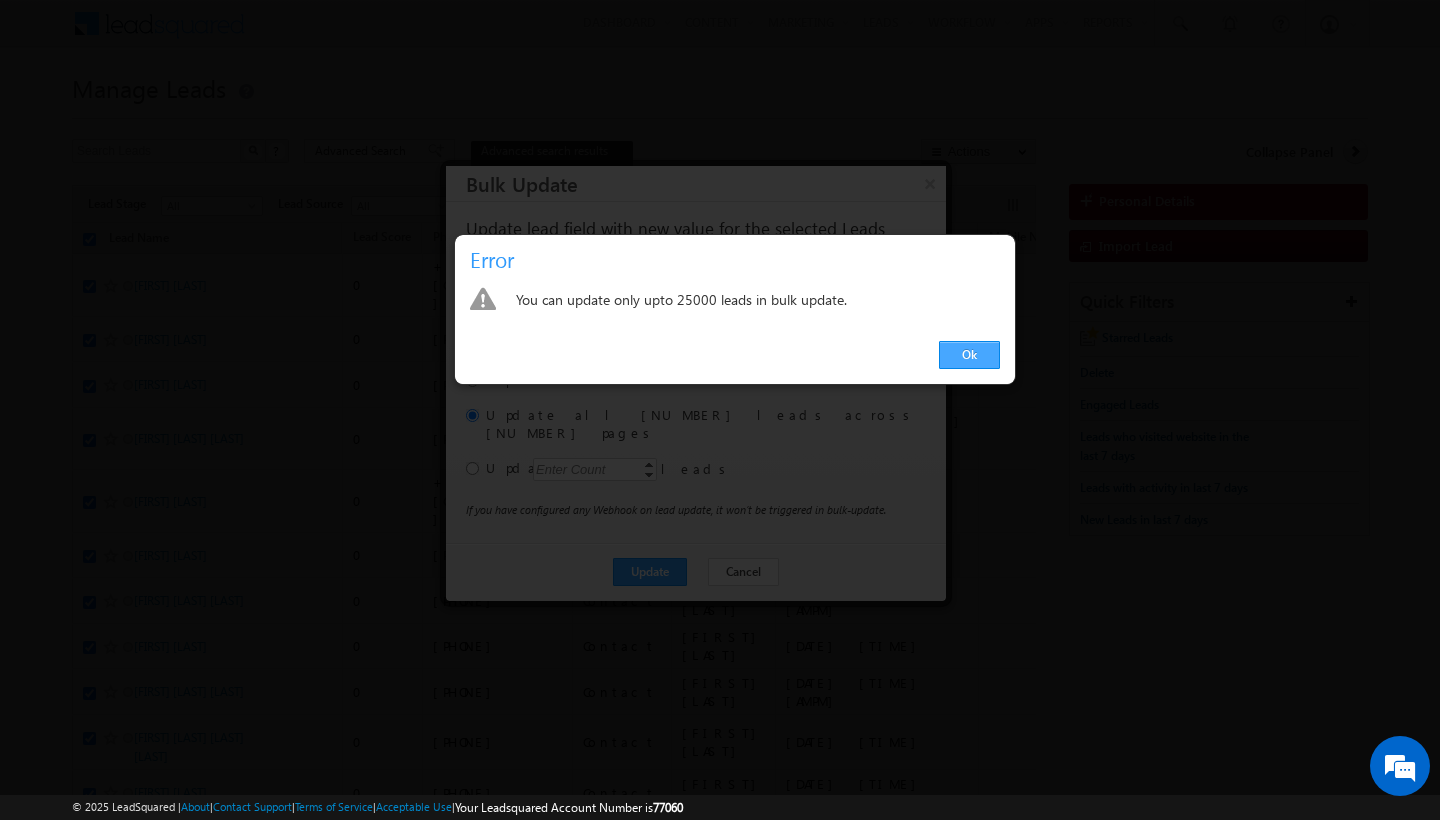 click on "Ok" at bounding box center (969, 355) 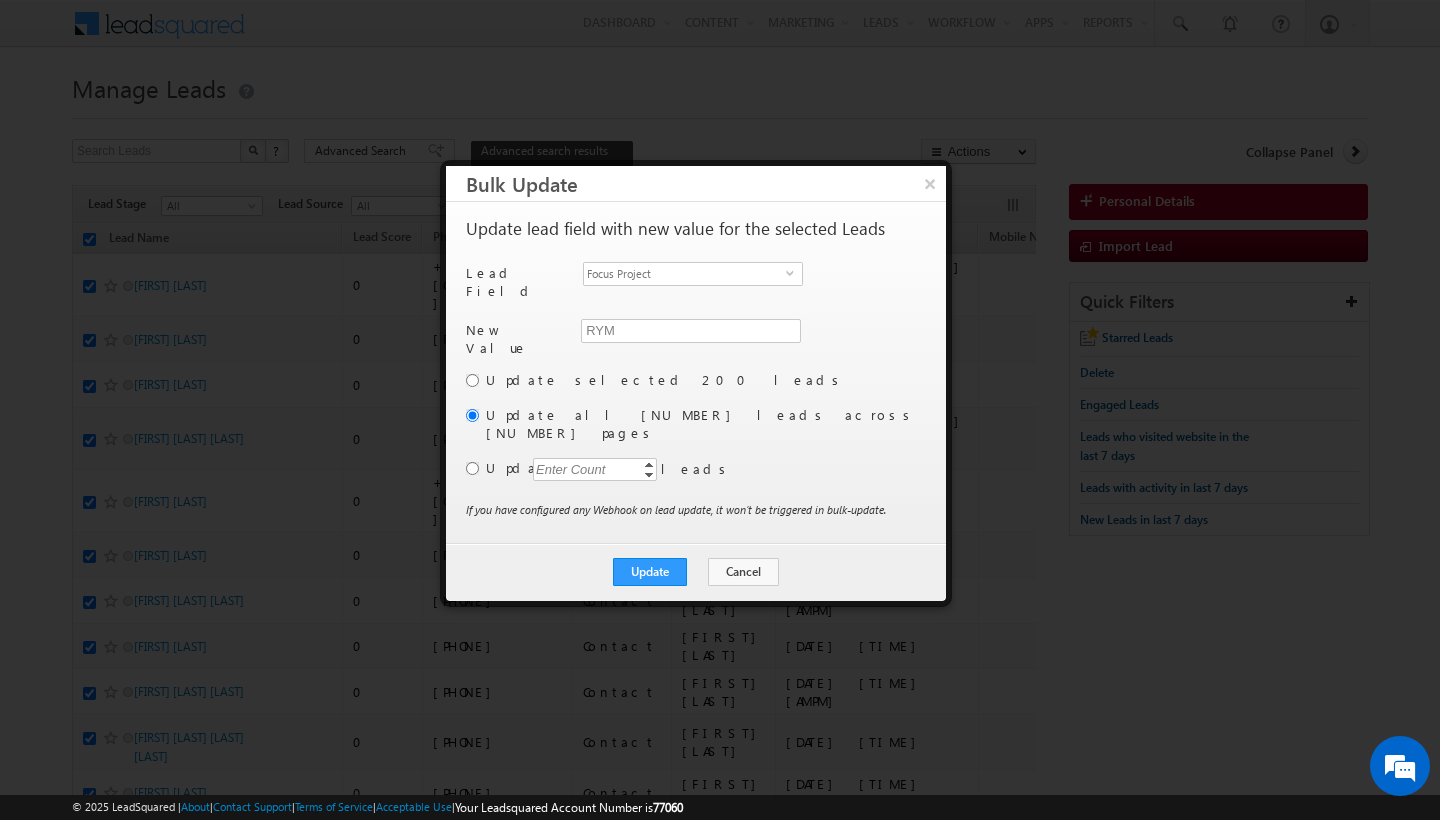 click on "Update selected 200 leads
Update all 38483 leads across 193 pages
Update
Enter Count Increment Decrement   leads
If you have configured any Webhook on lead update, it won’t be triggered in bulk-update." at bounding box center [694, 435] 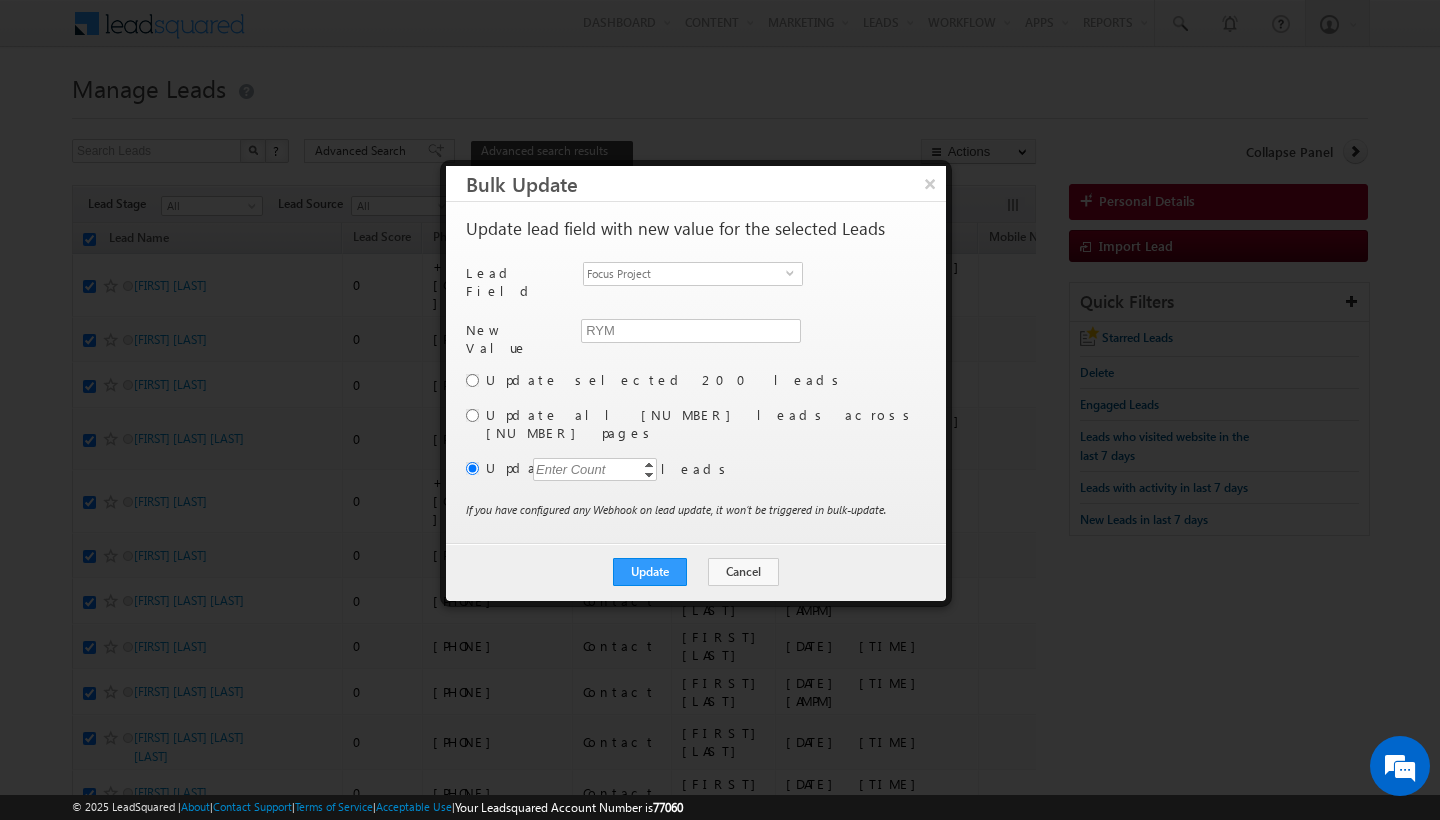 click on "Enter Count" at bounding box center (571, 469) 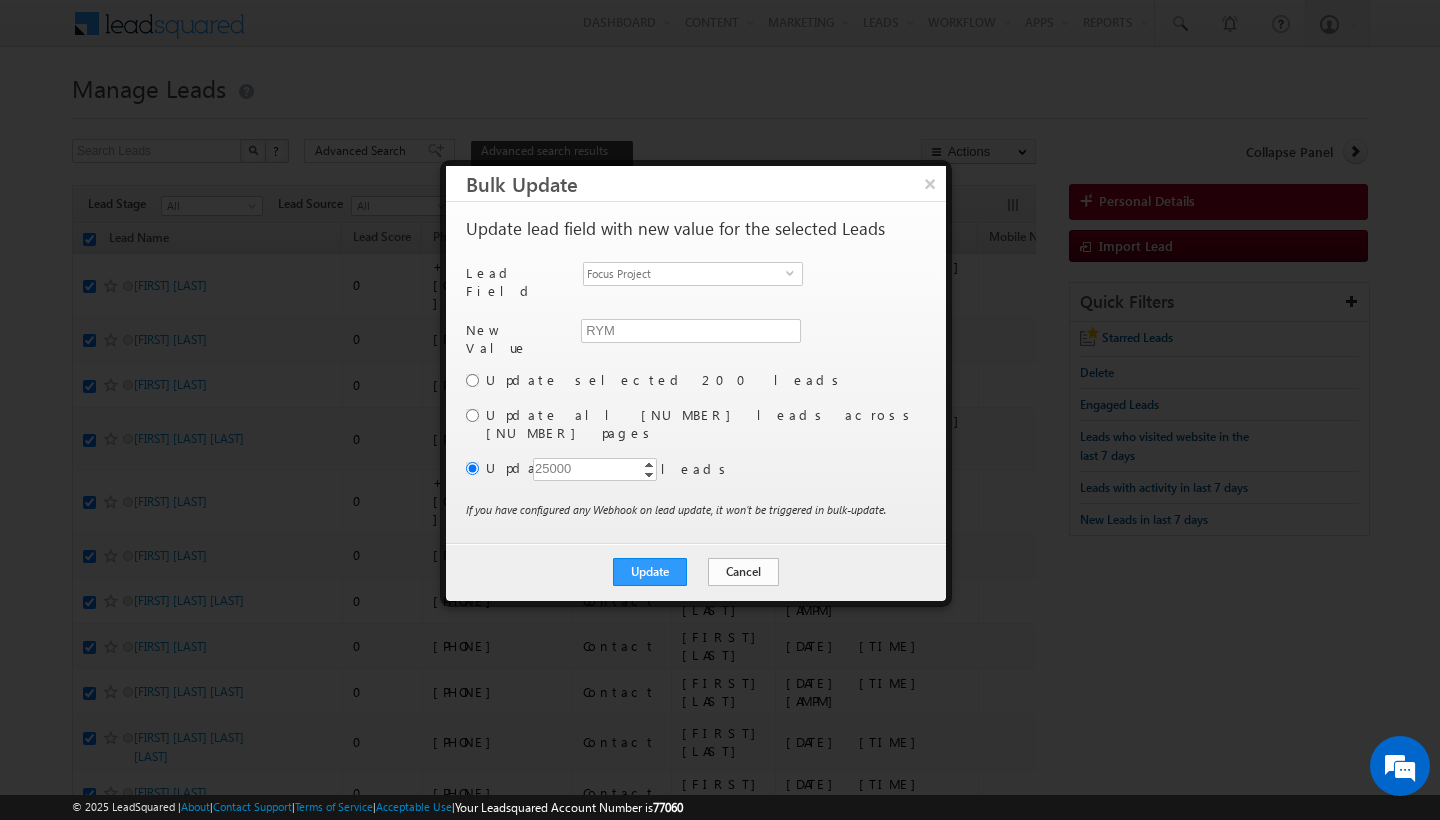 click on "Cancel" at bounding box center [743, 572] 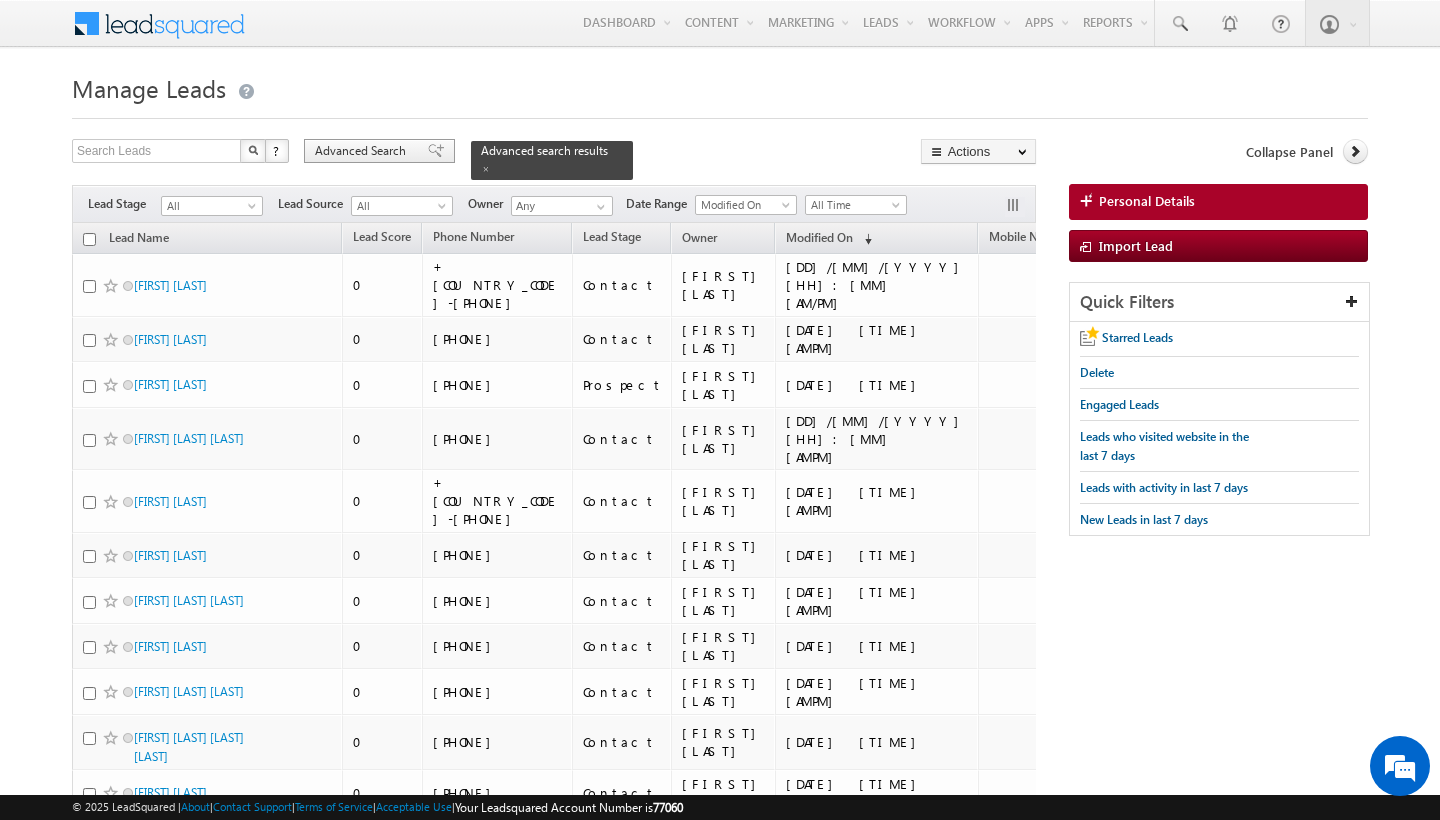 click on "Manage Leads
Search Leads X ?   38483 results found
Advanced Search
Advanced Search
Advanced search results
All" at bounding box center [720, 6394] 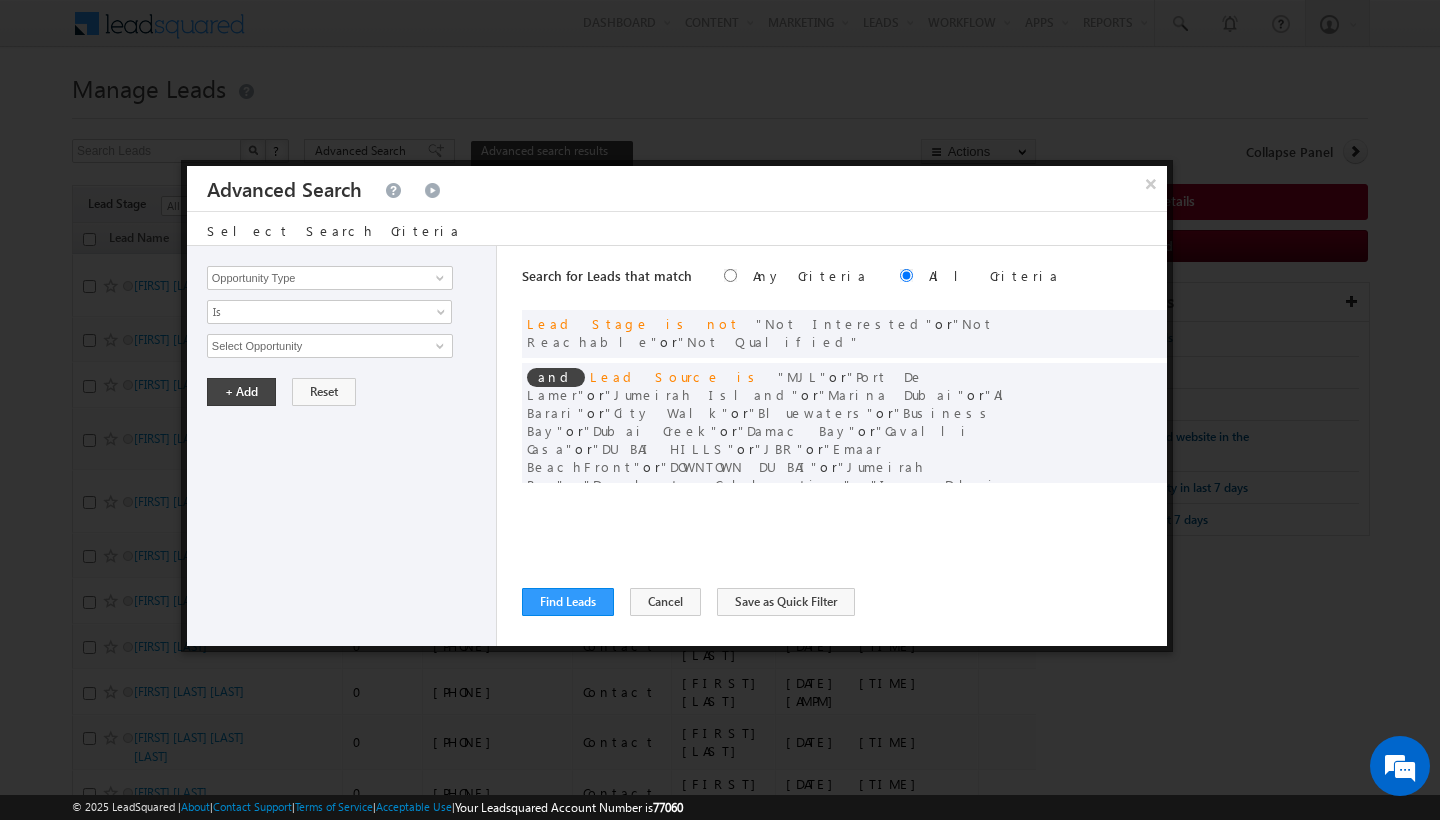 click at bounding box center [720, 410] 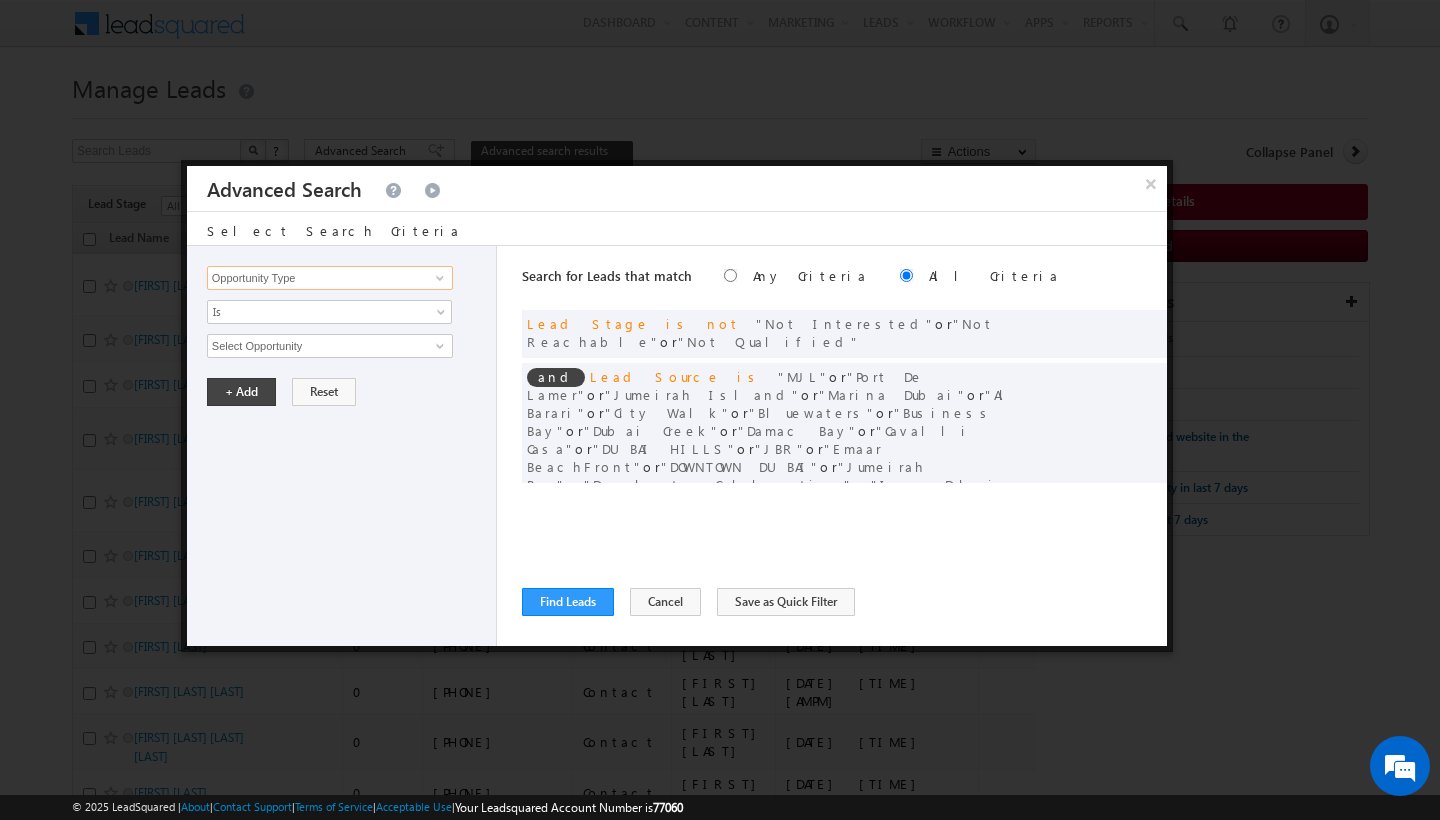 click on "Opportunity Type" at bounding box center (330, 278) 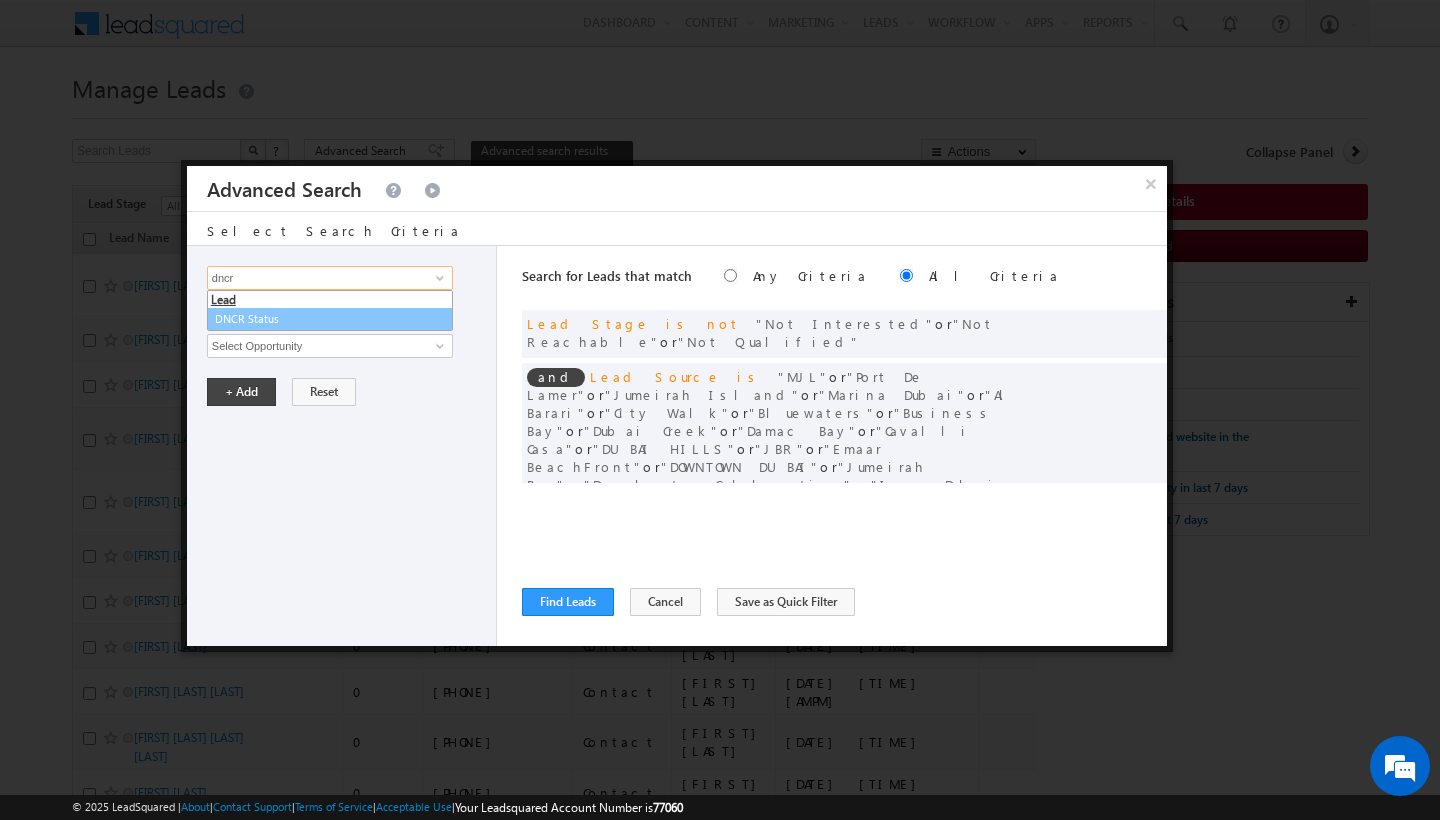 click on "DNCR Status" at bounding box center [330, 319] 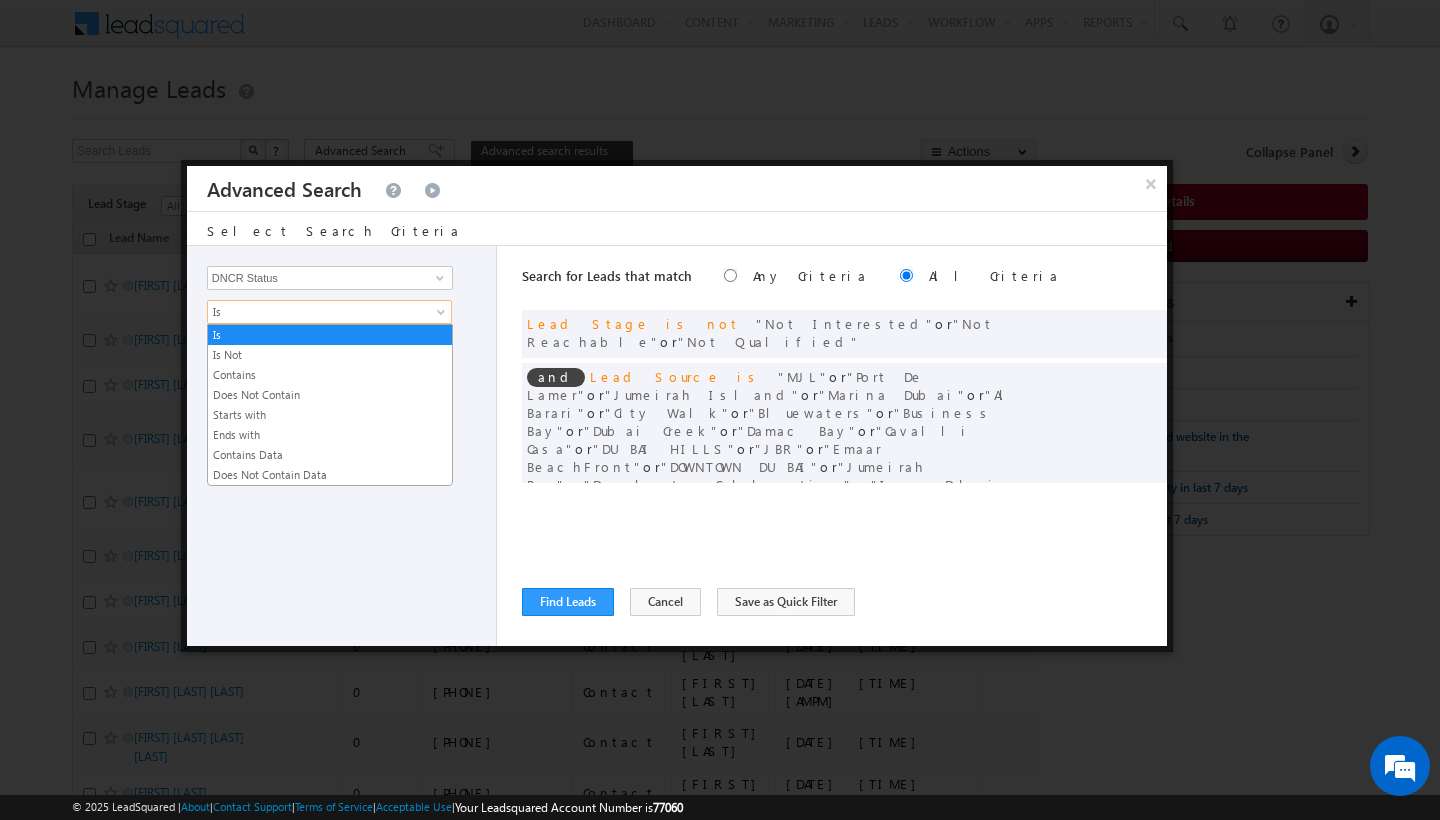 click on "Is" at bounding box center [316, 312] 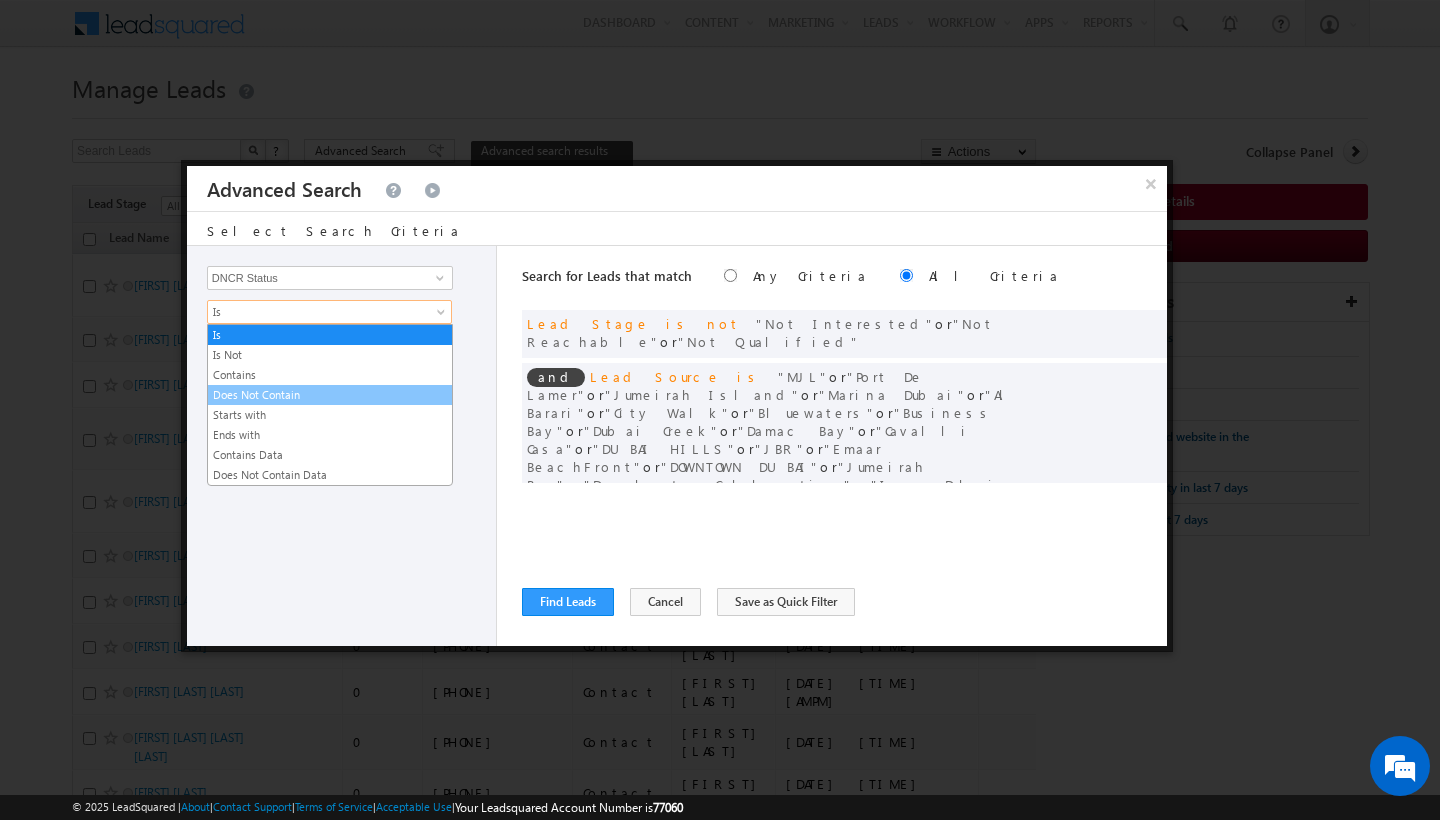 click on "Does Not Contain" at bounding box center [330, 395] 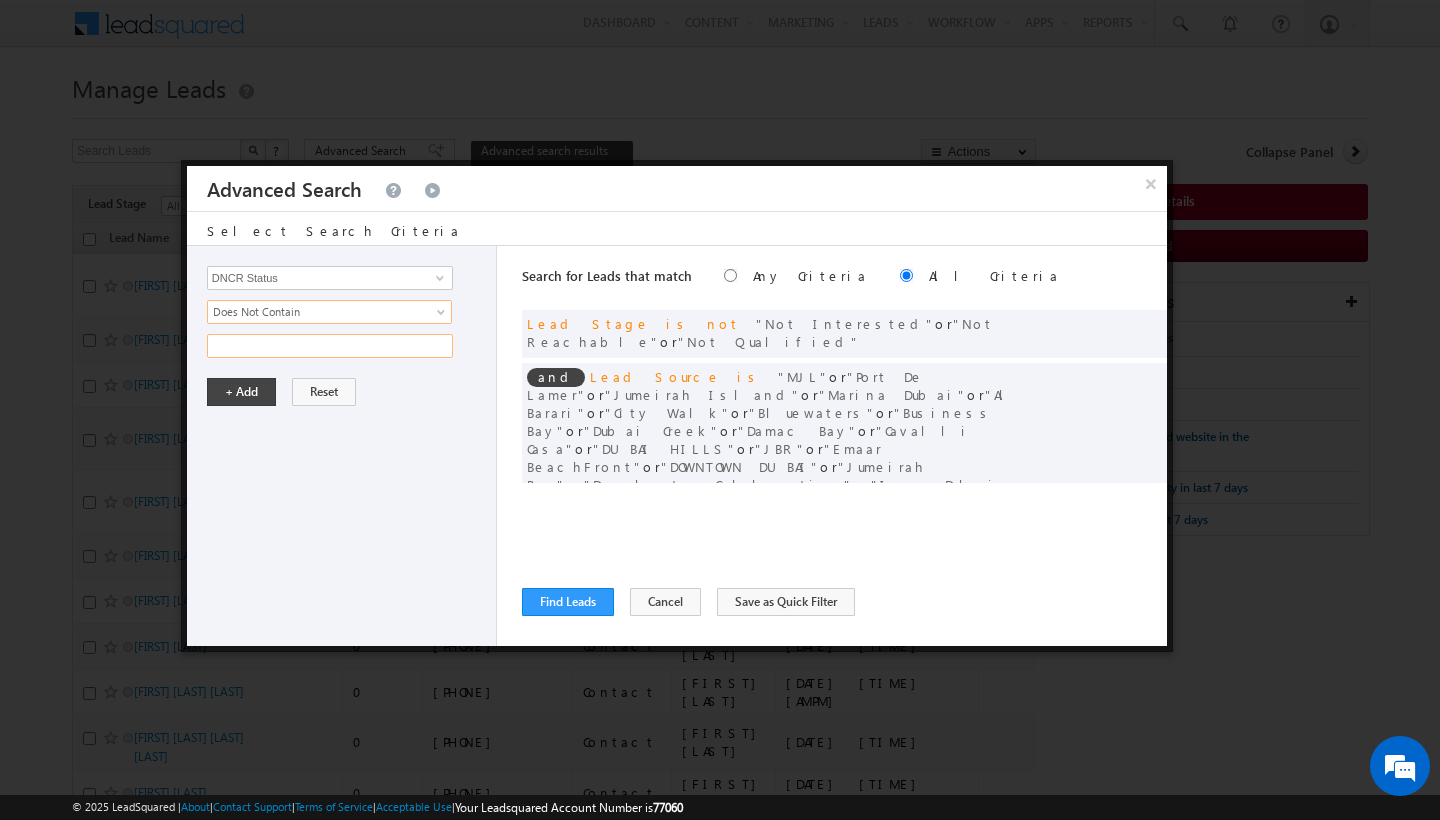 click at bounding box center (330, 346) 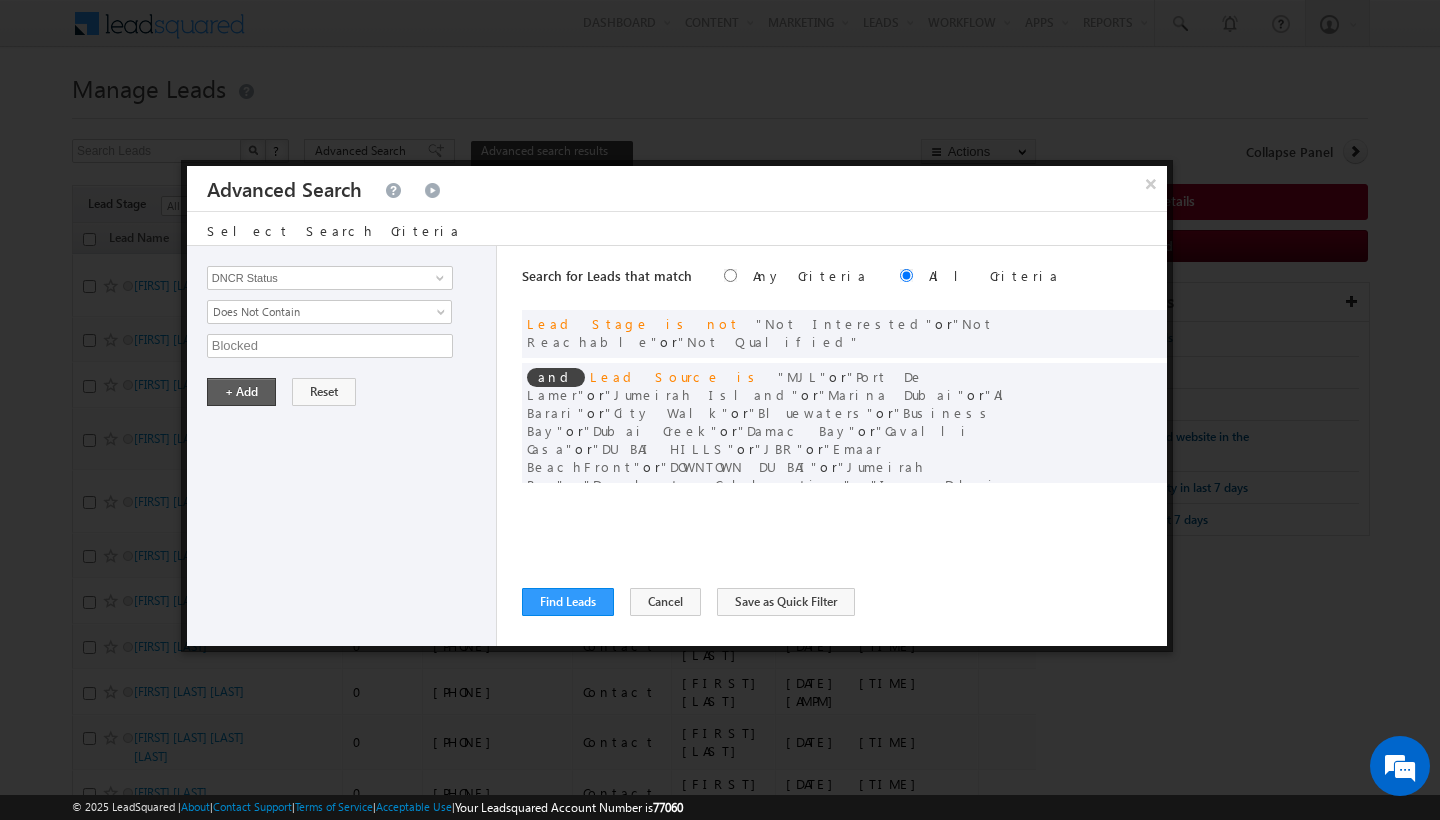 click on "+ Add" at bounding box center (241, 392) 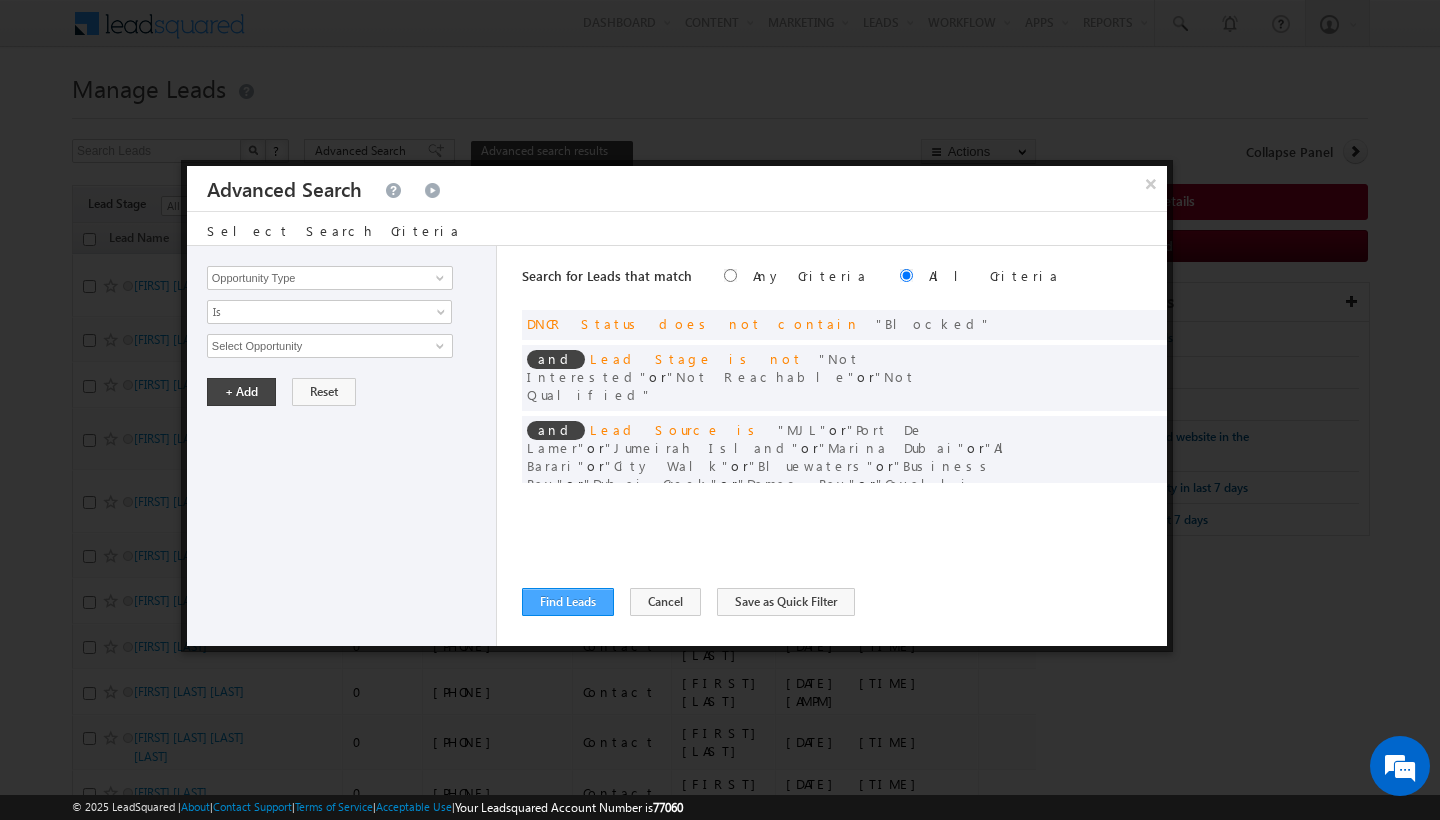 click on "Find Leads" at bounding box center [568, 602] 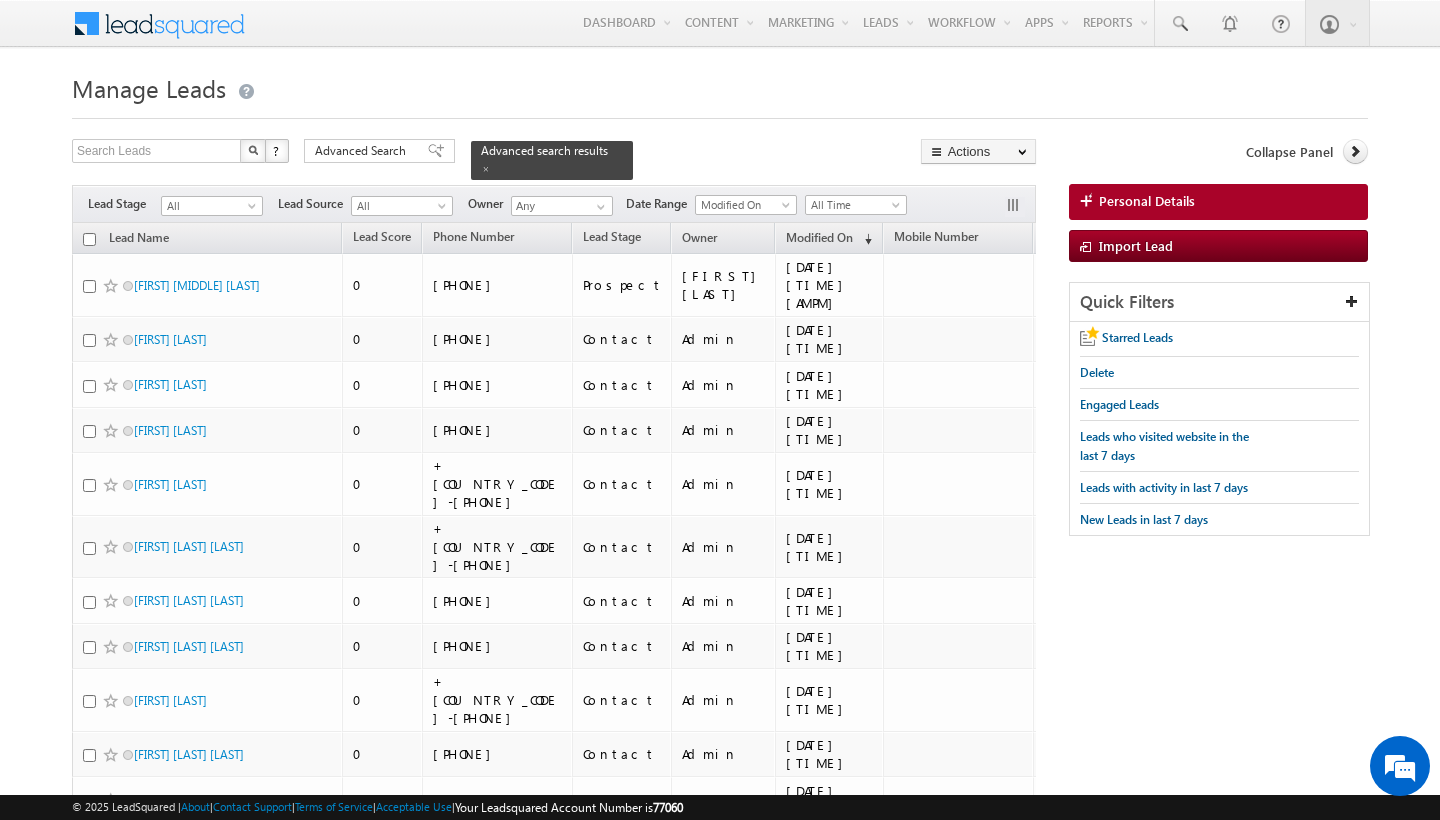 scroll, scrollTop: 0, scrollLeft: 0, axis: both 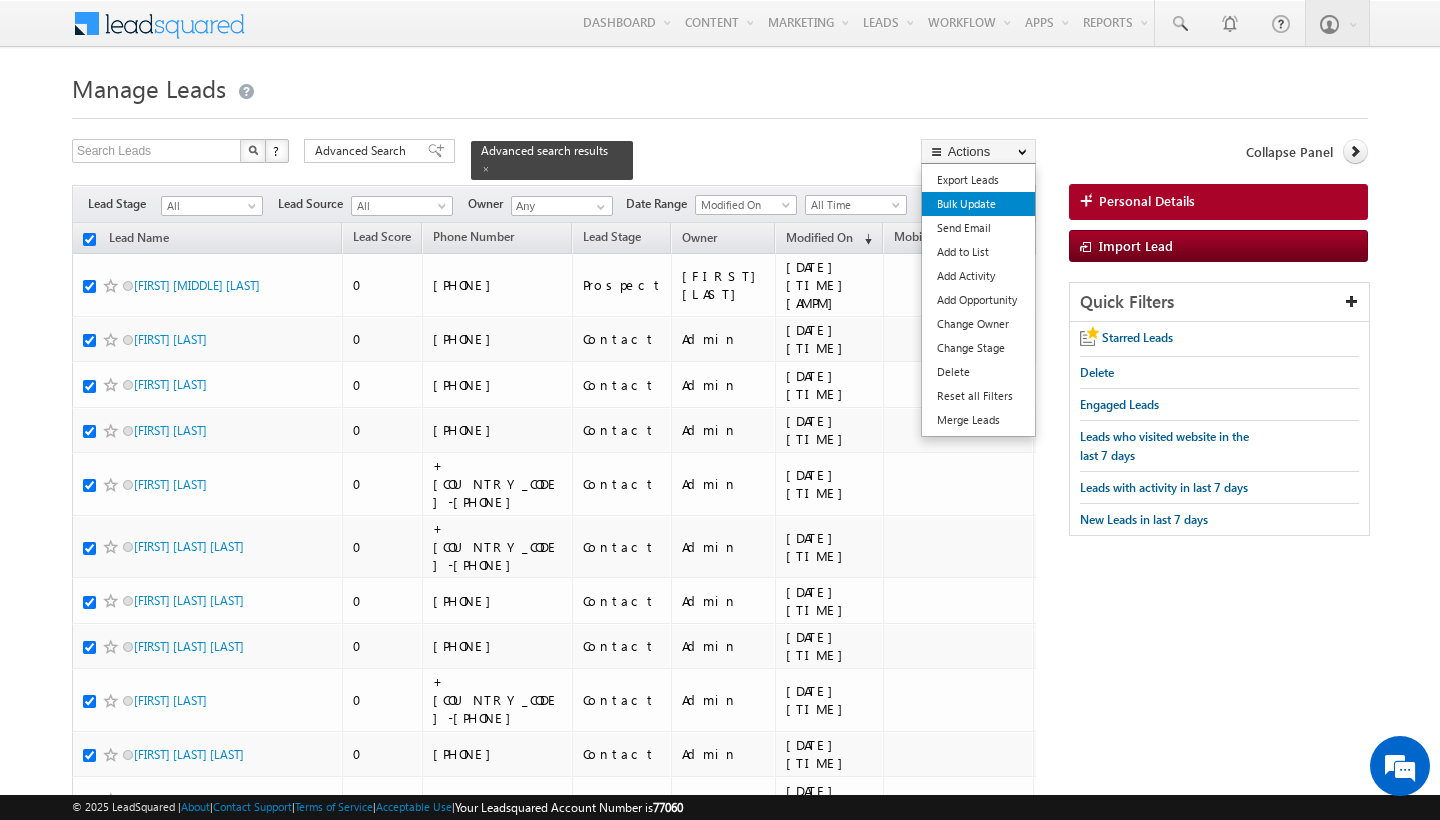click on "Bulk Update" at bounding box center (978, 204) 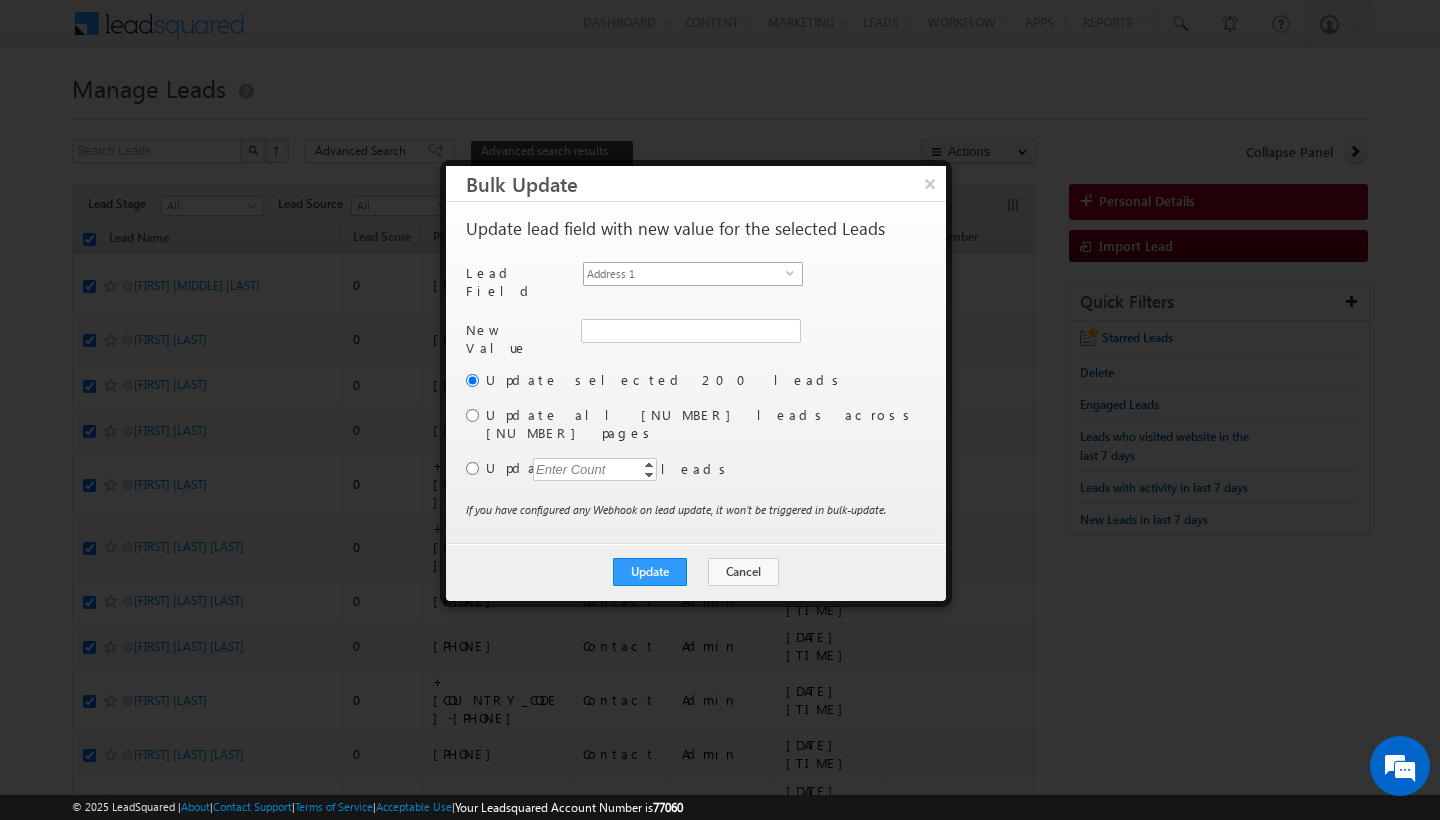 click on "Address 1" at bounding box center (685, 274) 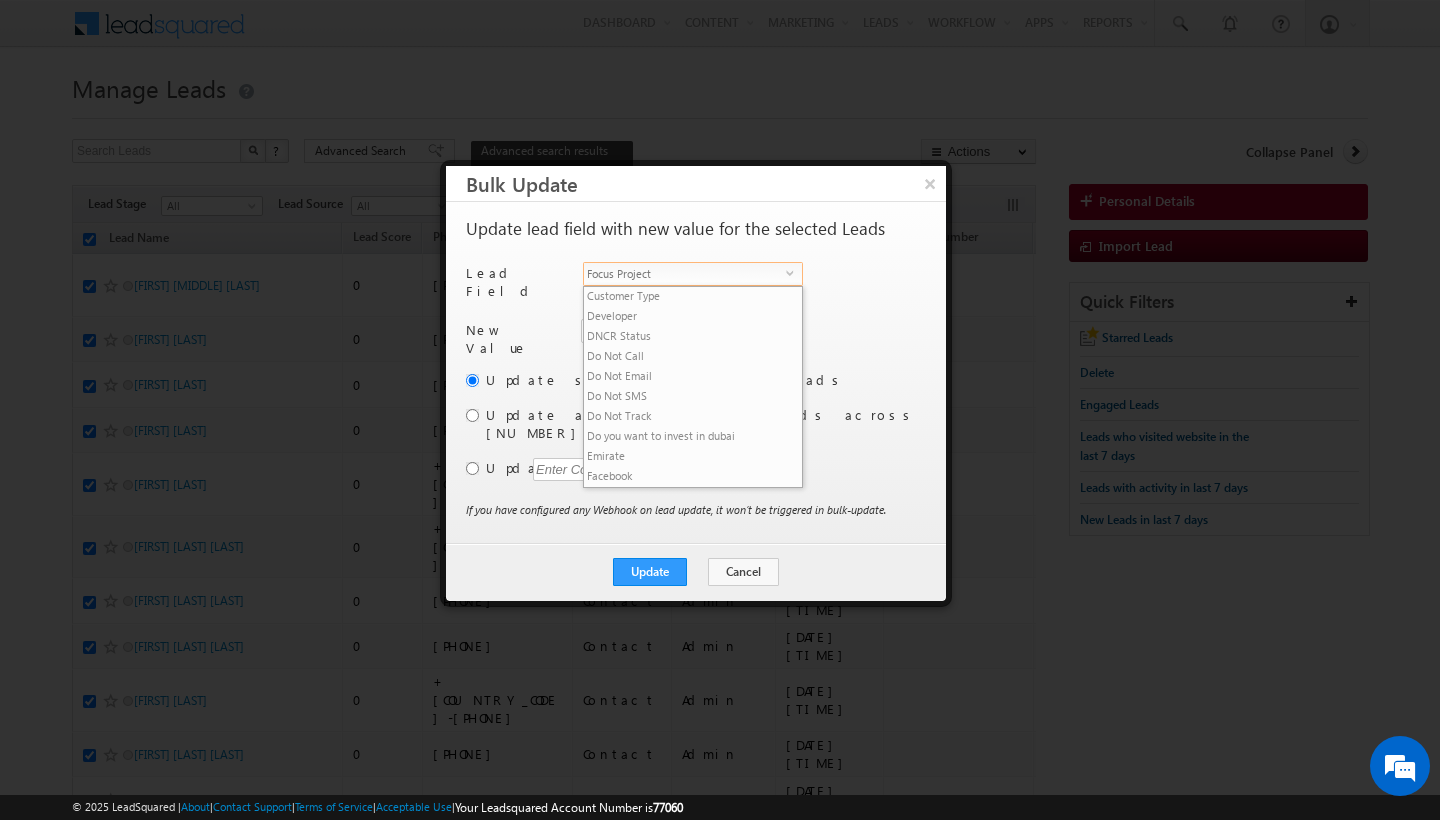 scroll, scrollTop: 301, scrollLeft: 0, axis: vertical 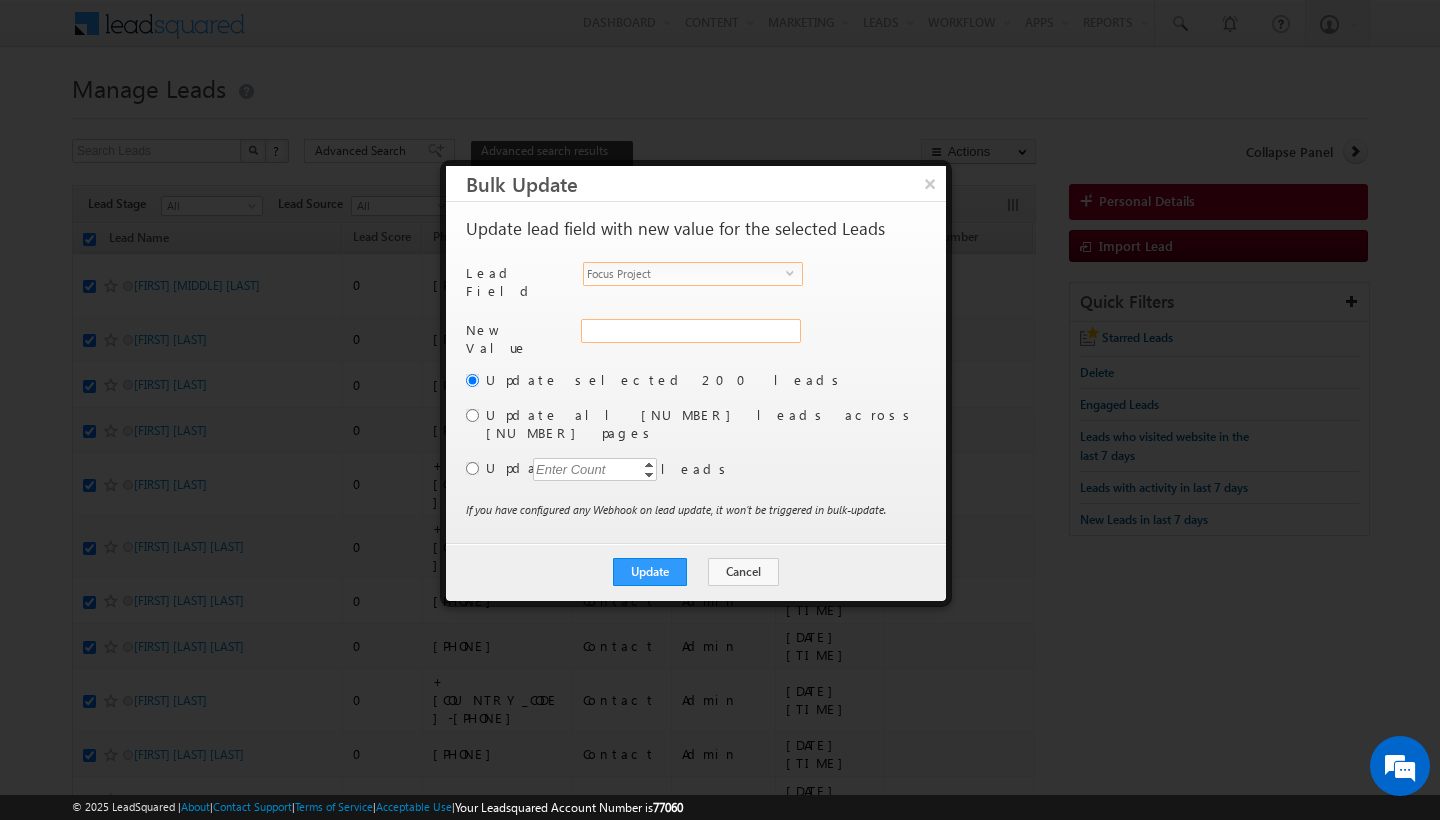 click on "Focus Project" at bounding box center (691, 331) 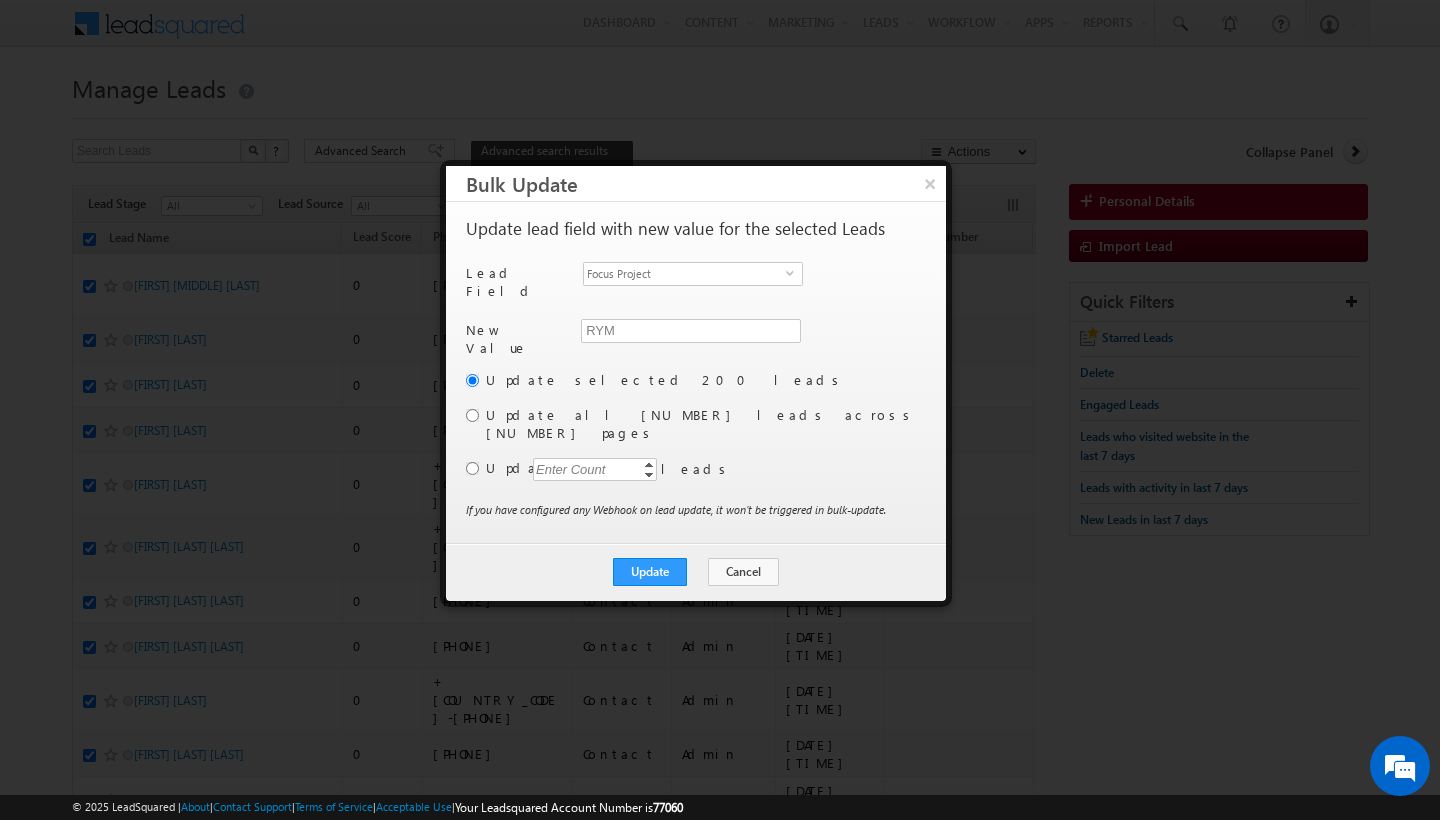 click at bounding box center [472, 415] 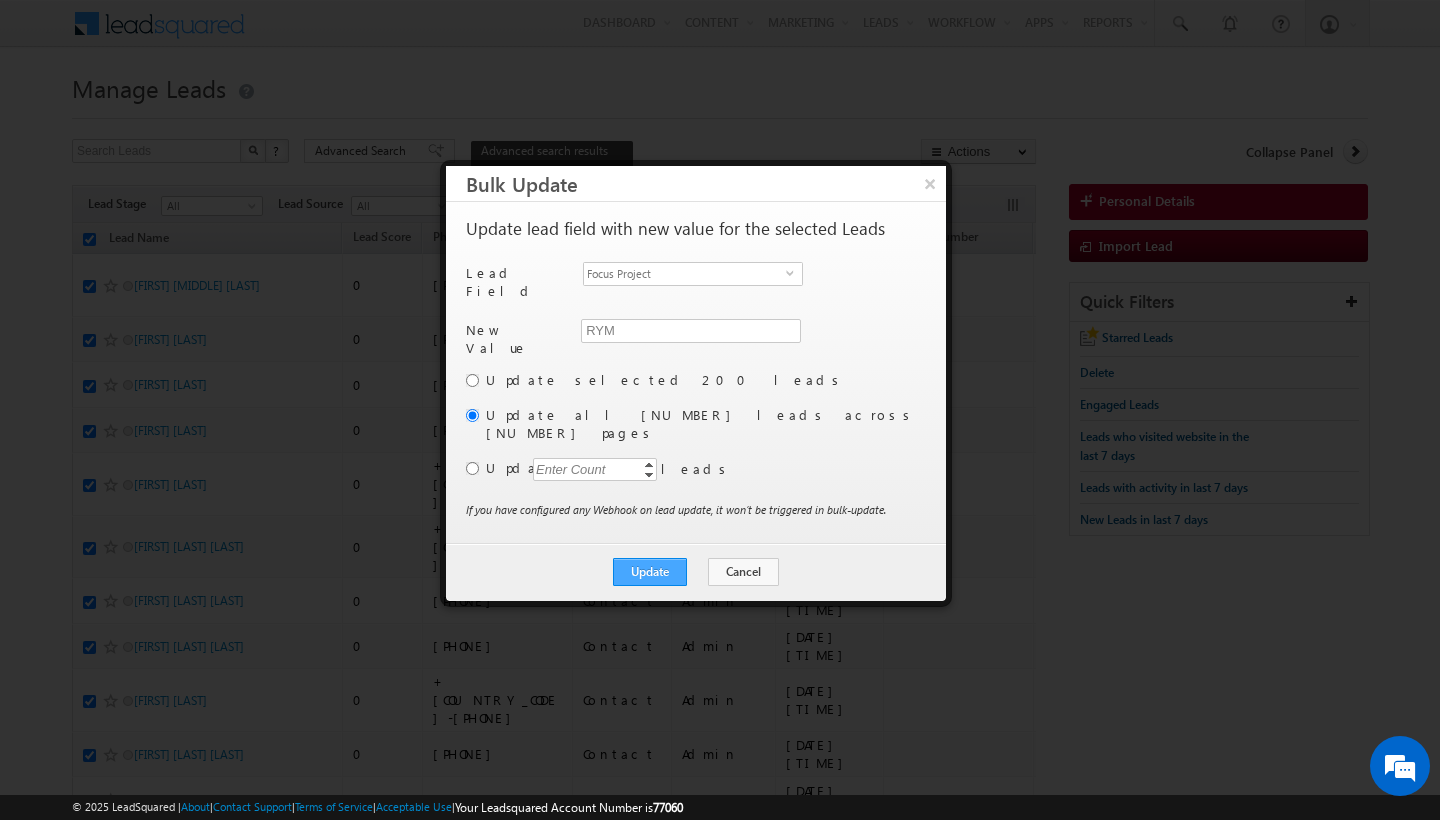 click on "Update" at bounding box center (650, 572) 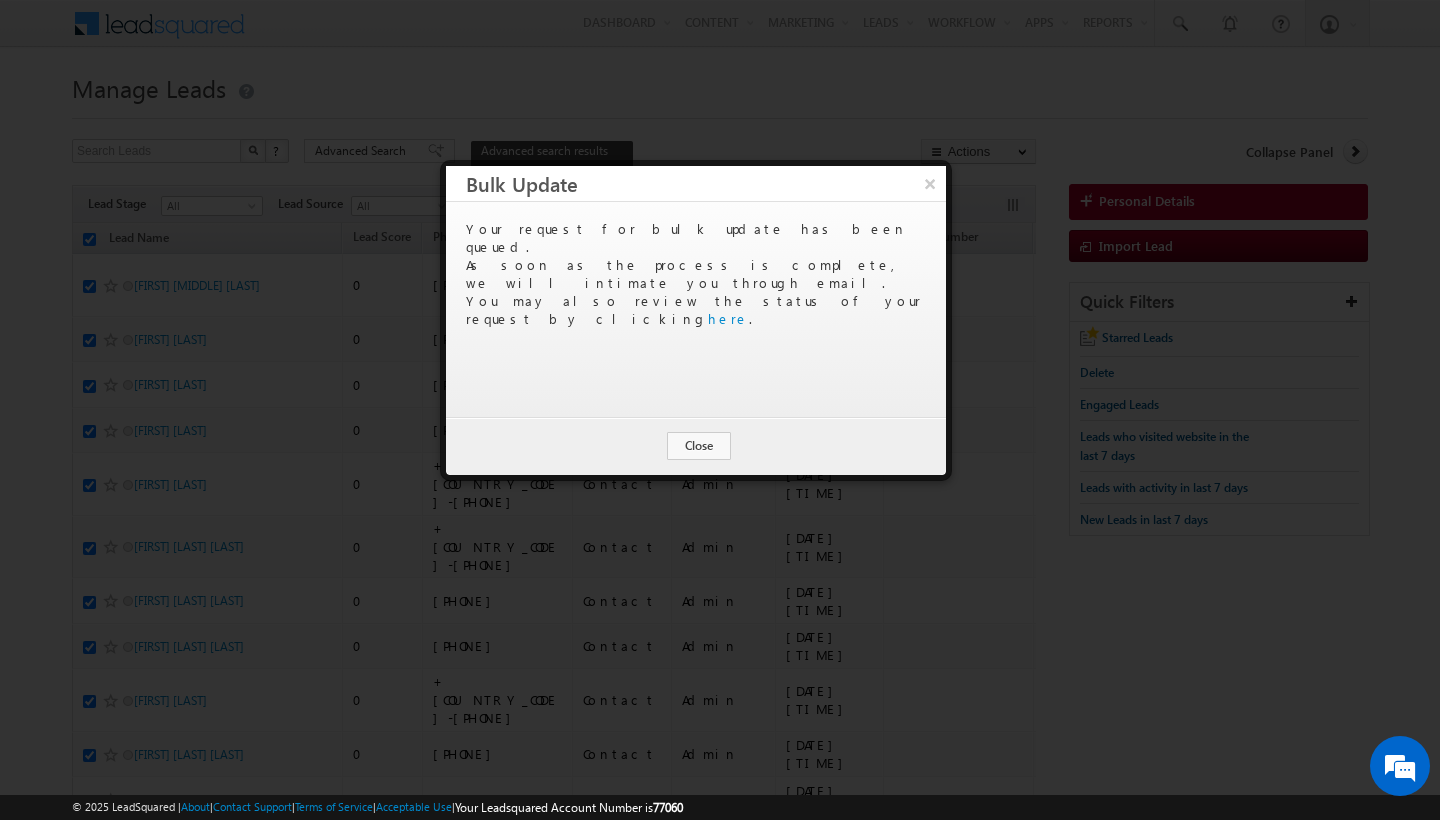 click on "Update
Cancel
Close" at bounding box center [696, 446] 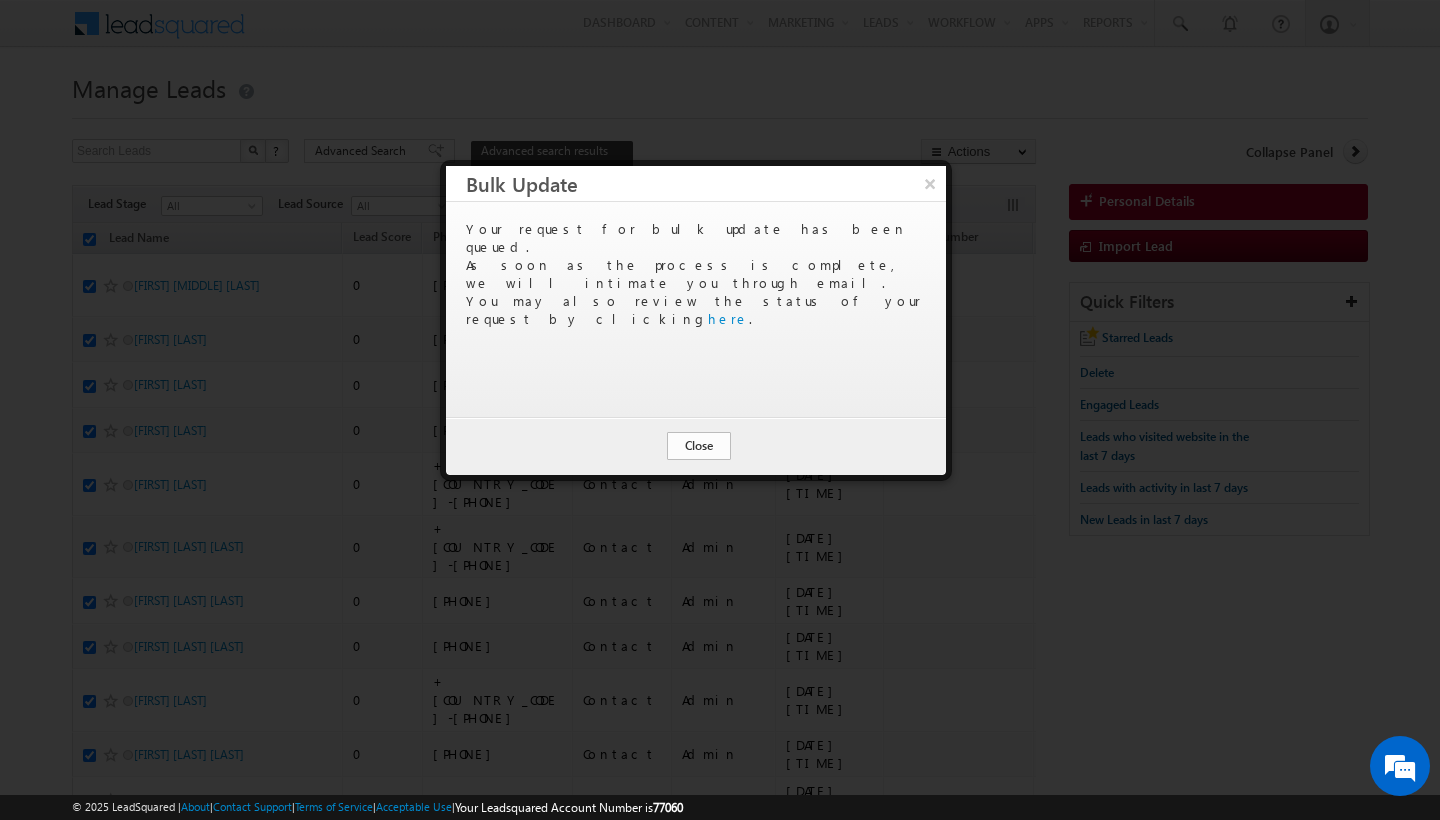 click on "Close" at bounding box center [699, 446] 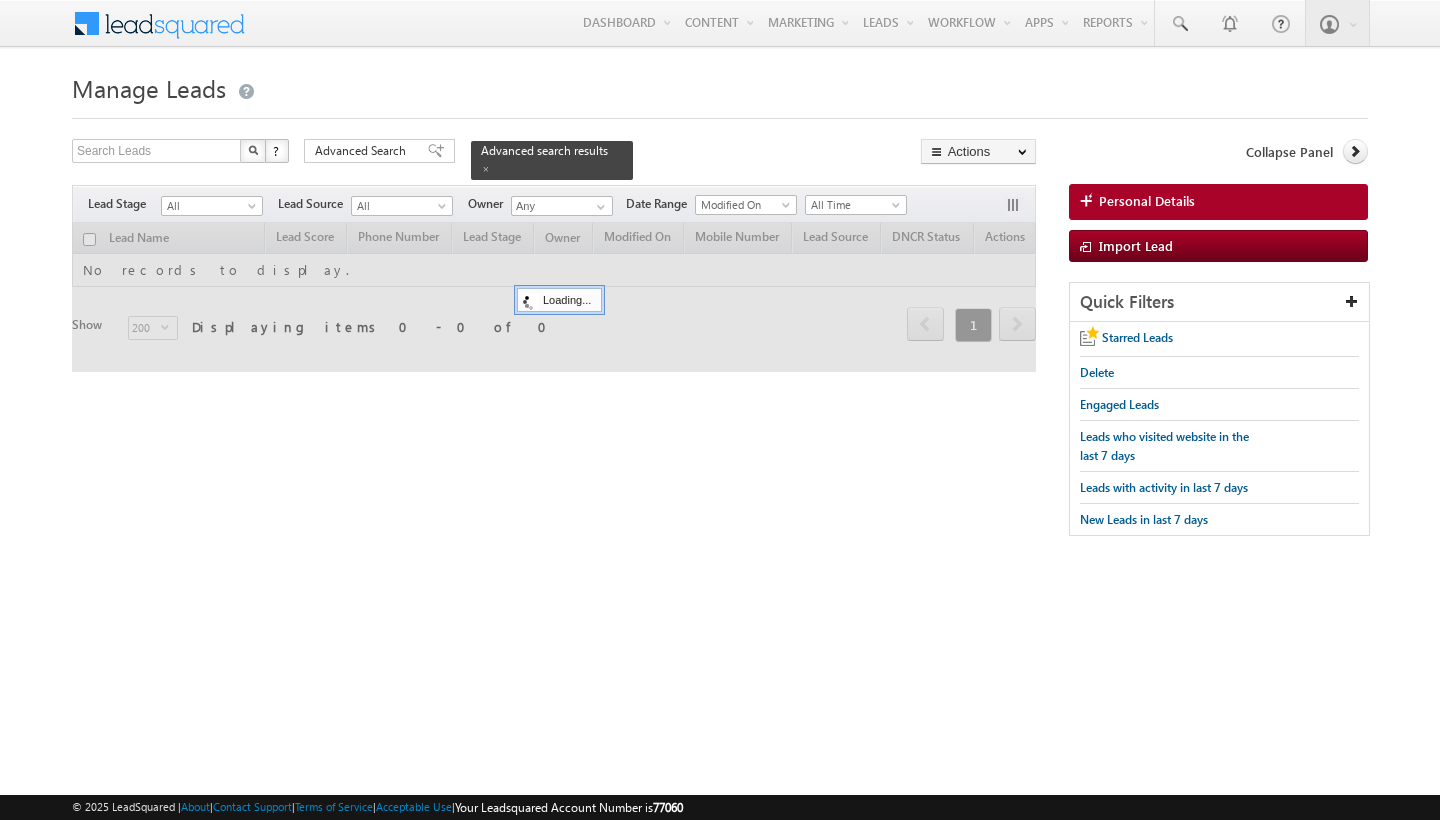 scroll, scrollTop: 0, scrollLeft: 0, axis: both 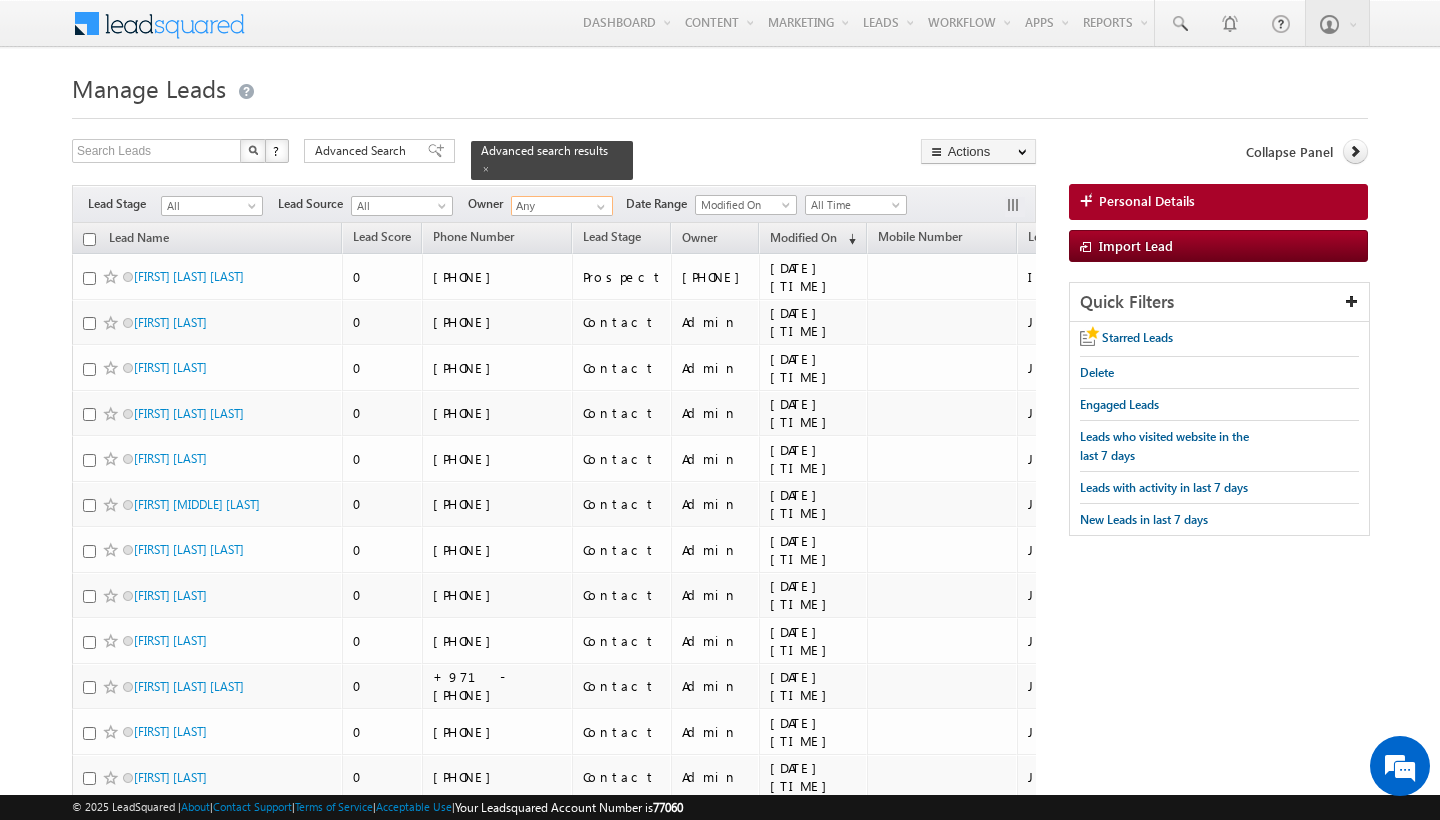 click on "Any" at bounding box center [562, 206] 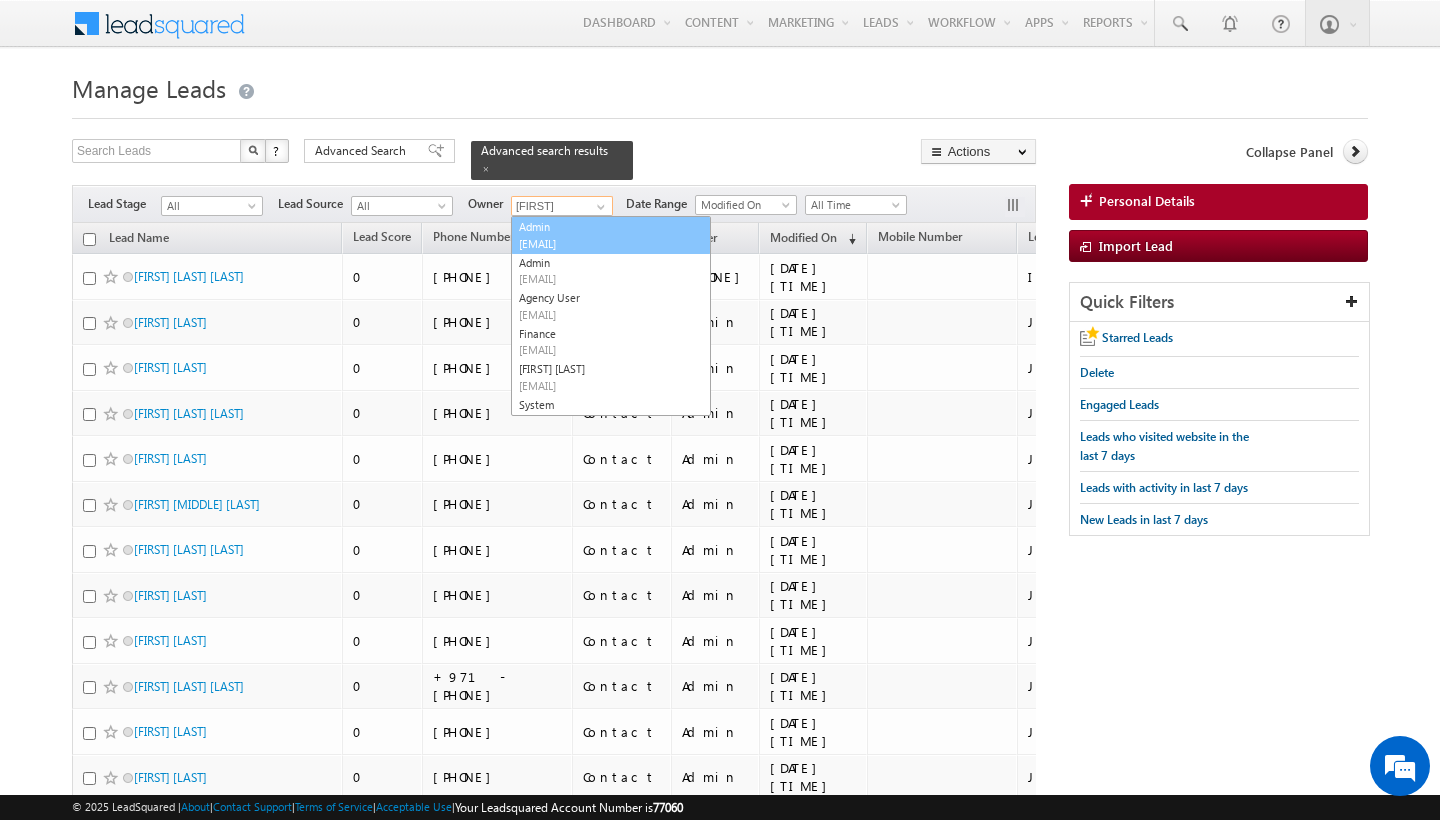 click on "Admin [EMAIL]" at bounding box center [611, 235] 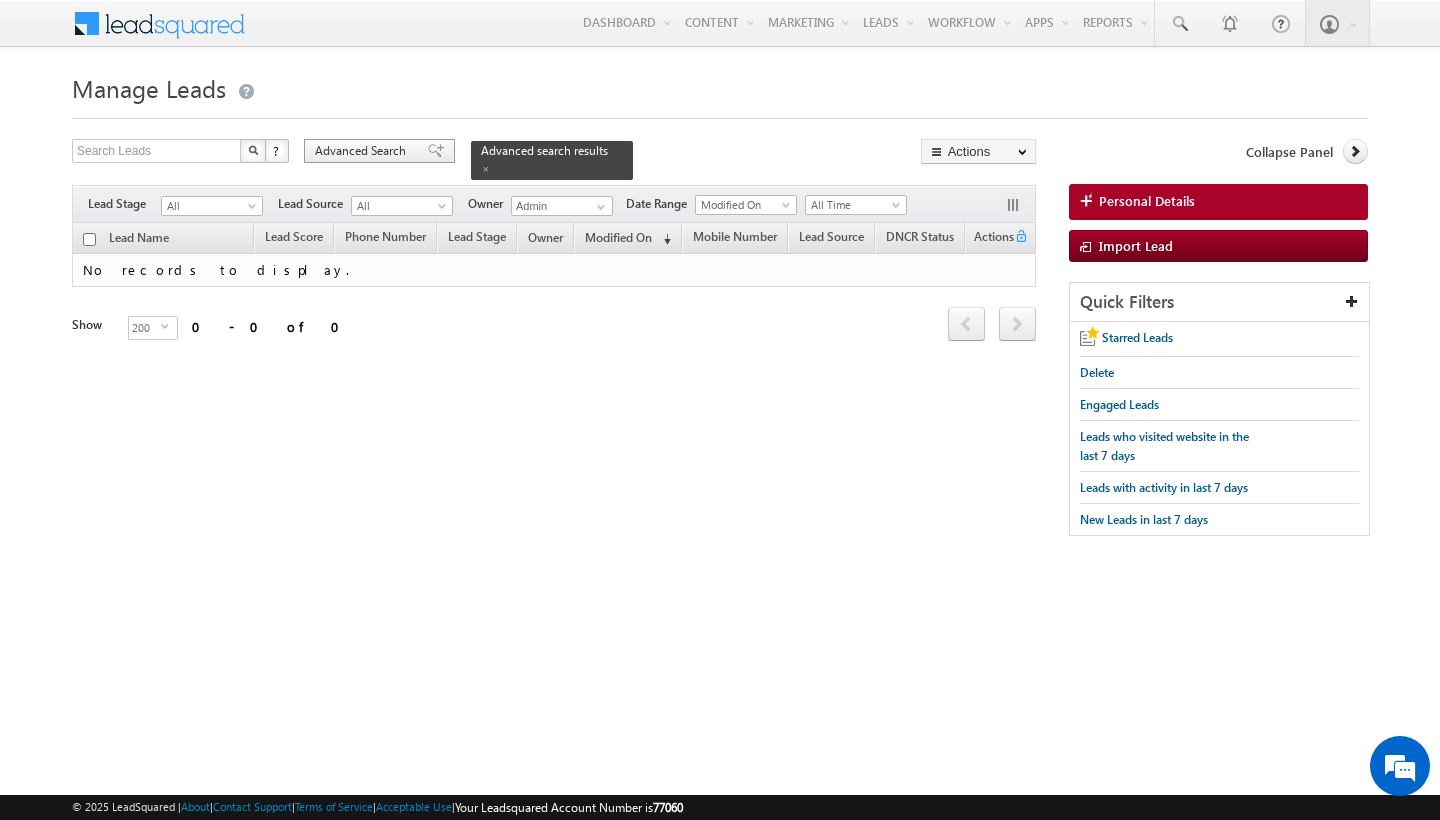 click on "Advanced Search" at bounding box center [363, 151] 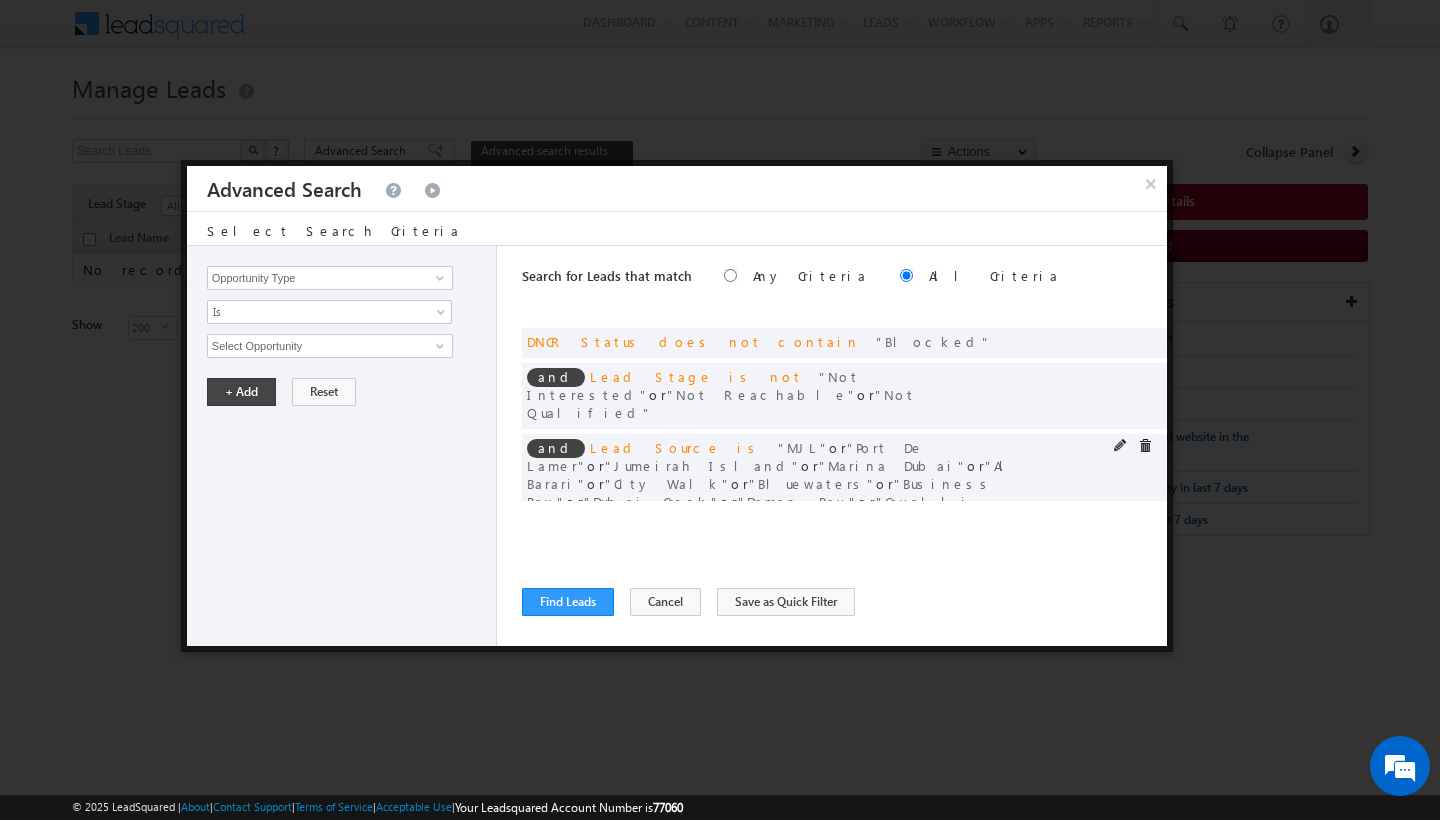 scroll, scrollTop: 0, scrollLeft: 0, axis: both 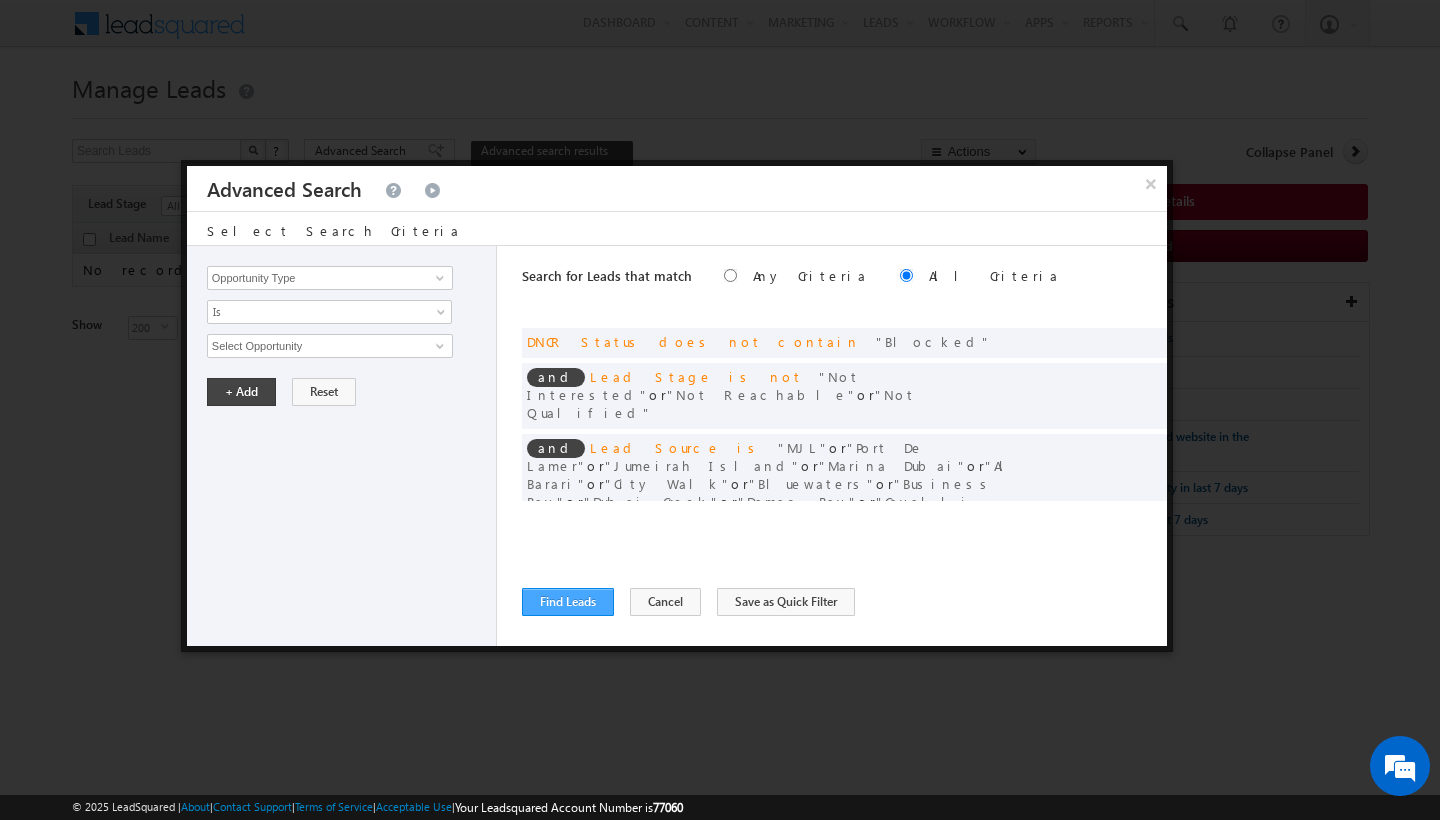click on "Find Leads" at bounding box center (568, 602) 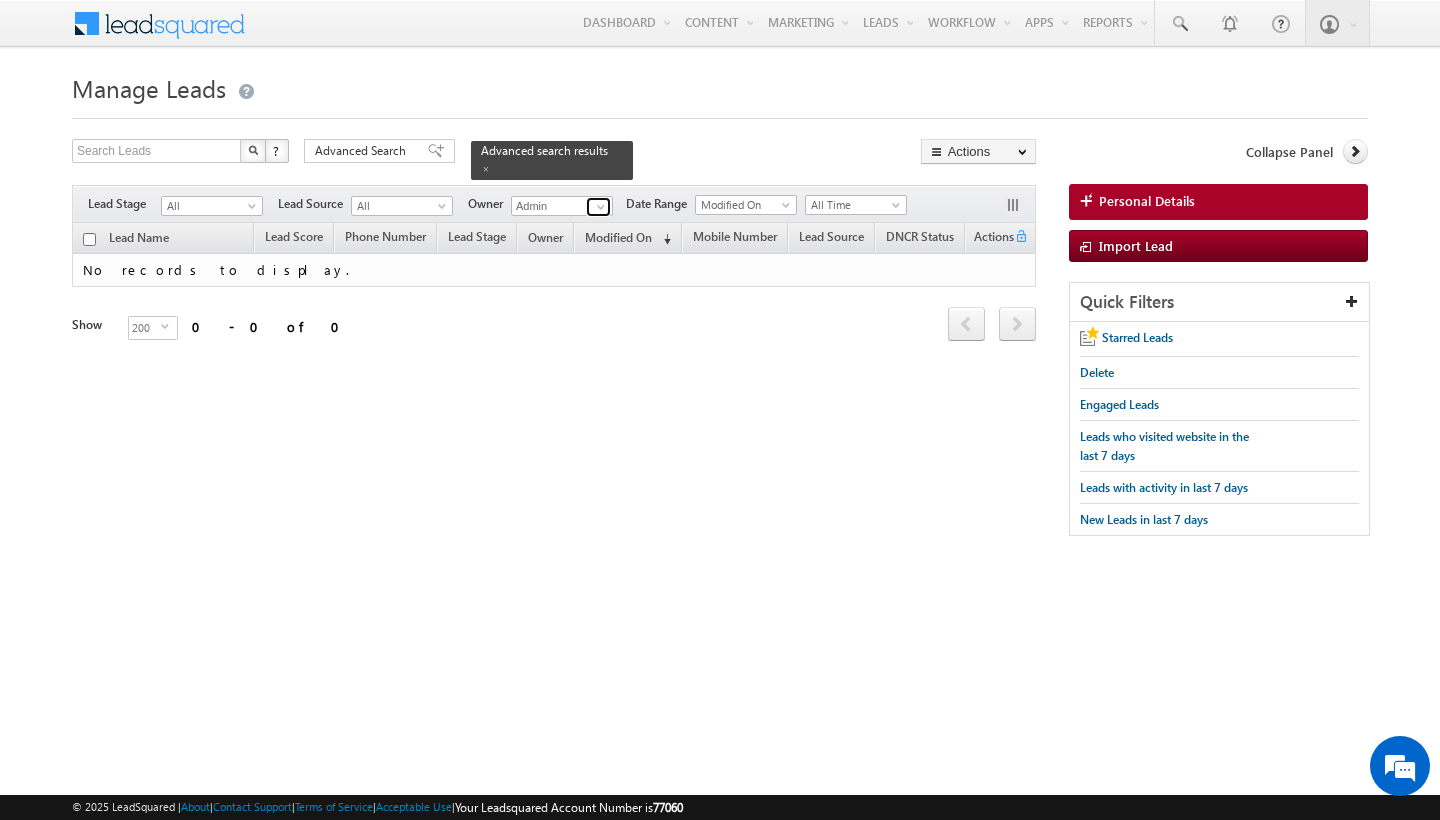 click at bounding box center (601, 207) 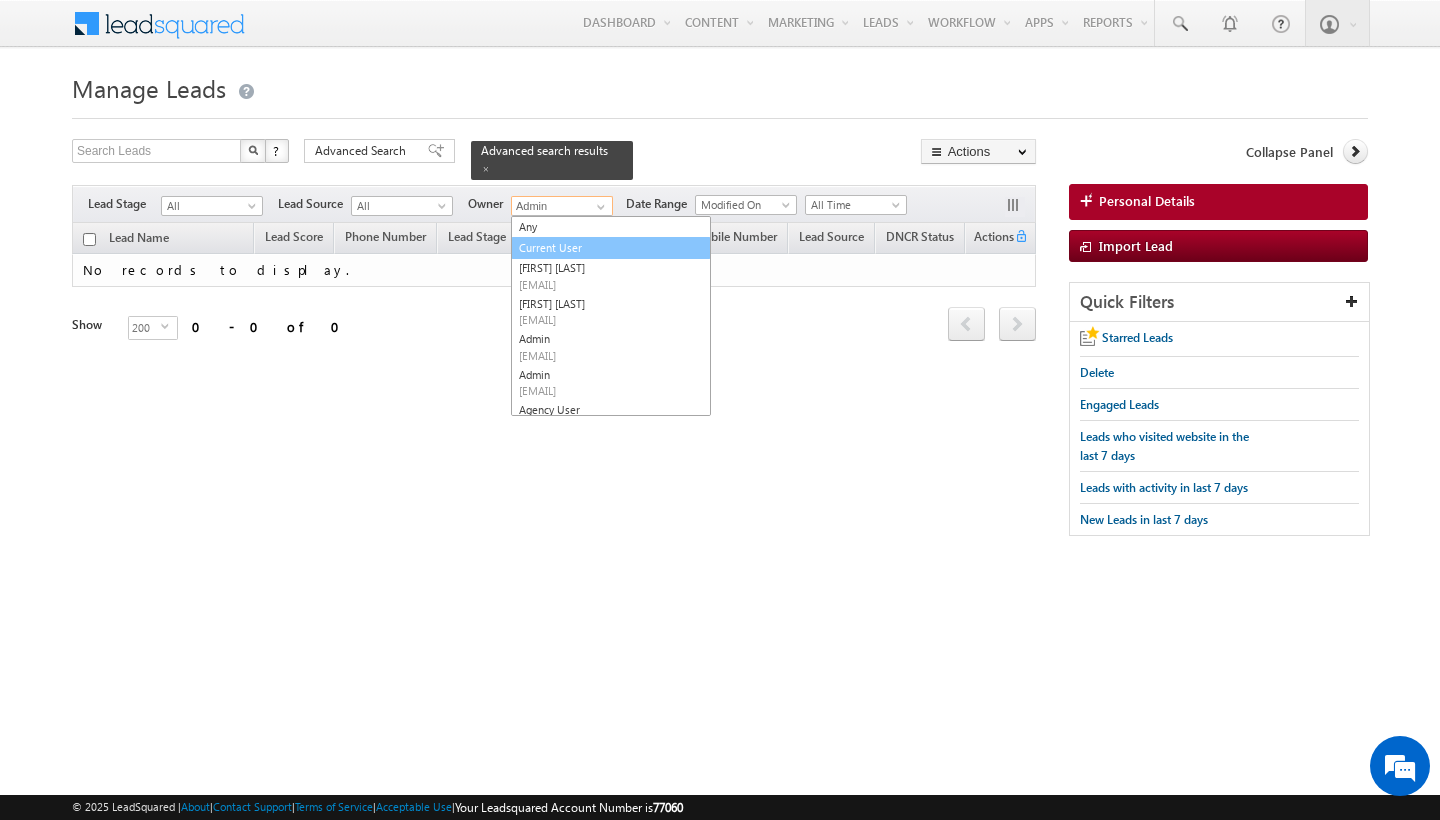 click on "Current User" at bounding box center (611, 248) 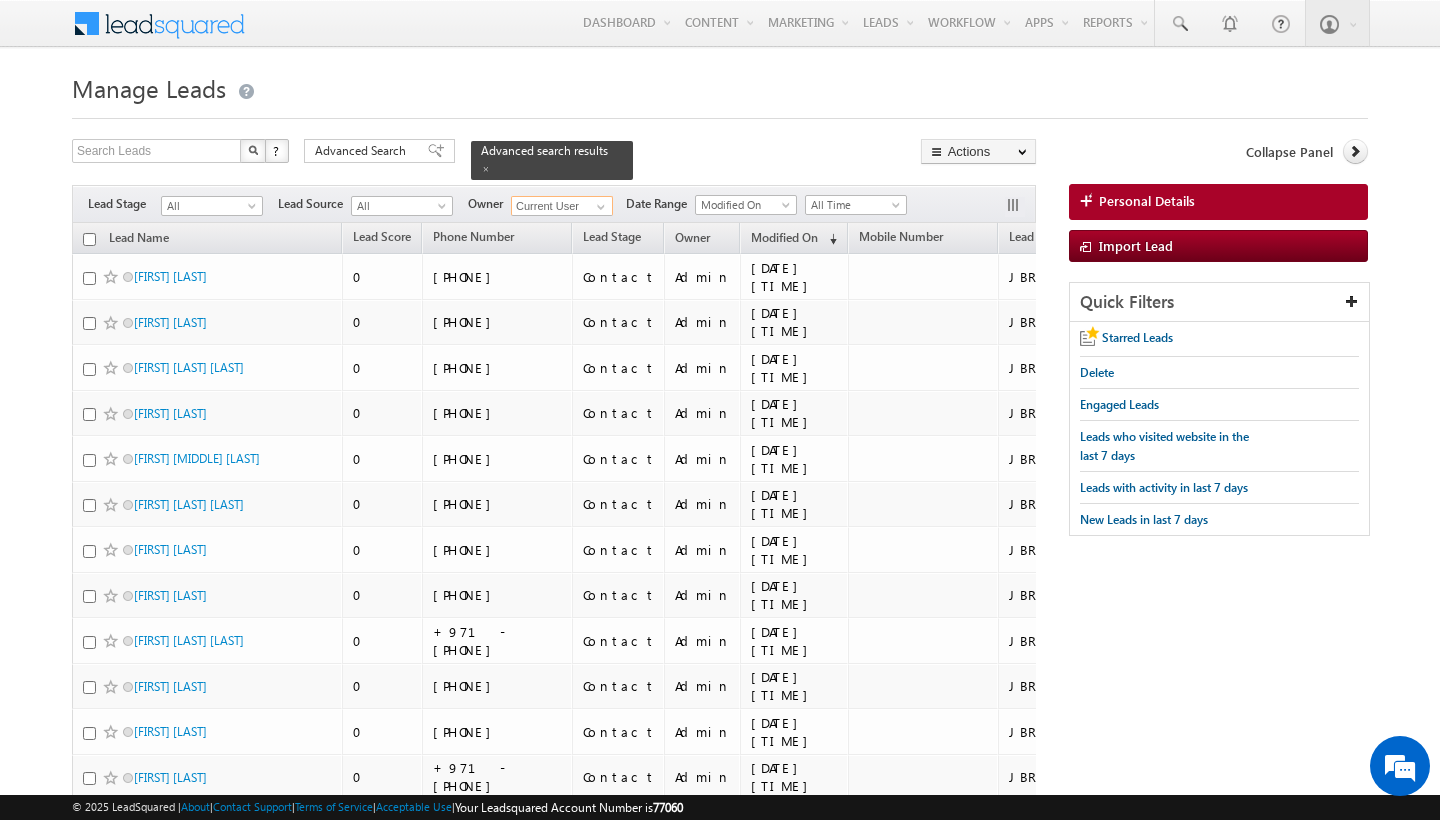 scroll, scrollTop: 0, scrollLeft: 0, axis: both 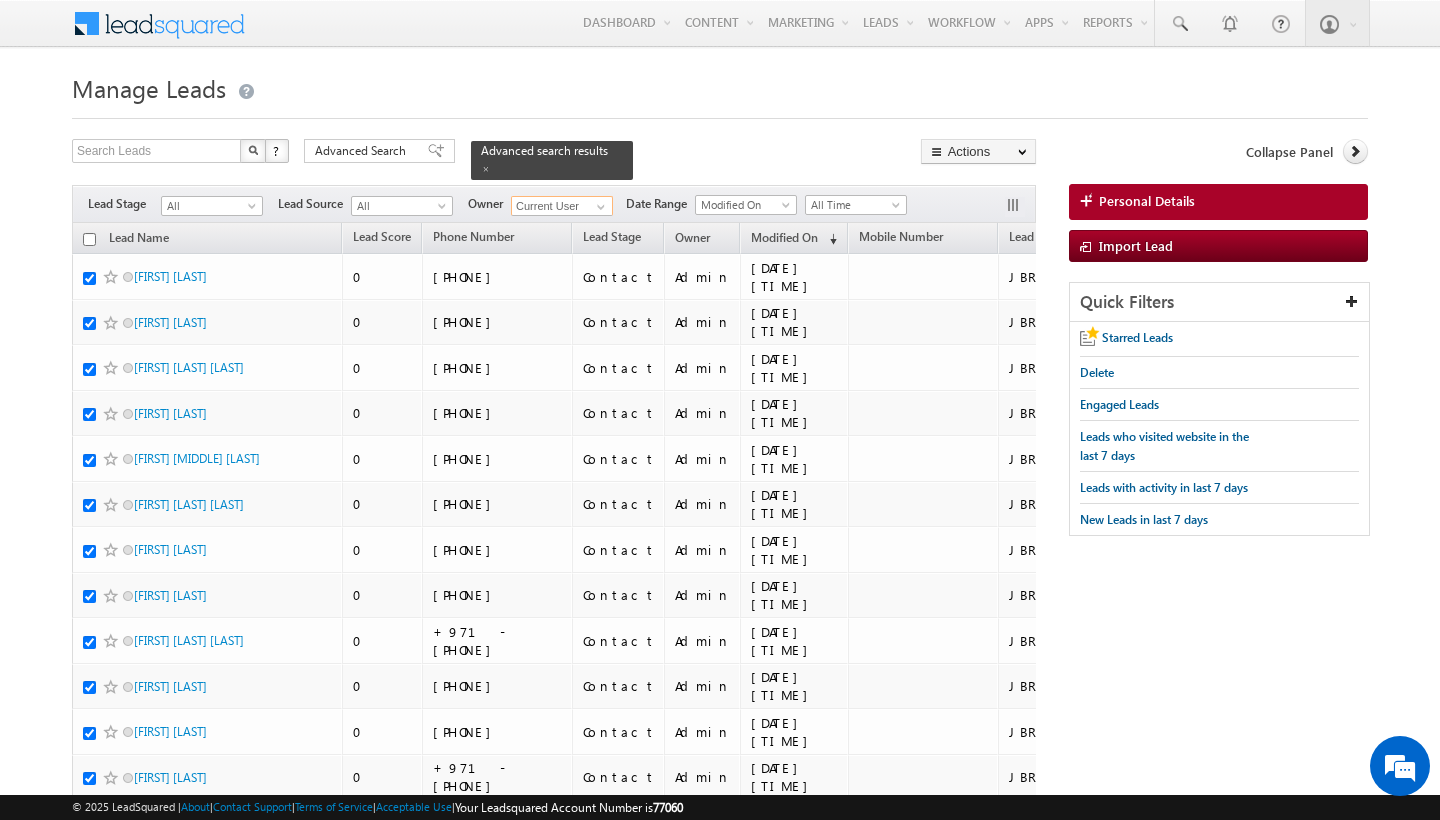 checkbox on "true" 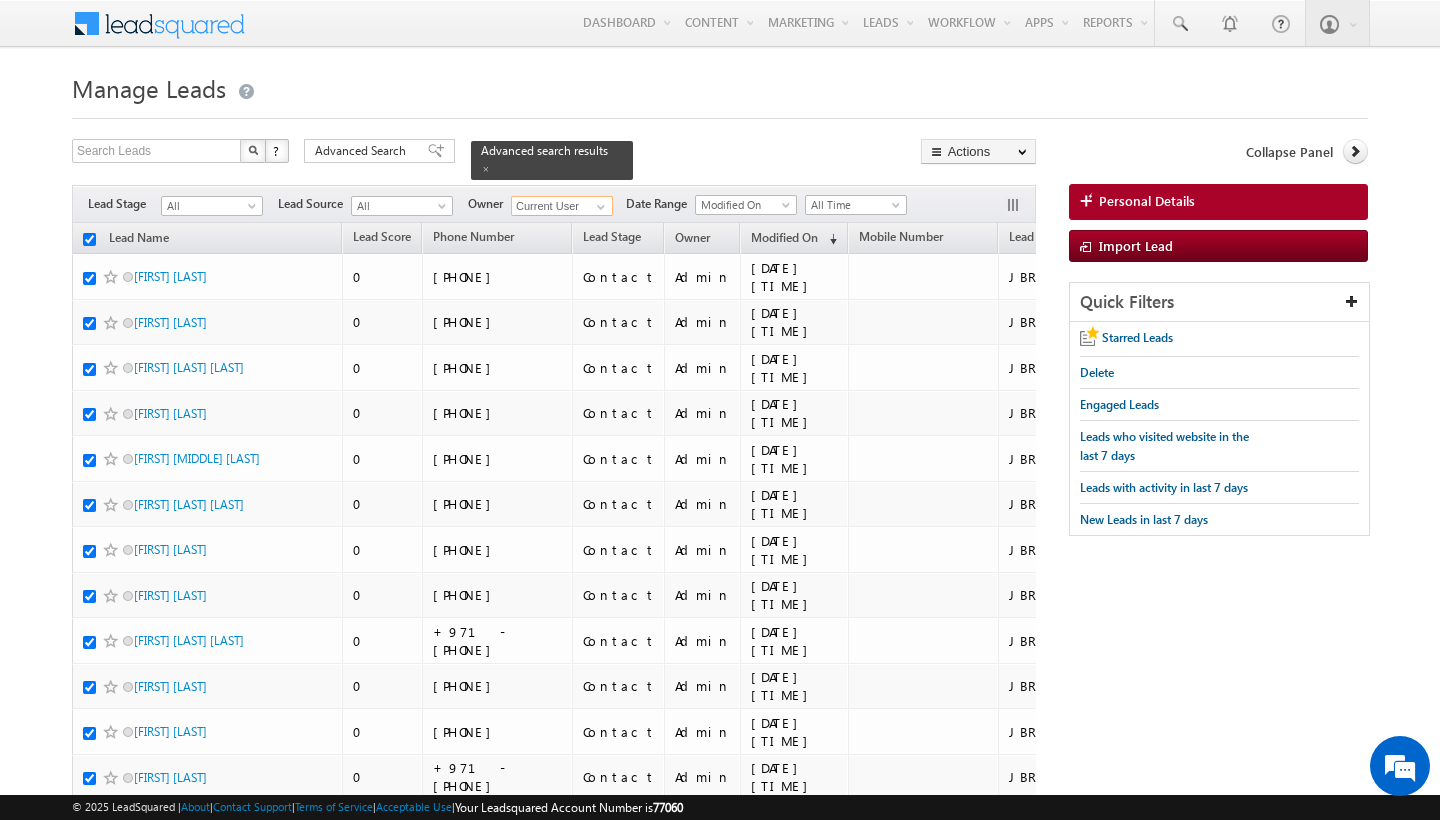 checkbox on "true" 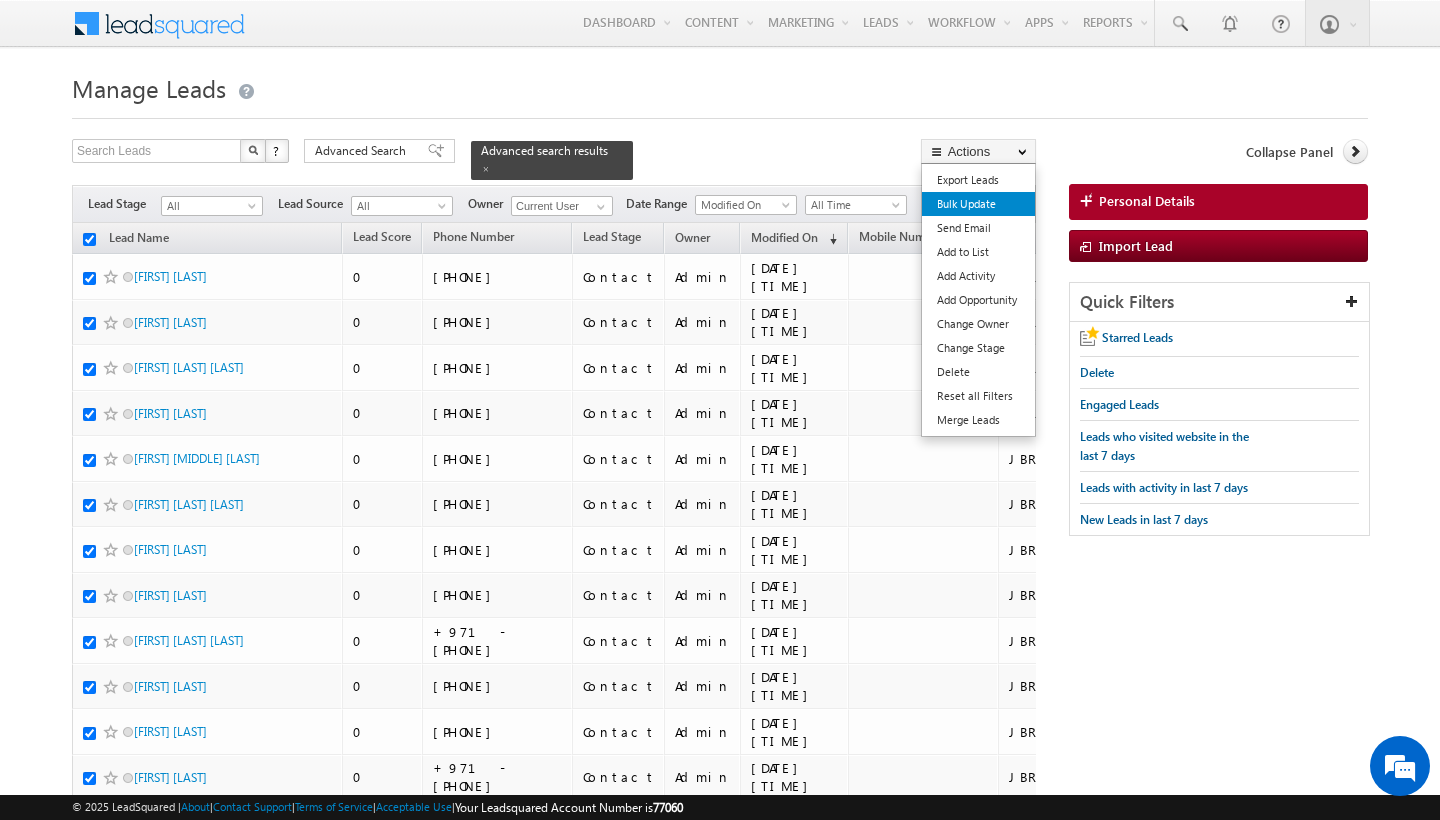 click on "Bulk Update" at bounding box center [978, 204] 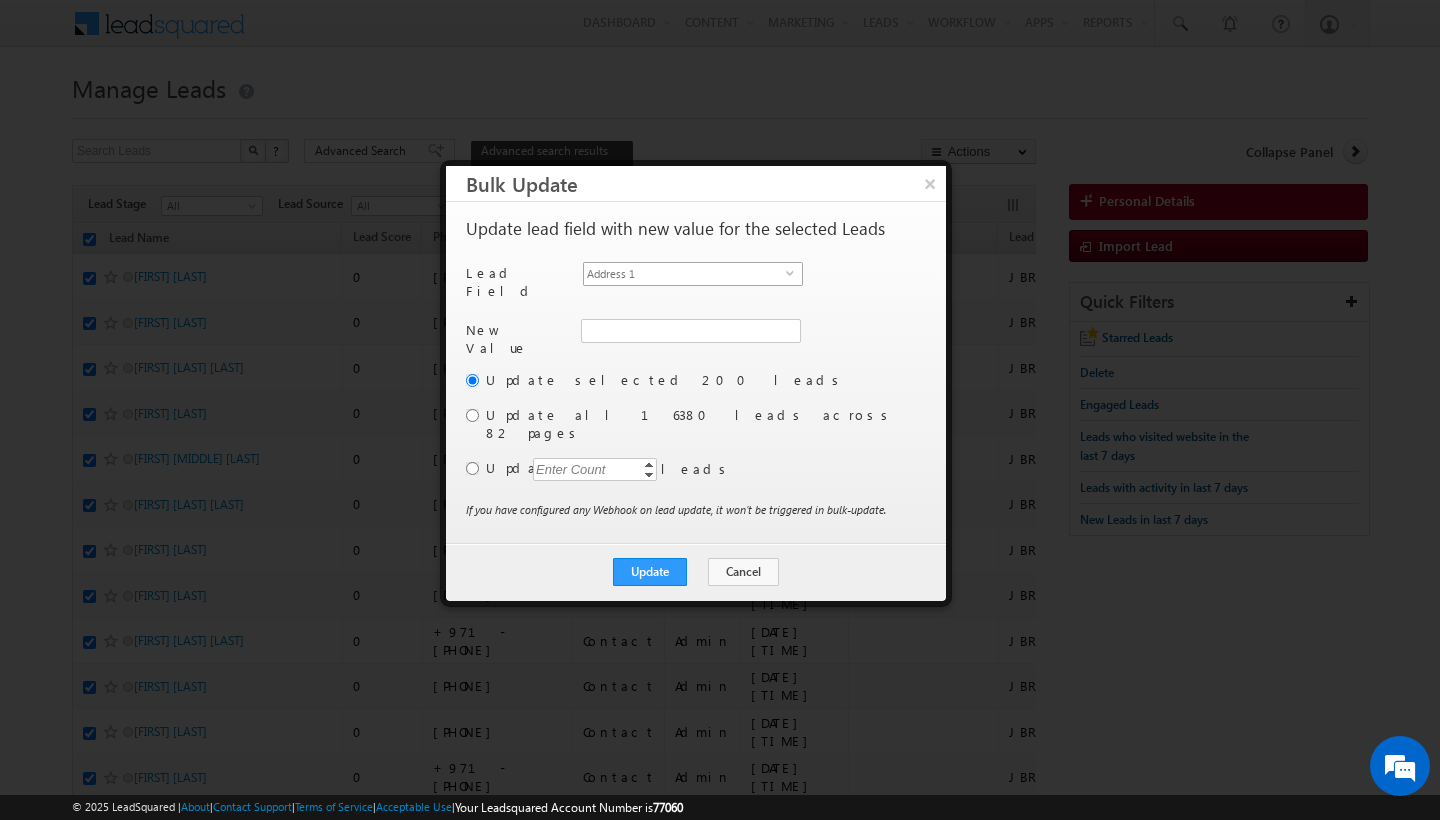 click on "Address 1" at bounding box center [685, 274] 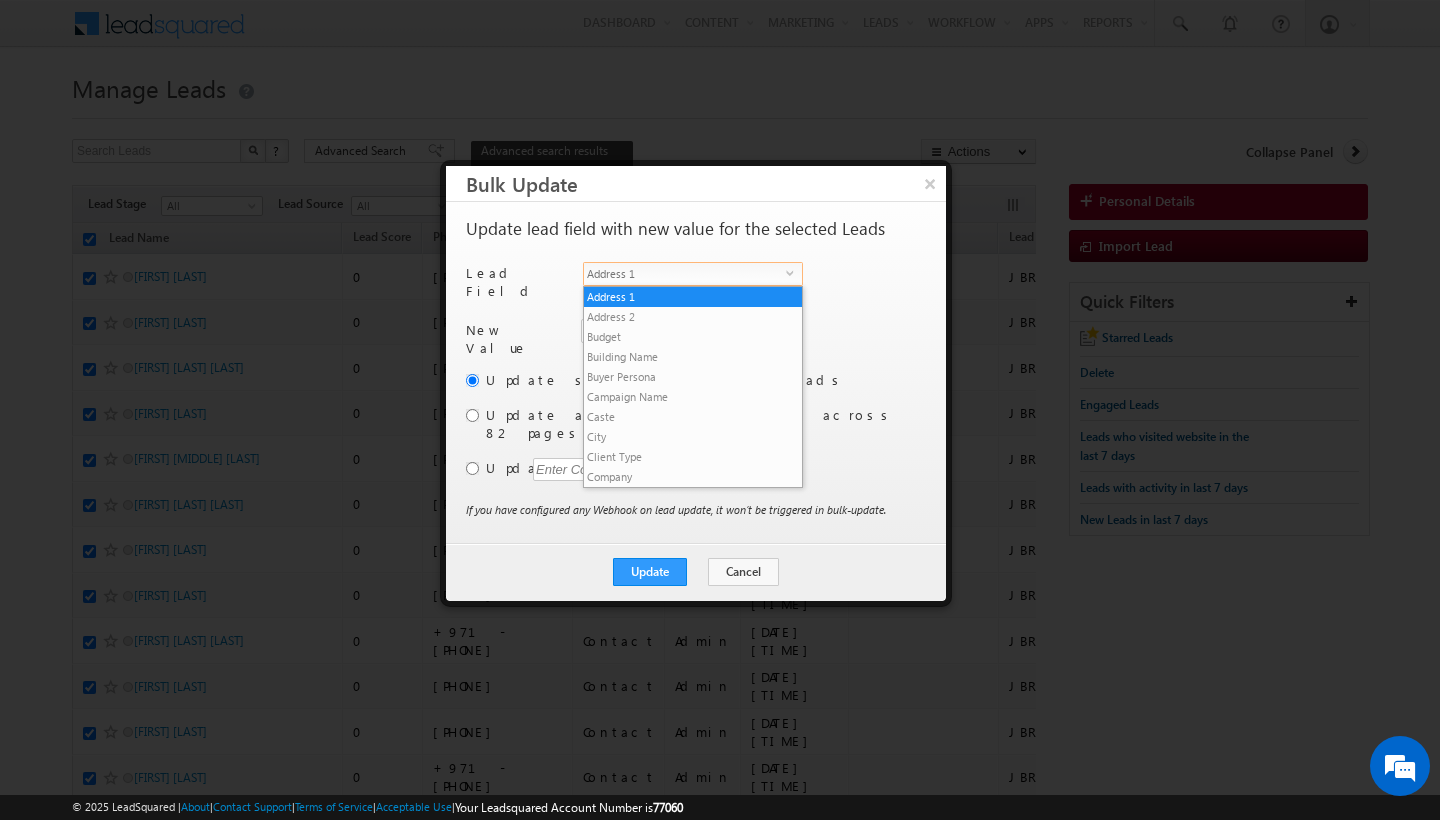 scroll, scrollTop: 761, scrollLeft: 0, axis: vertical 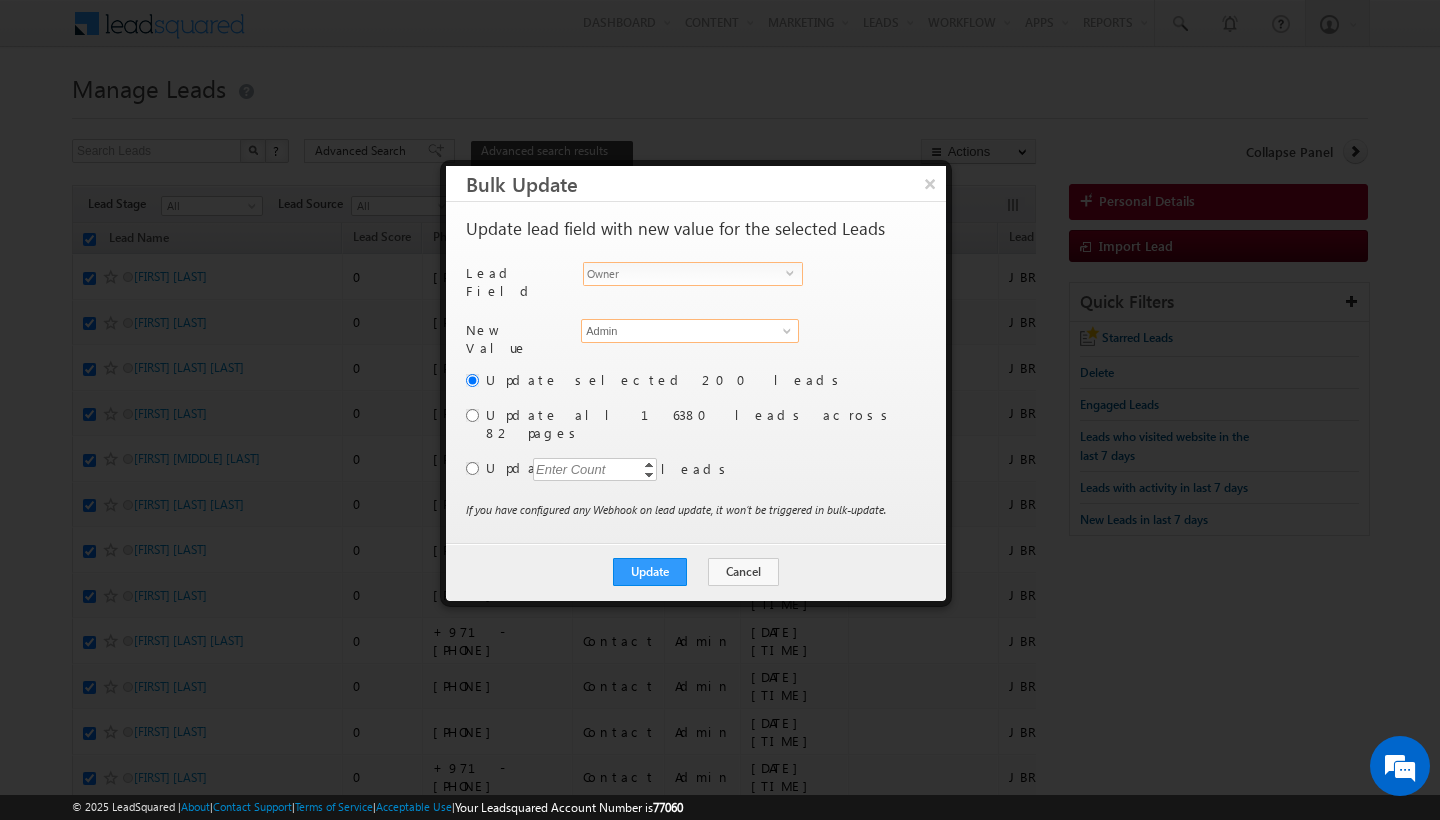 click on "Admin" at bounding box center [690, 331] 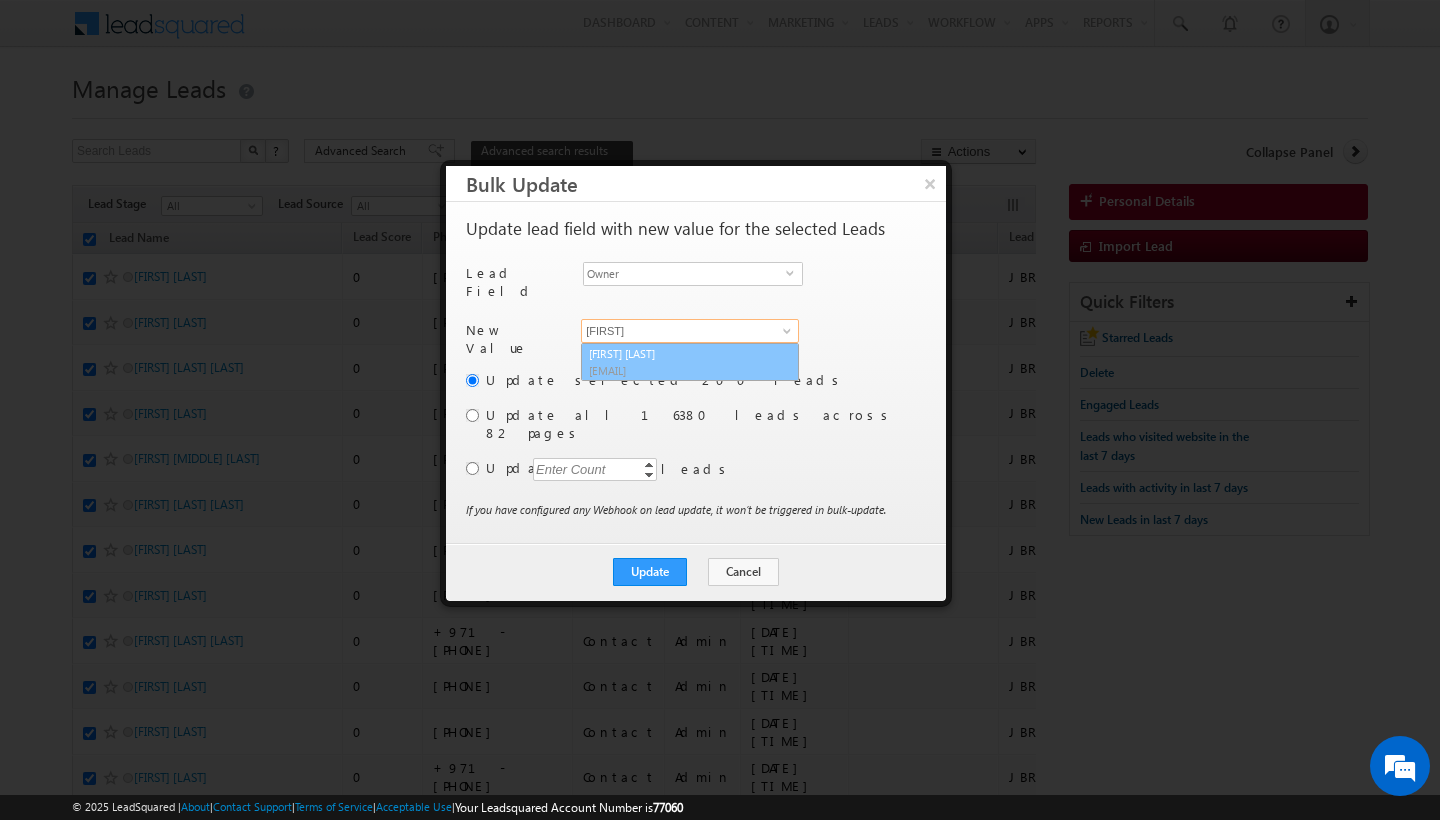 click on "[FIRST] [LAST]   [EMAIL]" at bounding box center (690, 362) 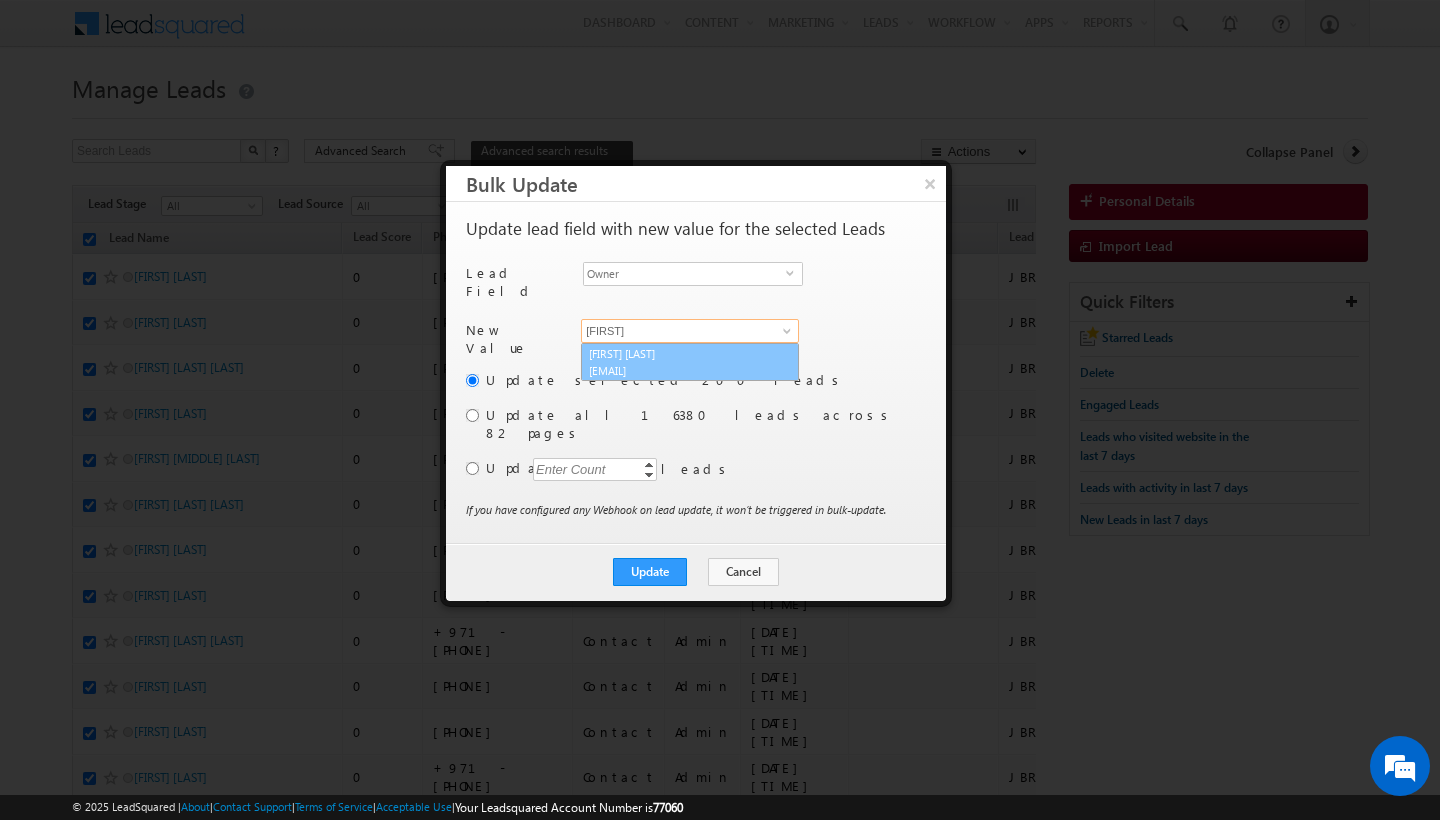 click on "[FIRST] [LAST]   [EMAIL]" at bounding box center (690, 362) 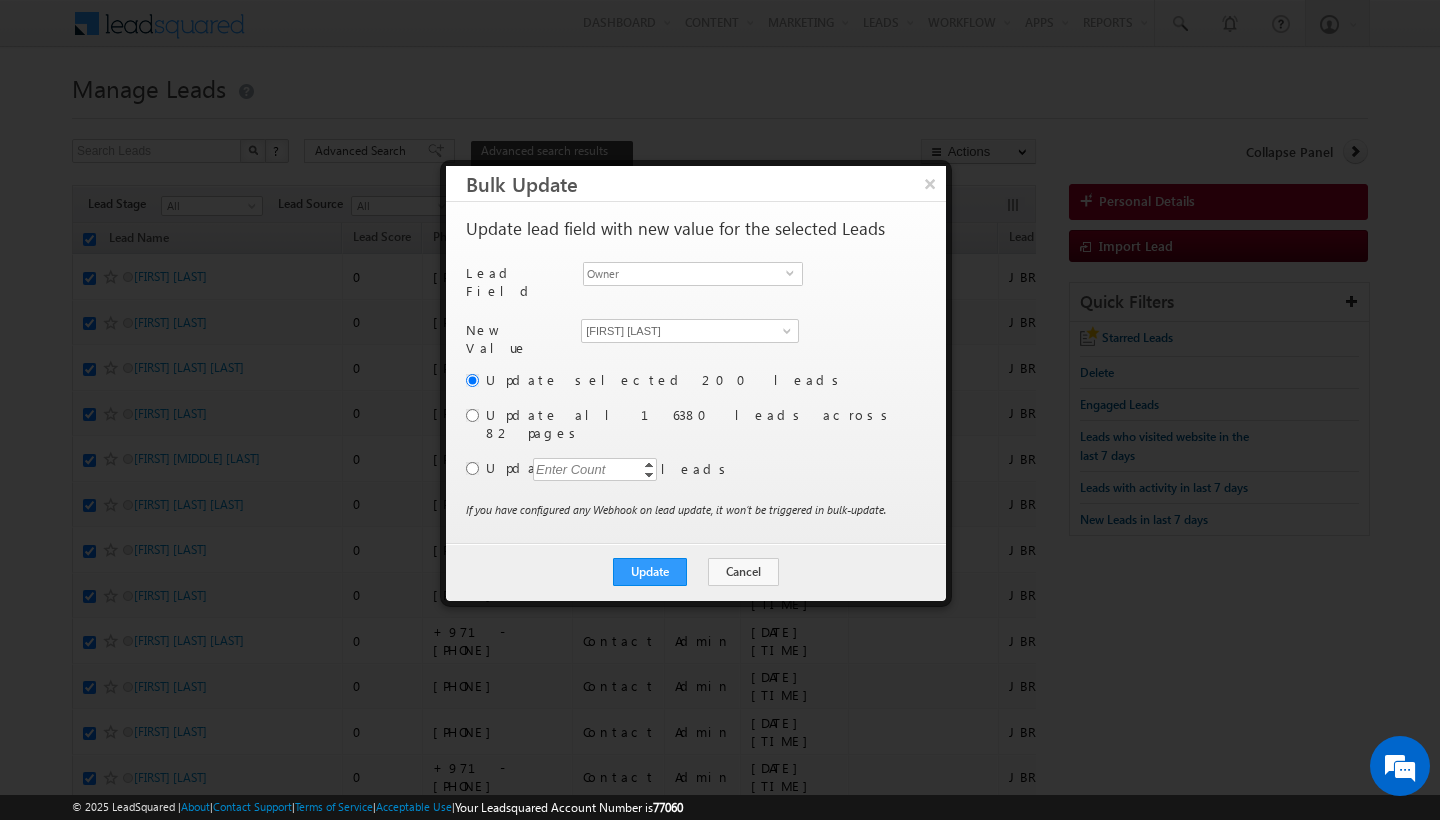 click at bounding box center [472, 468] 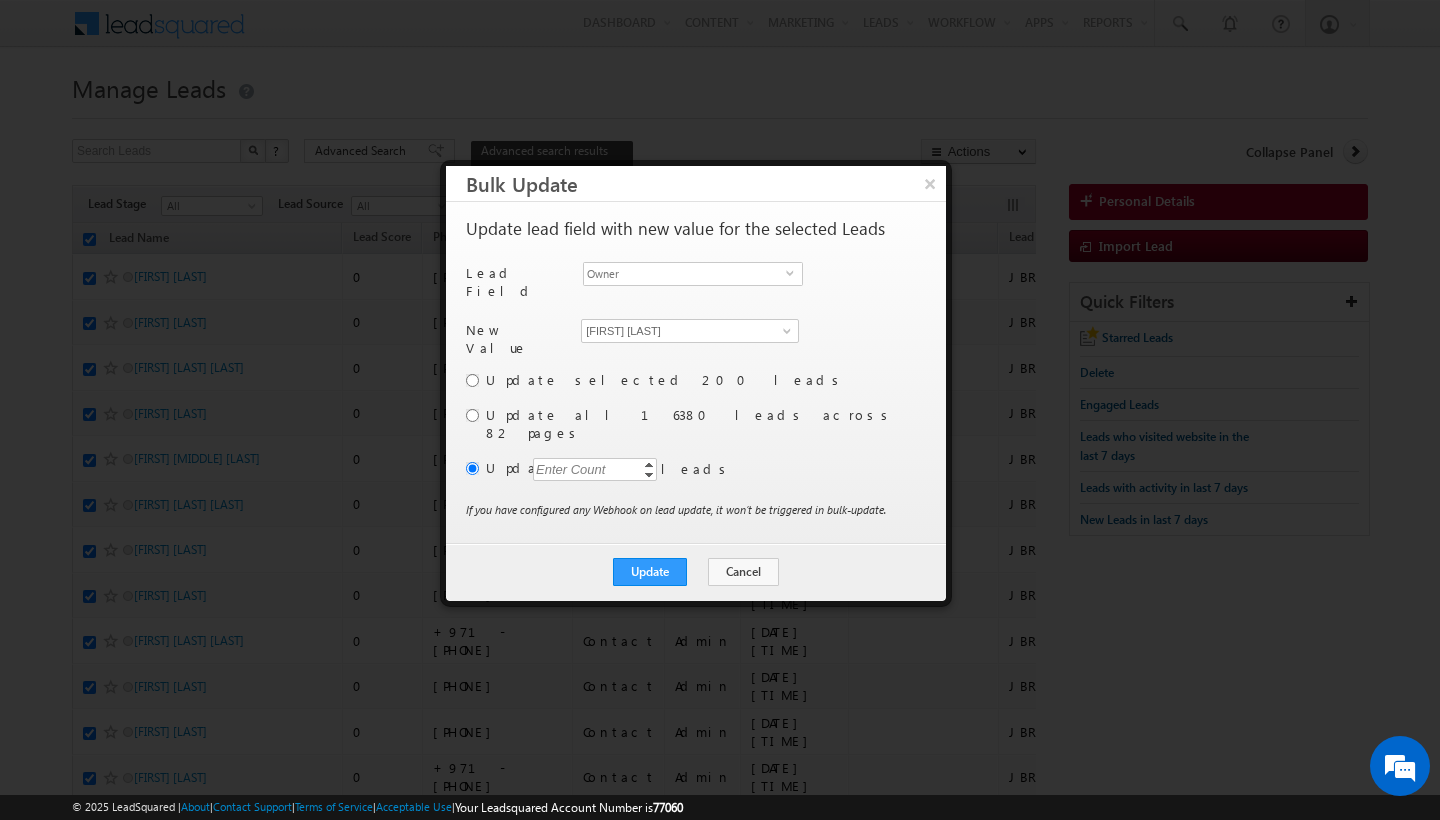 click on "Enter Count" at bounding box center [571, 469] 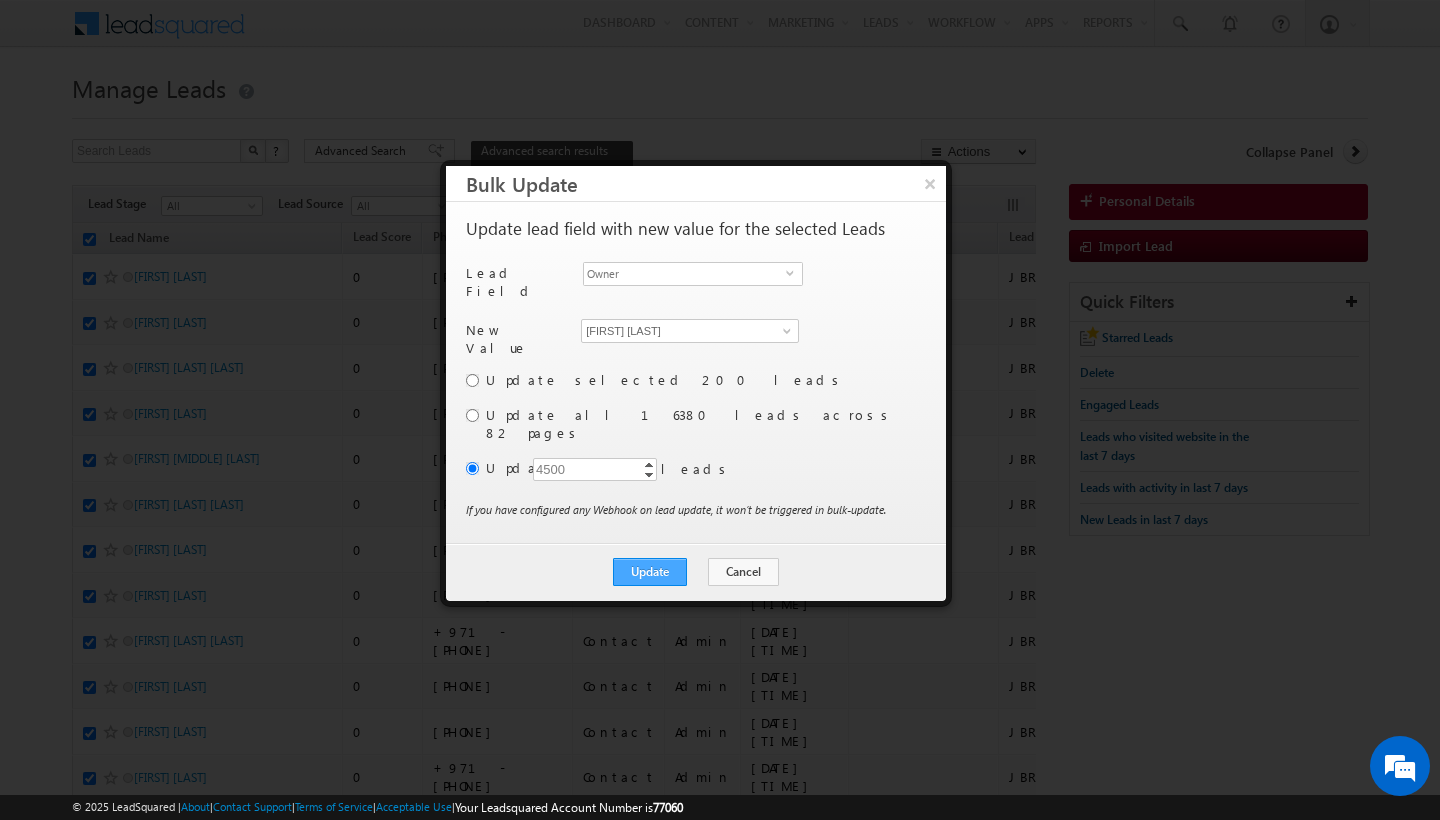 click on "Update" at bounding box center (650, 572) 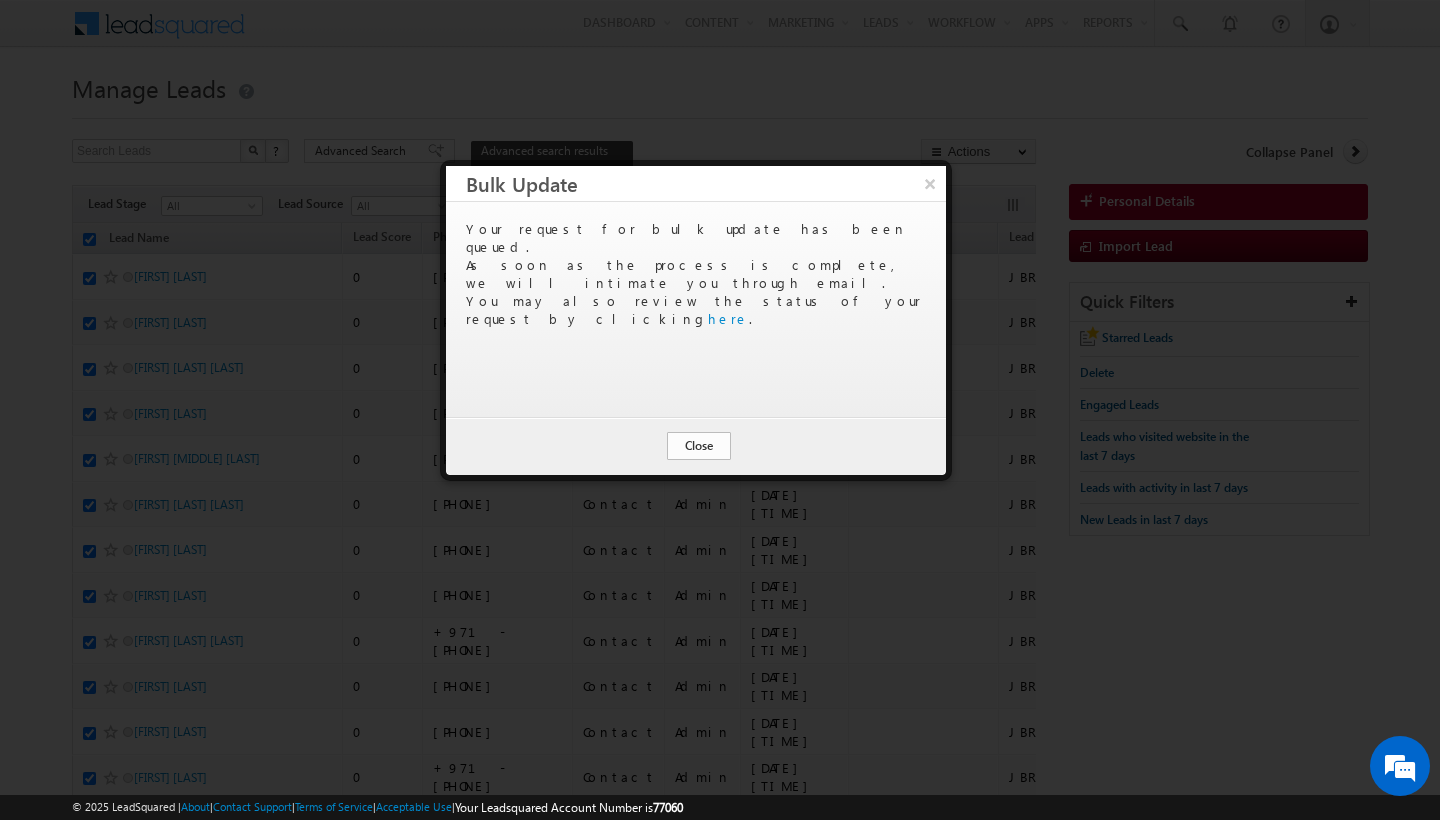 click on "Close" at bounding box center (699, 446) 